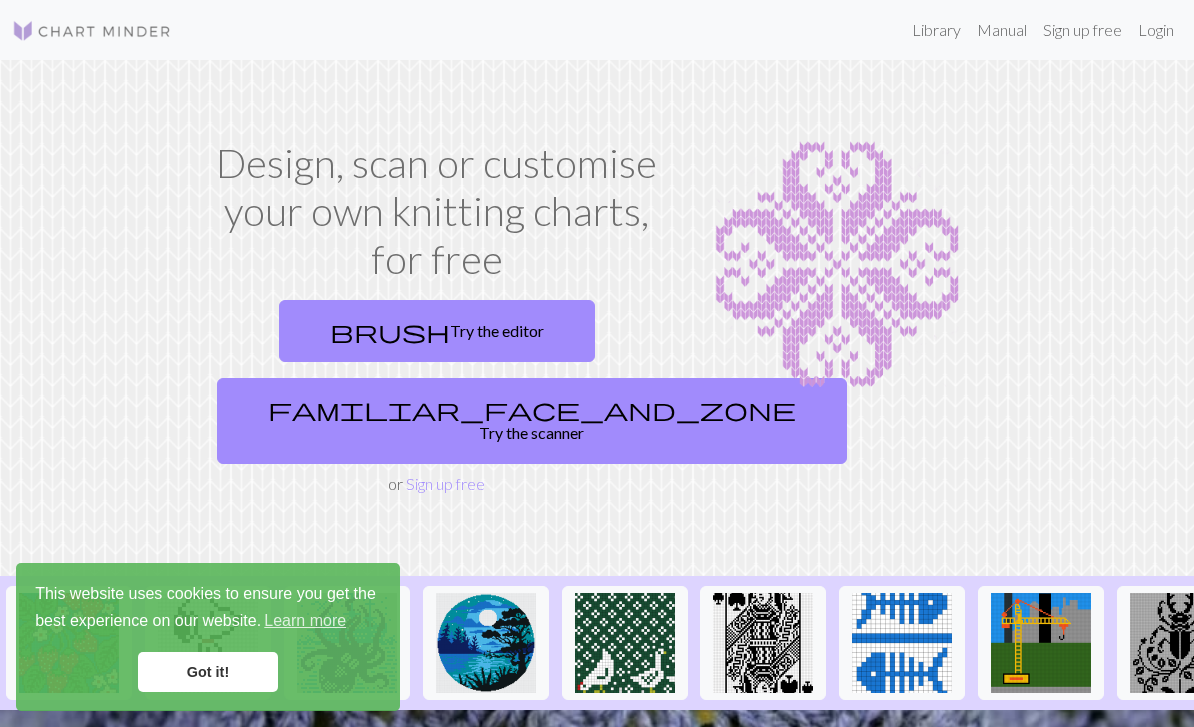 scroll, scrollTop: 0, scrollLeft: 0, axis: both 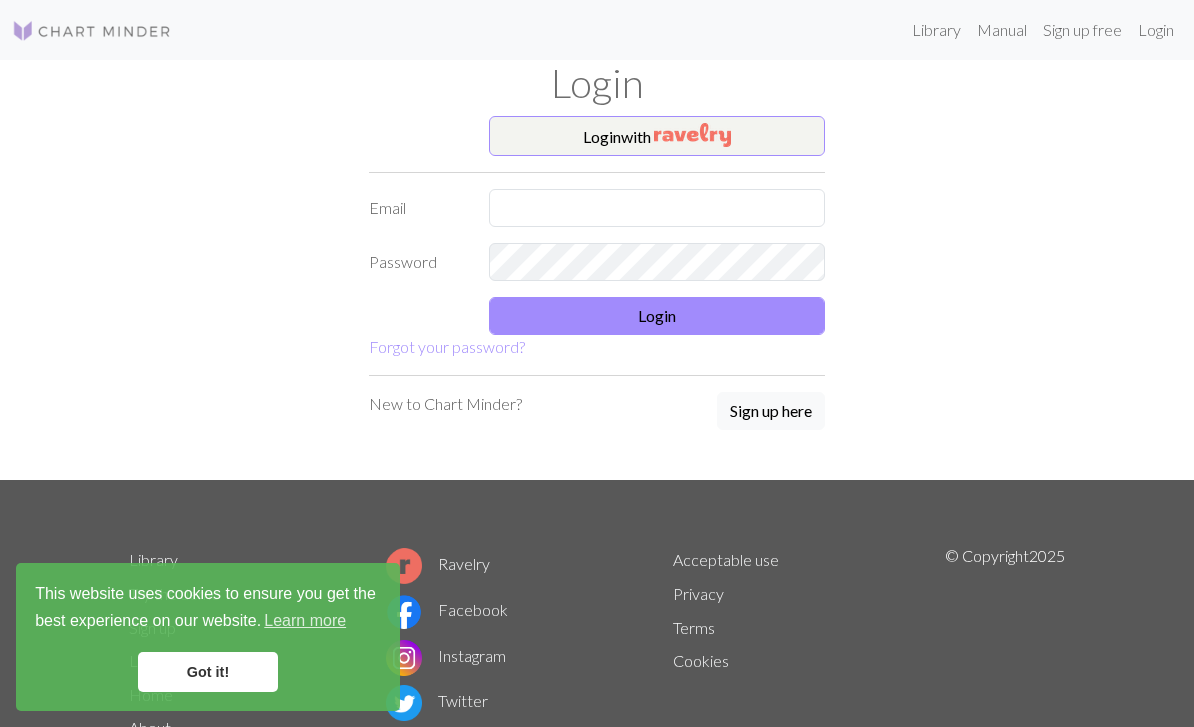 click on "Login  with" at bounding box center [657, 136] 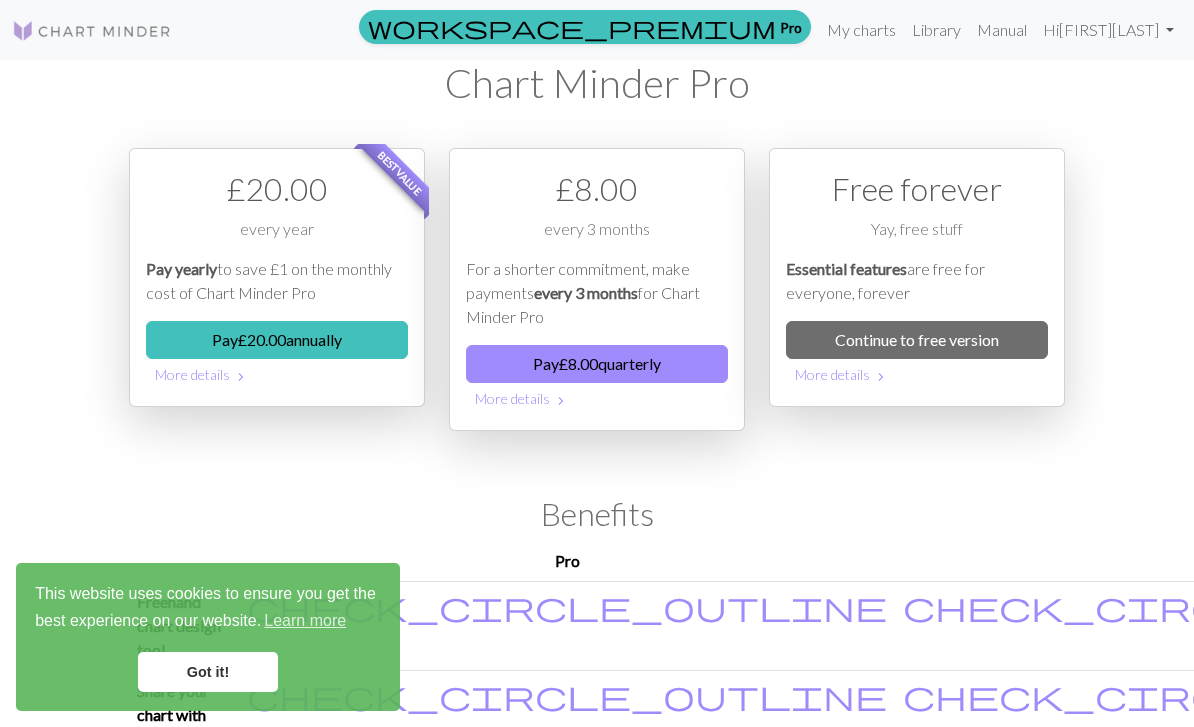 click on "Continue to free version" at bounding box center [917, 340] 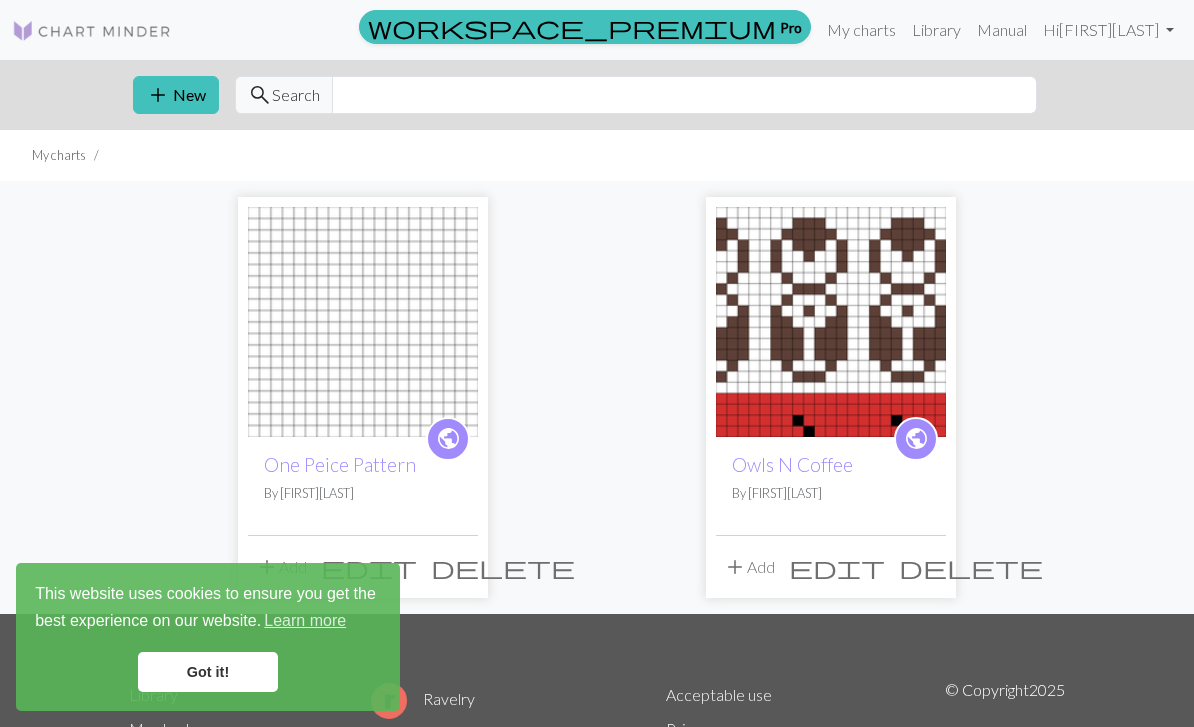 click on "delete" at bounding box center (503, 567) 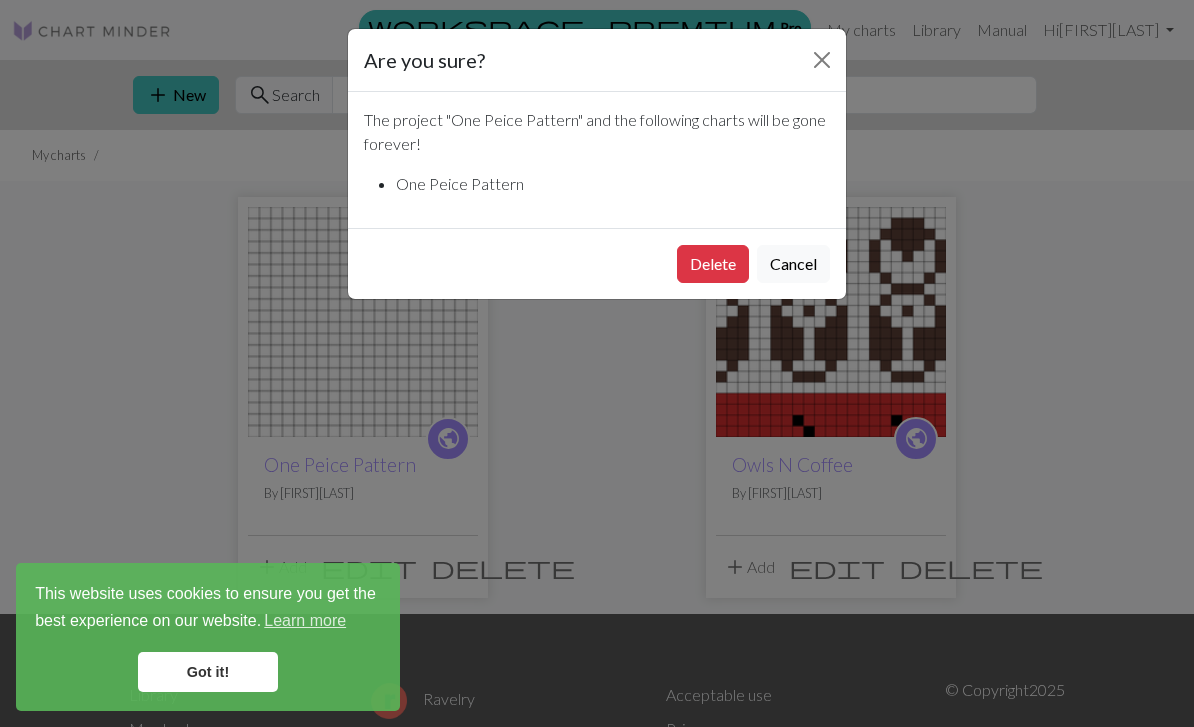 click on "Delete" at bounding box center (713, 264) 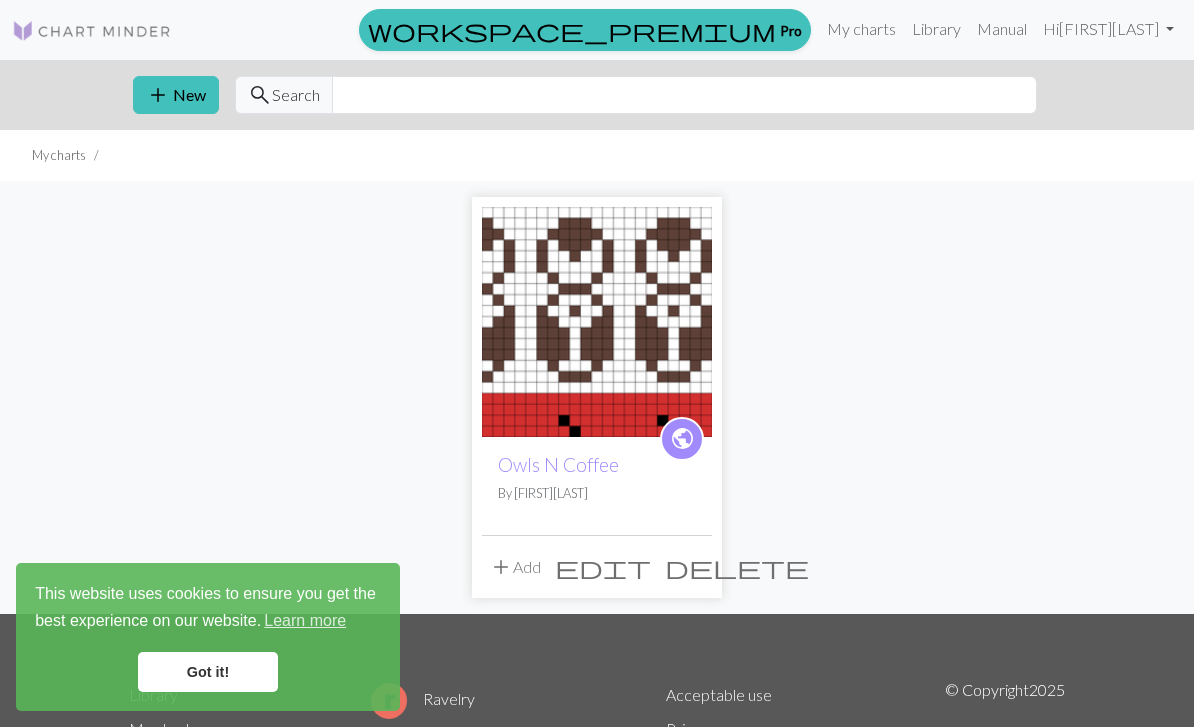 scroll, scrollTop: 0, scrollLeft: 0, axis: both 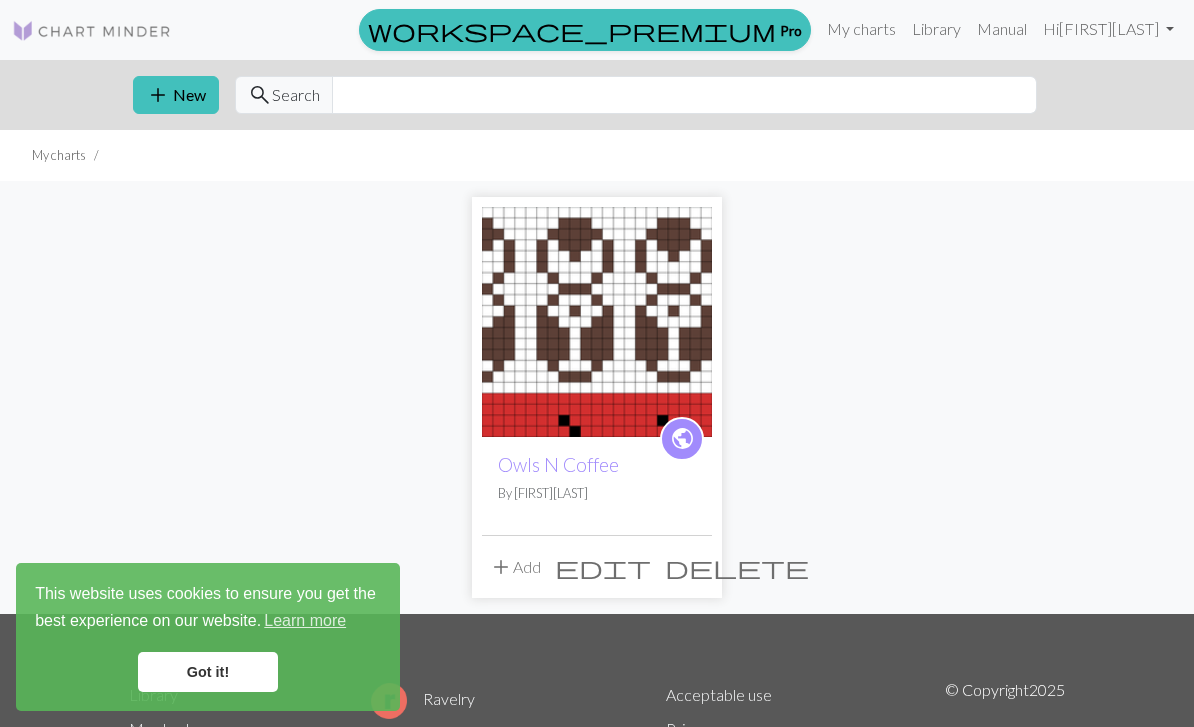 click on "add   New" at bounding box center (176, 95) 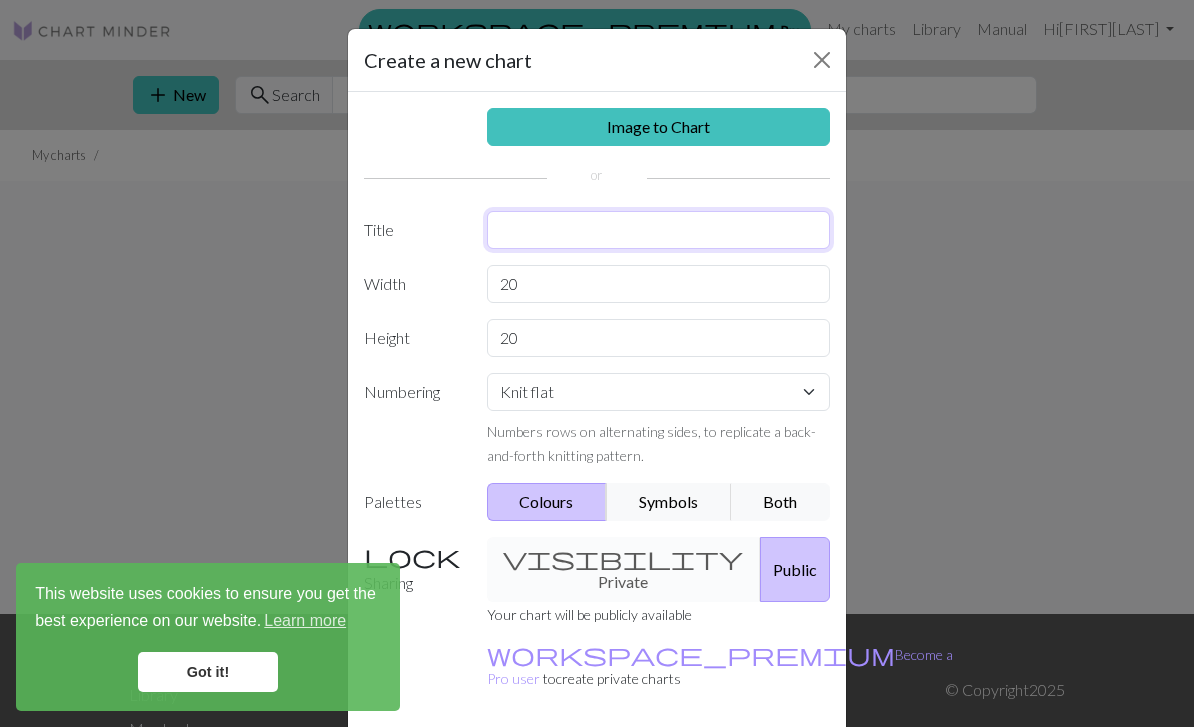click at bounding box center [659, 230] 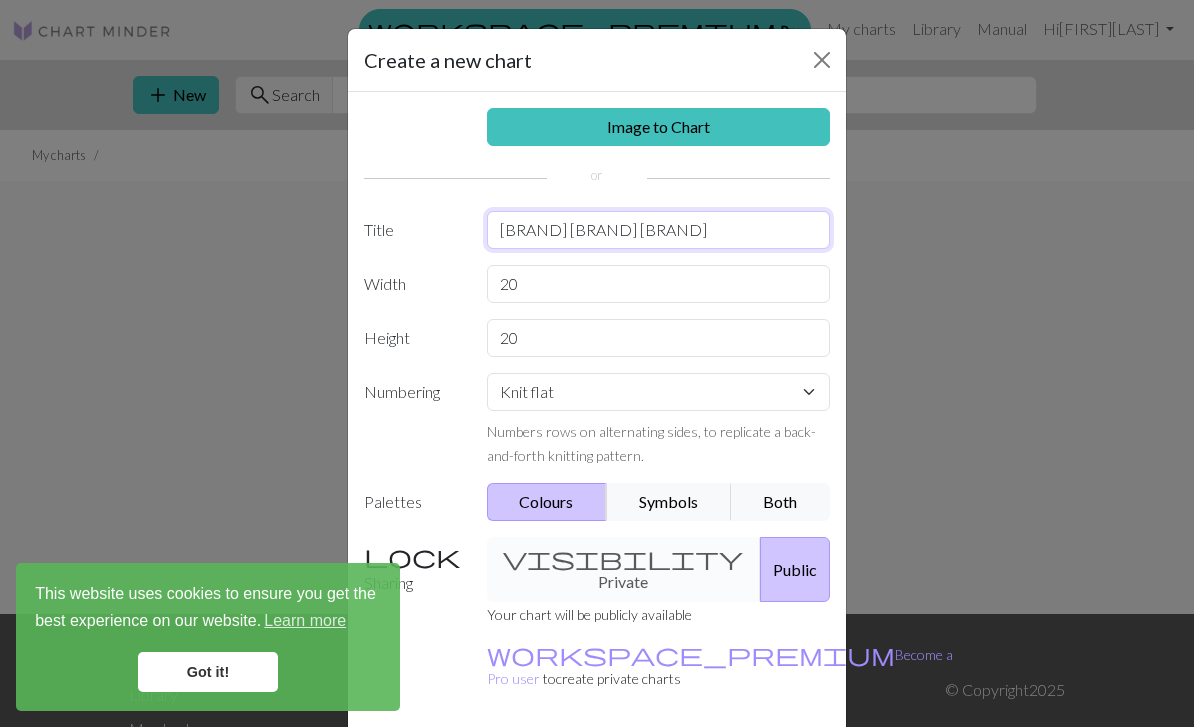 type on "Beau’s Pop Pop Gloves" 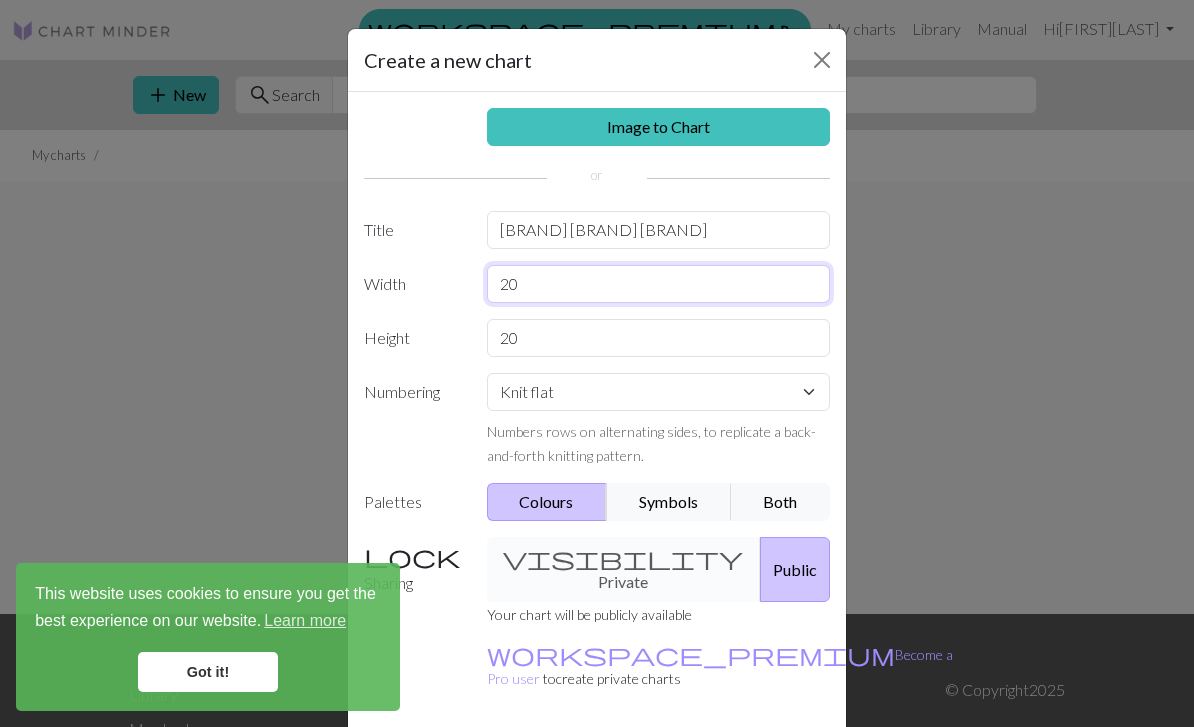 click on "20" at bounding box center [659, 284] 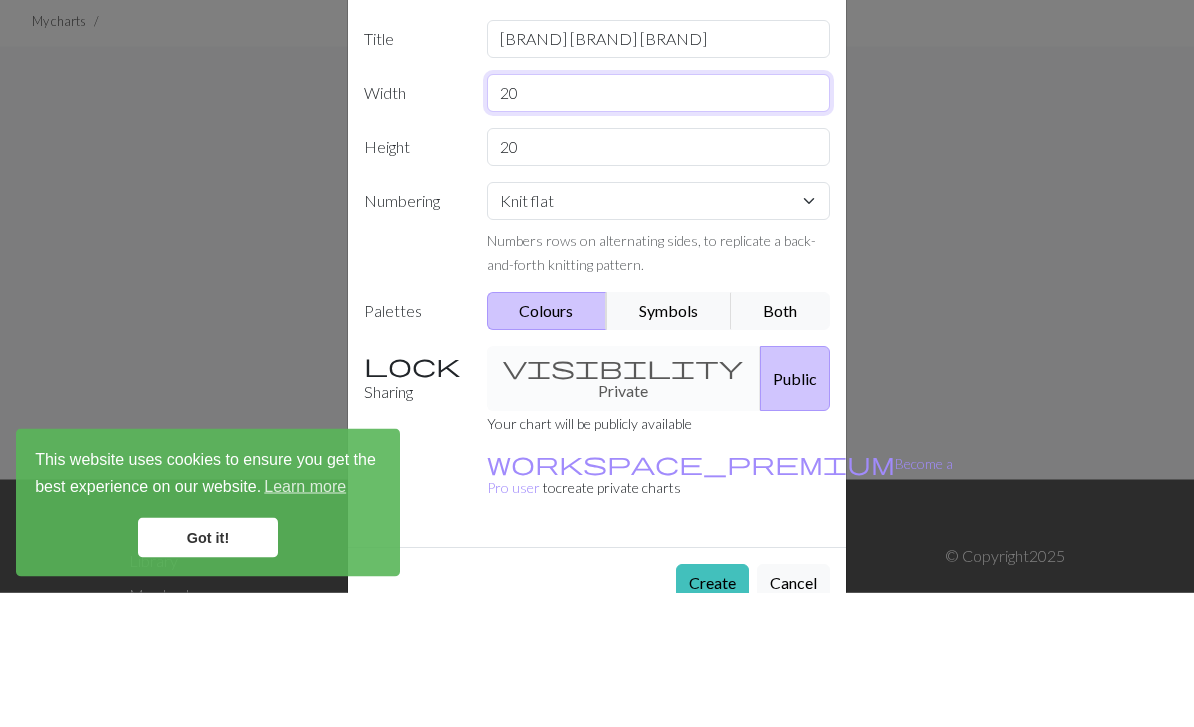 scroll, scrollTop: 55, scrollLeft: 0, axis: vertical 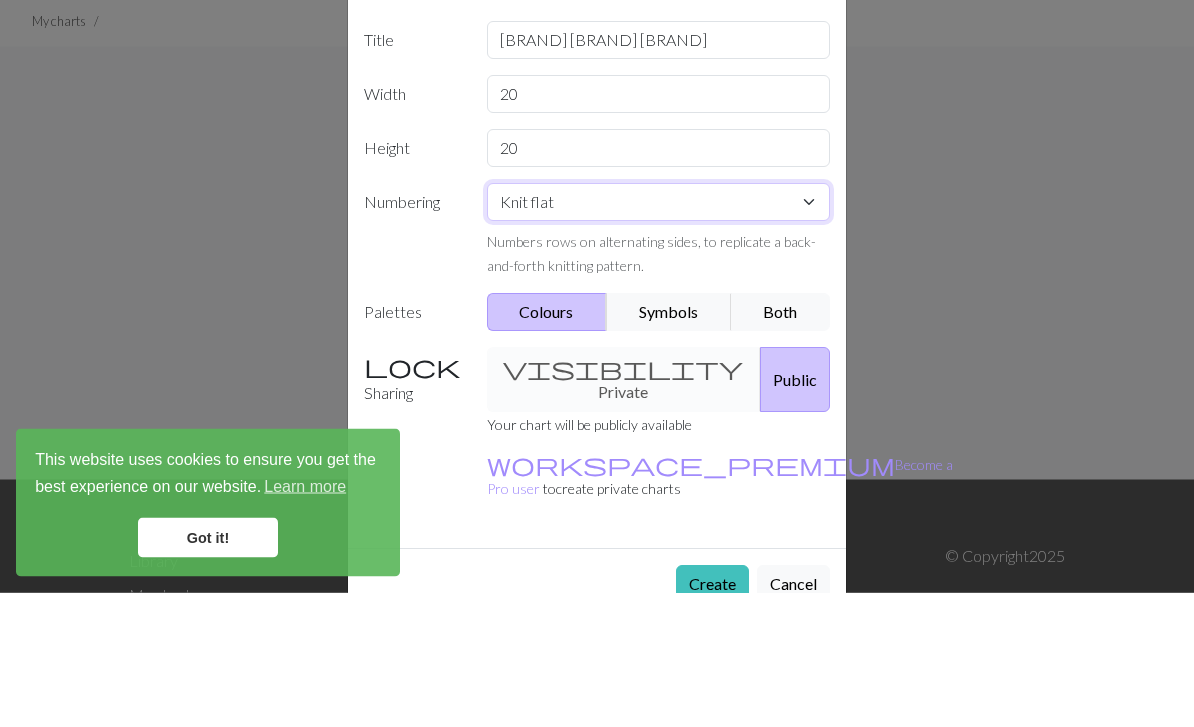 click on "Knit flat Knit in the round Lace knitting Cross stitch" at bounding box center [659, 337] 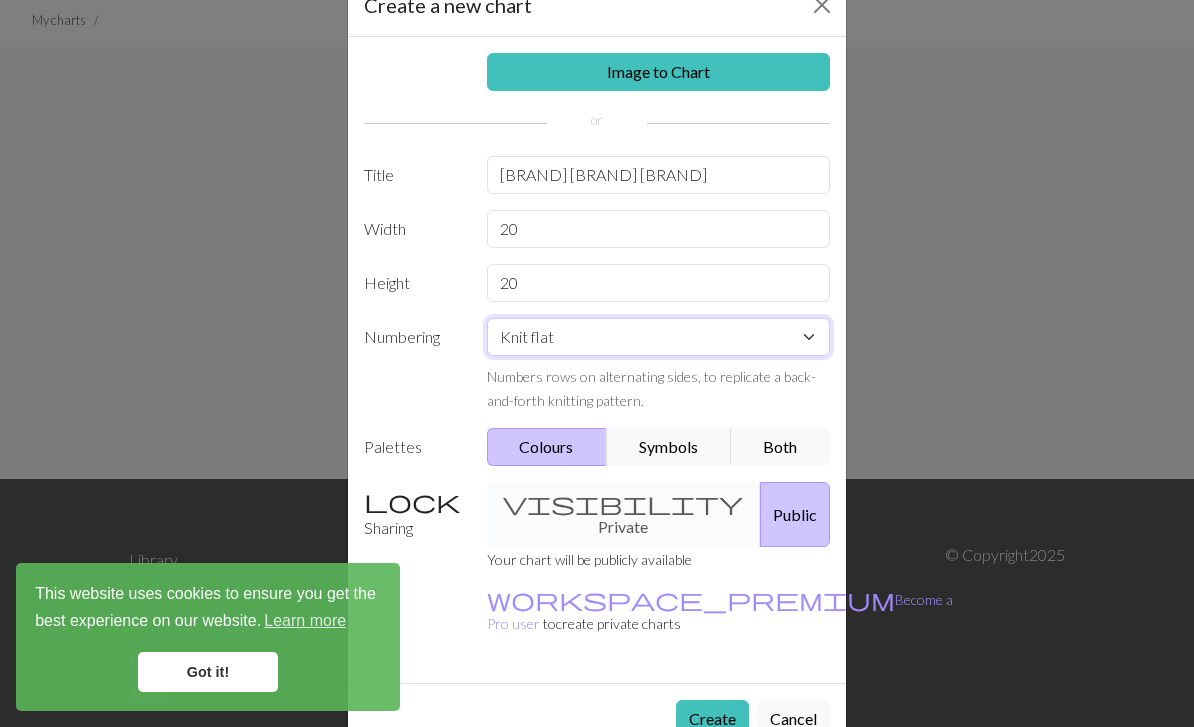 select on "round" 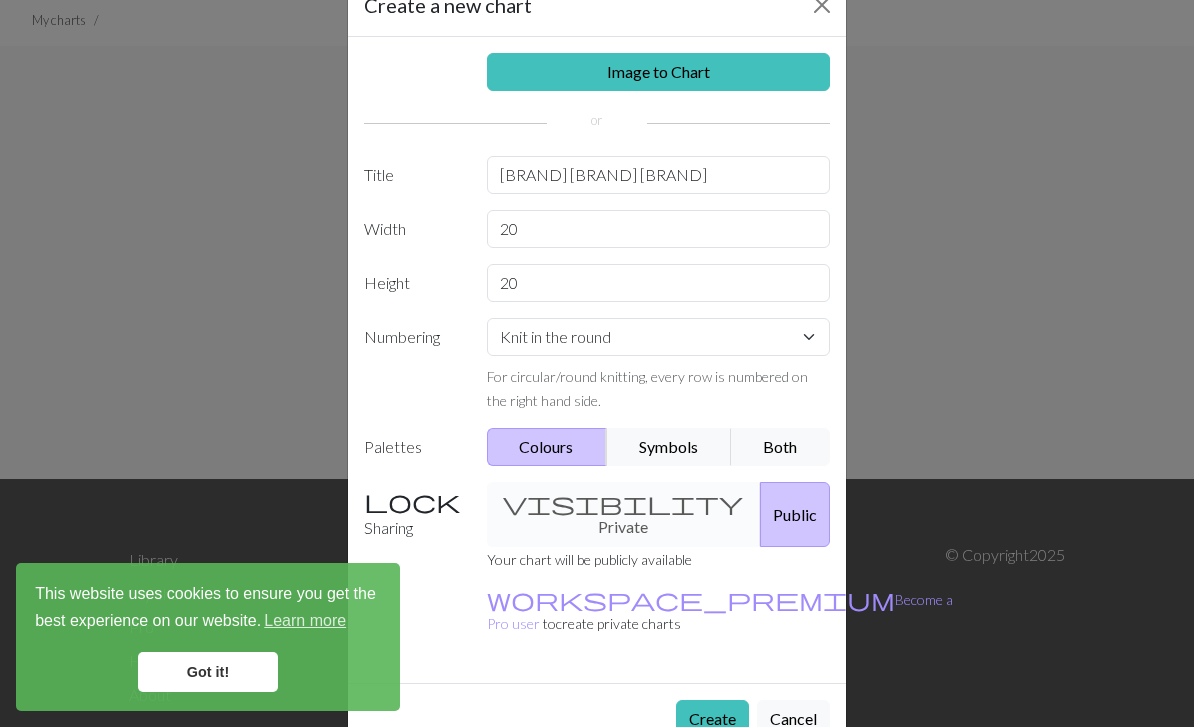 click on "Symbols" at bounding box center [669, 447] 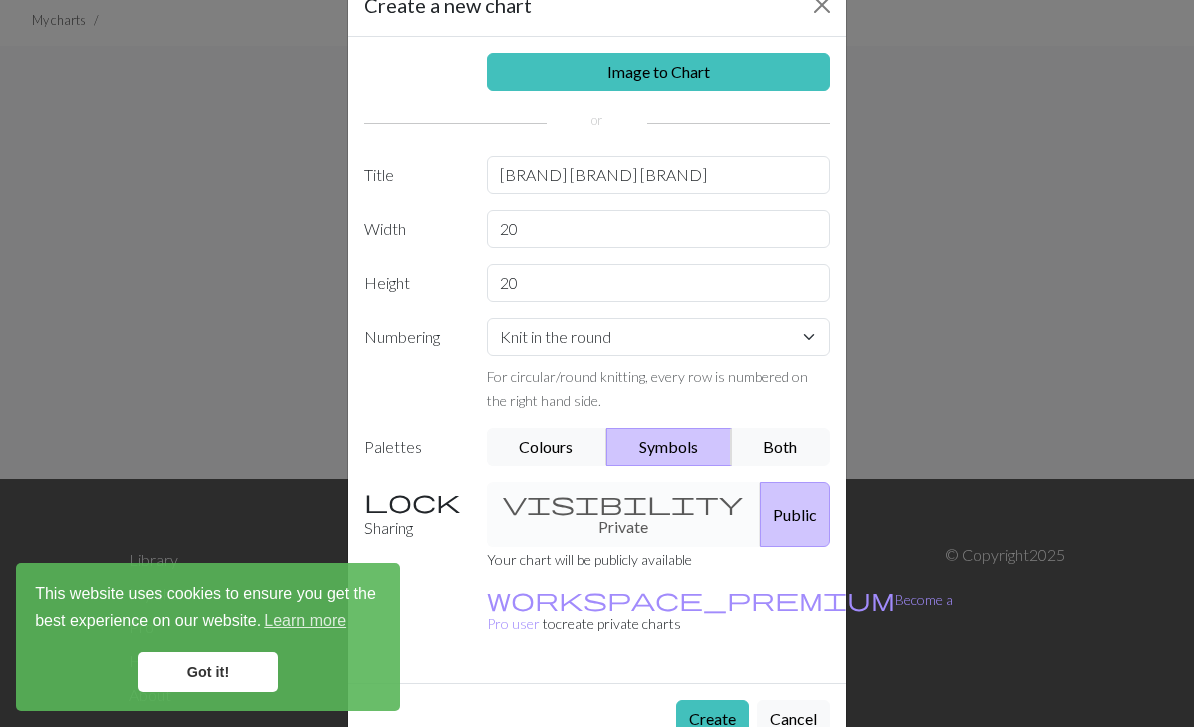 click on "Create" at bounding box center [712, 719] 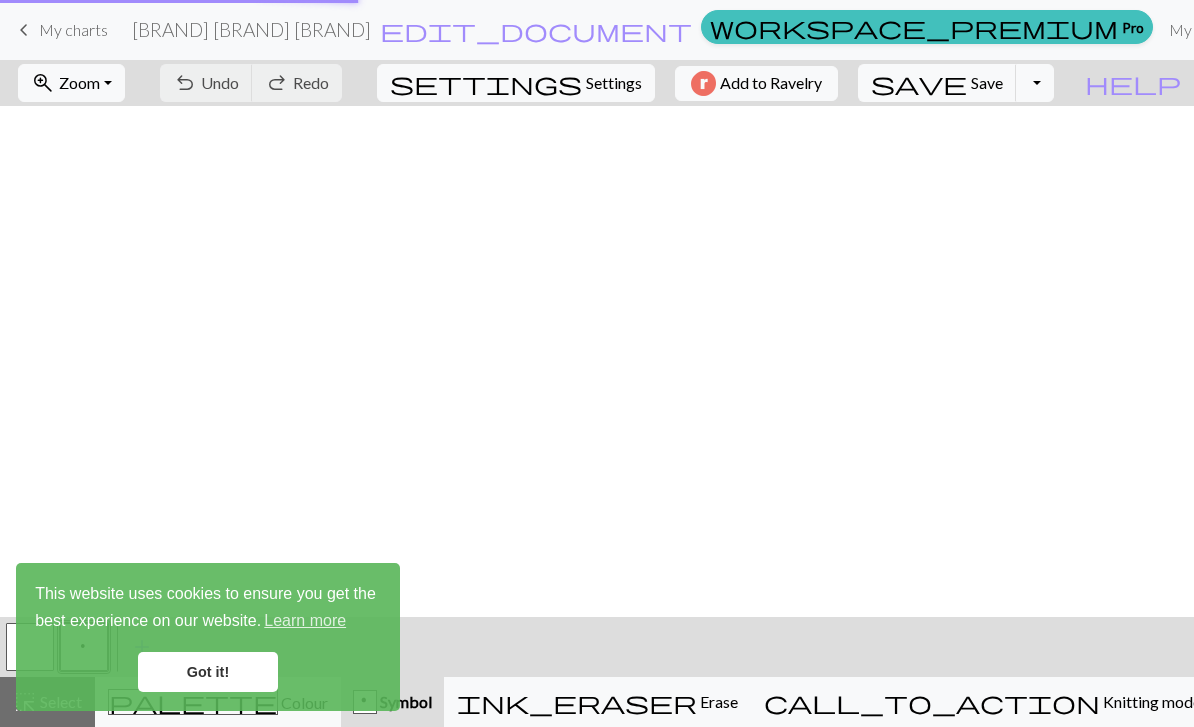 scroll, scrollTop: 0, scrollLeft: 0, axis: both 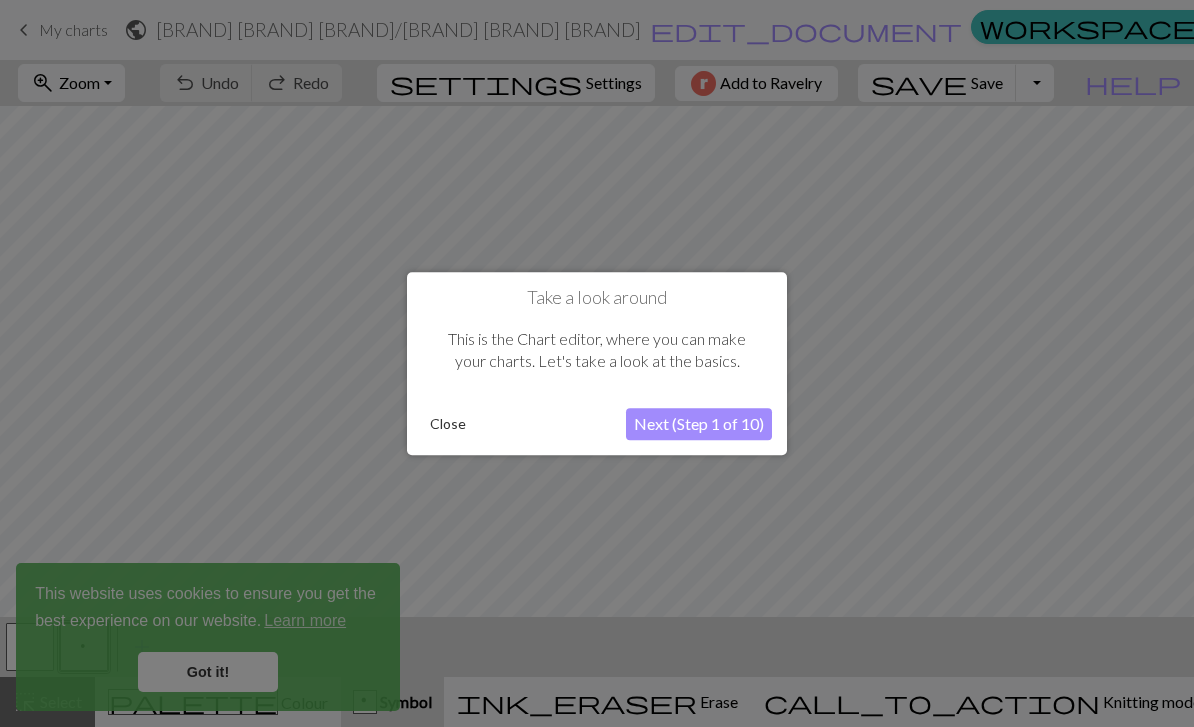 click at bounding box center [597, 363] 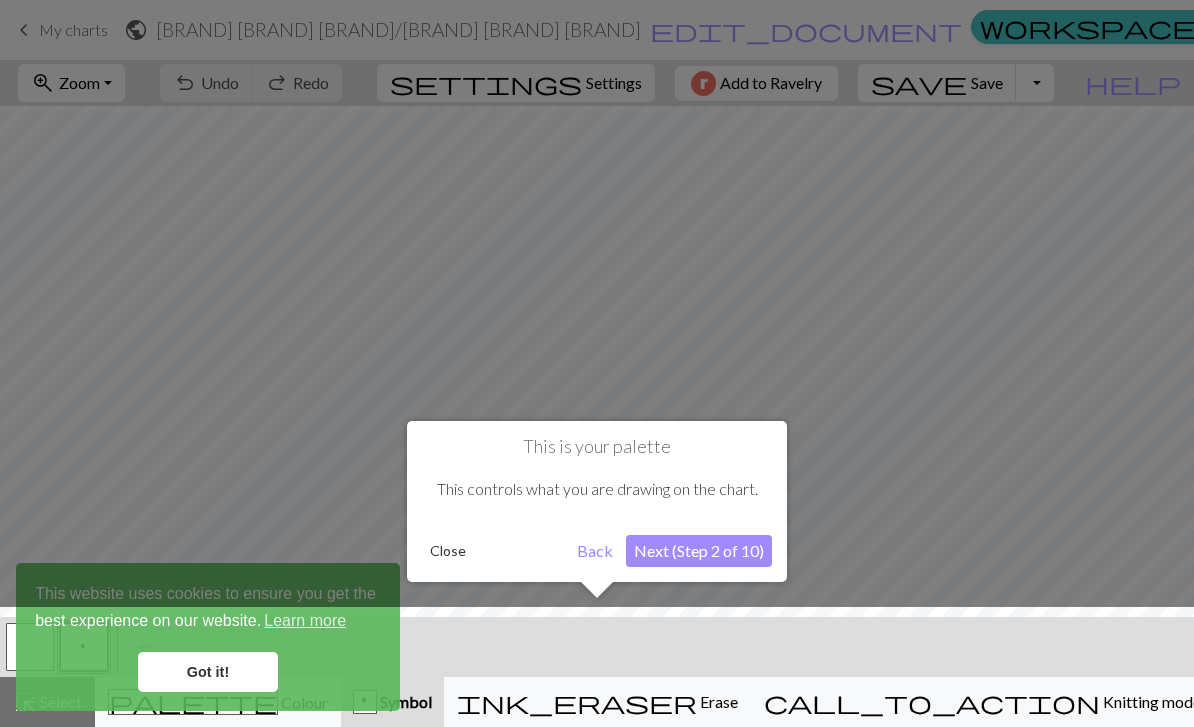 click on "This is your palette This controls what you are drawing on the chart. Close Back Next (Step 2 of 10)" at bounding box center [597, 501] 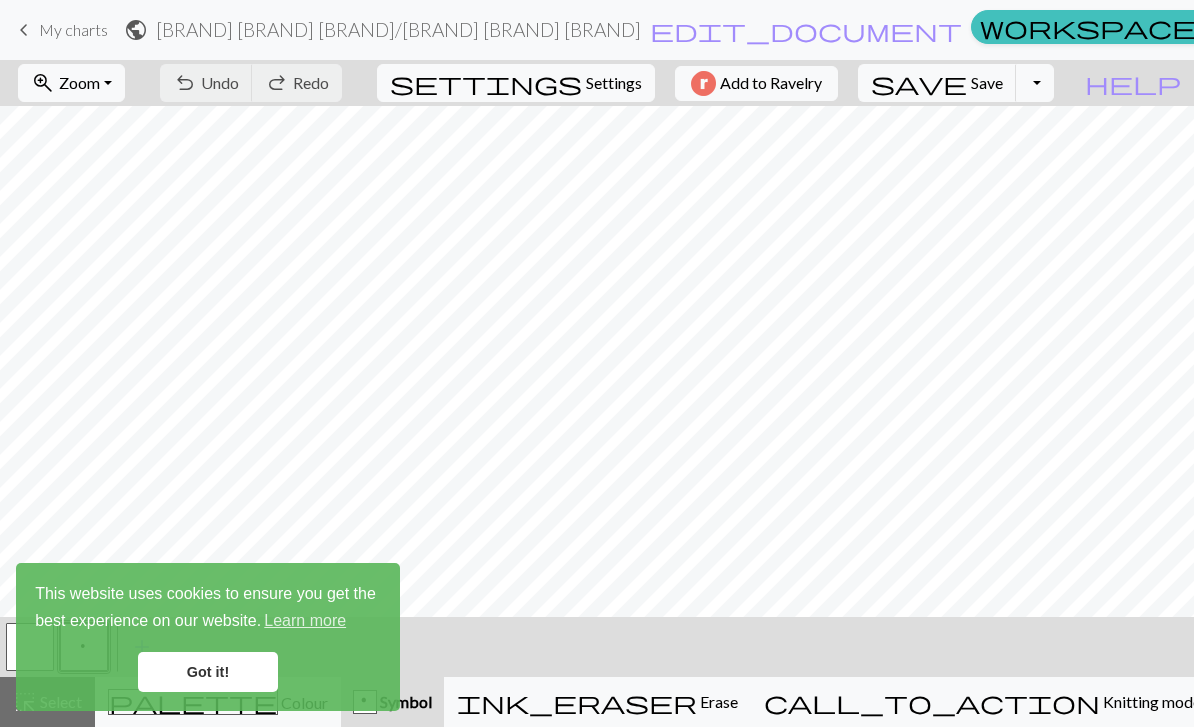 click on "Got it!" at bounding box center (208, 672) 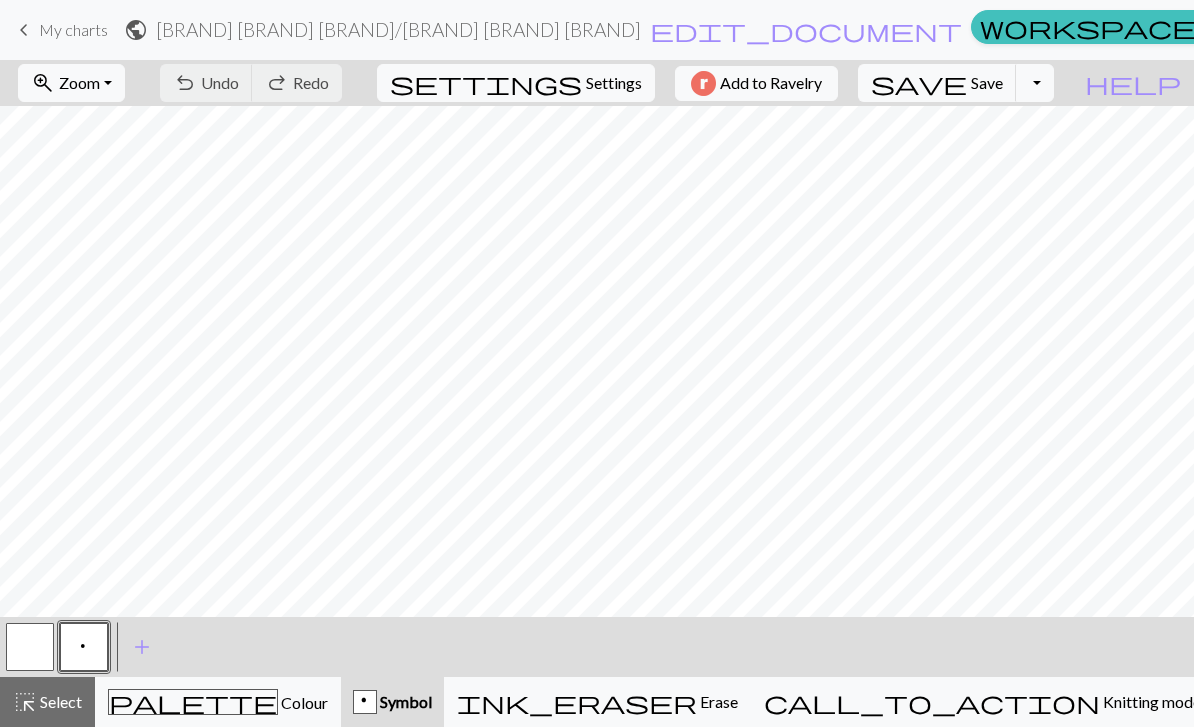 click at bounding box center [30, 647] 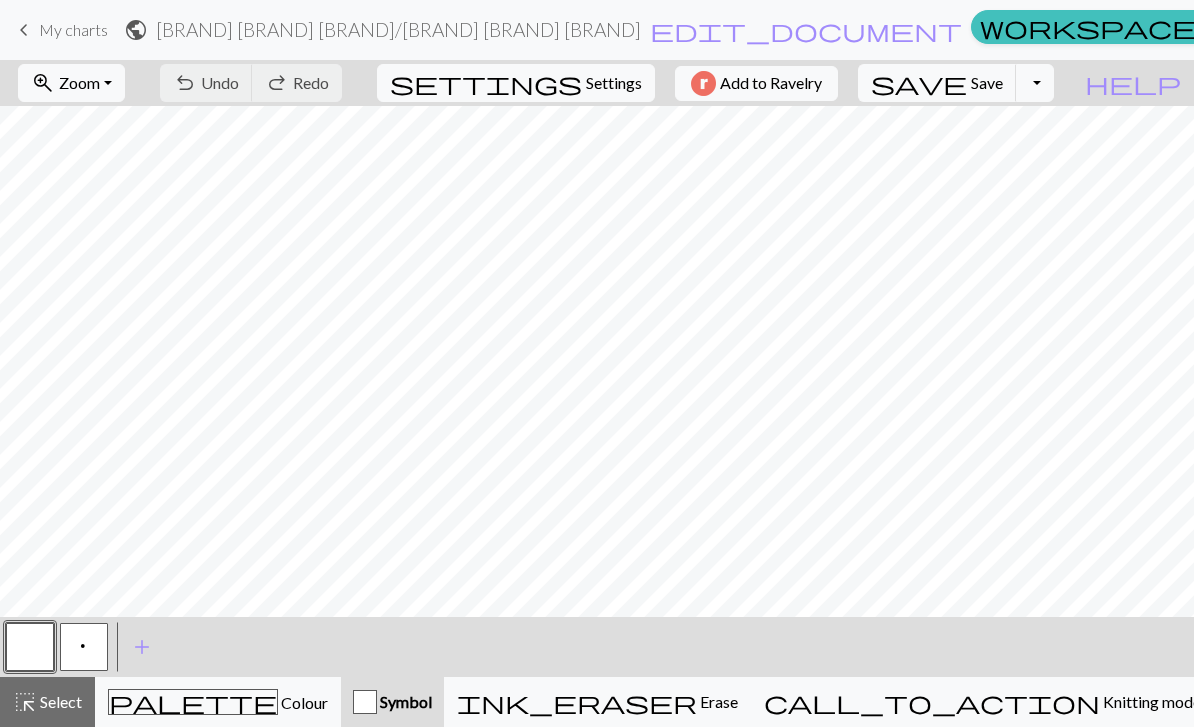 click on "p" at bounding box center (84, 647) 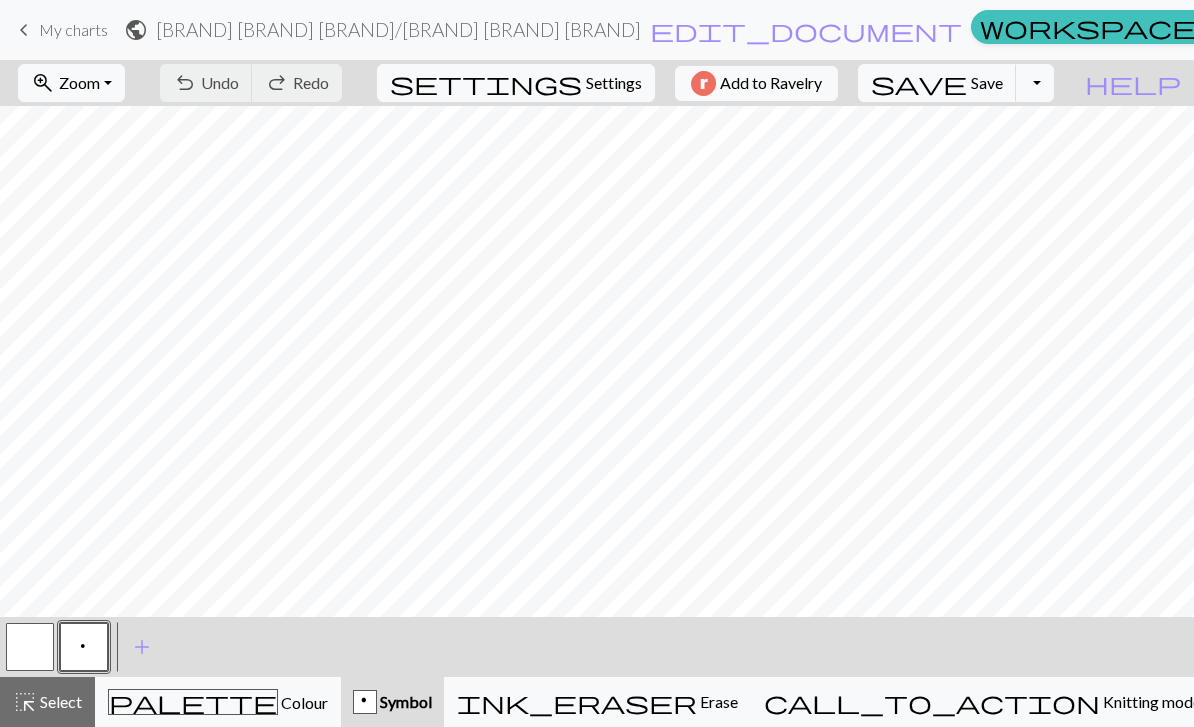 click on "add" at bounding box center (142, 647) 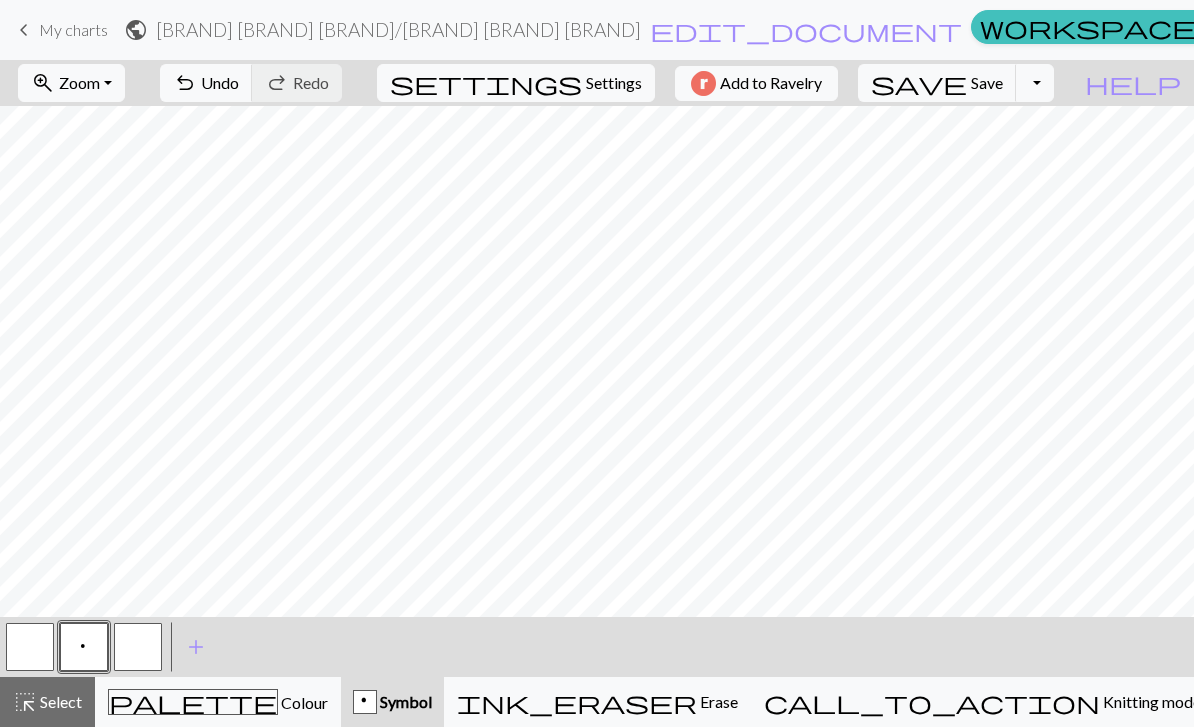 click on "add" at bounding box center [196, 647] 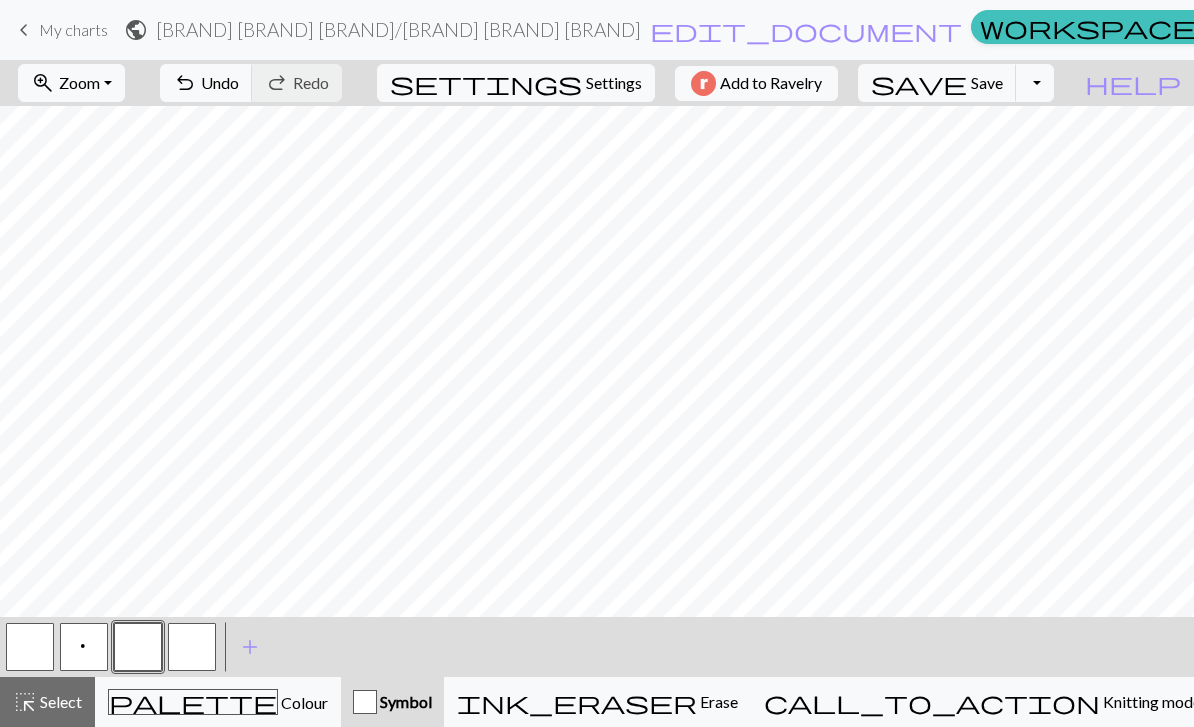 click at bounding box center [138, 647] 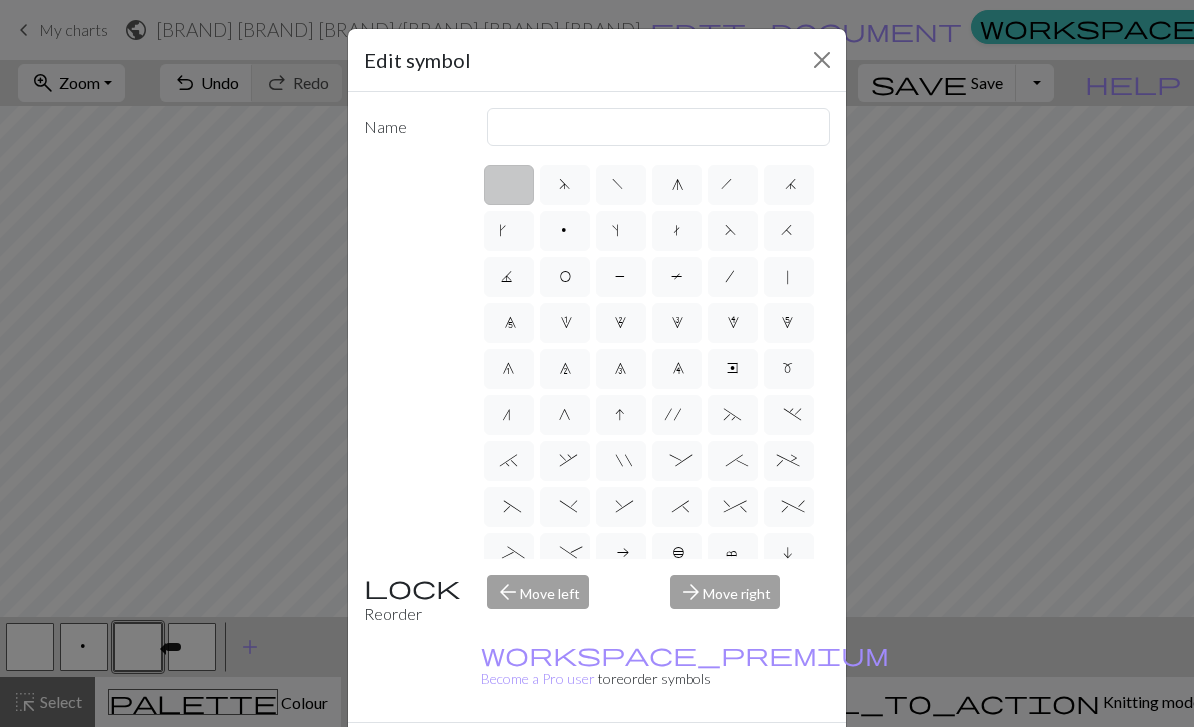 click at bounding box center (822, 60) 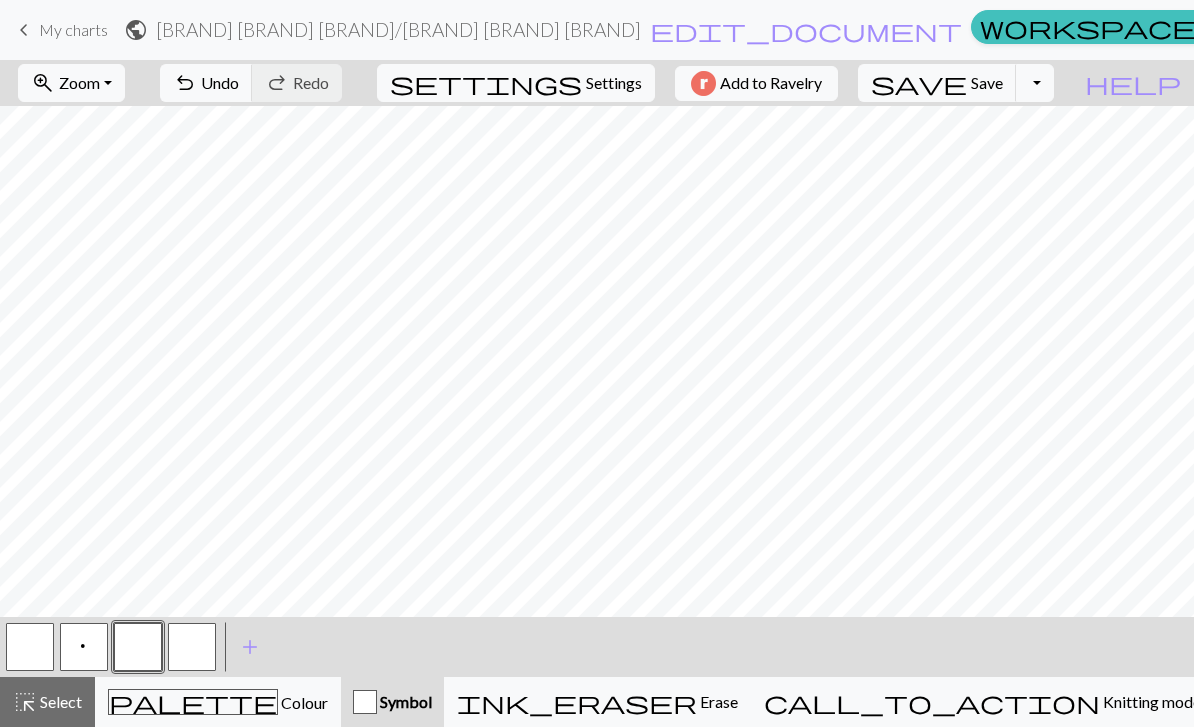 click at bounding box center (138, 647) 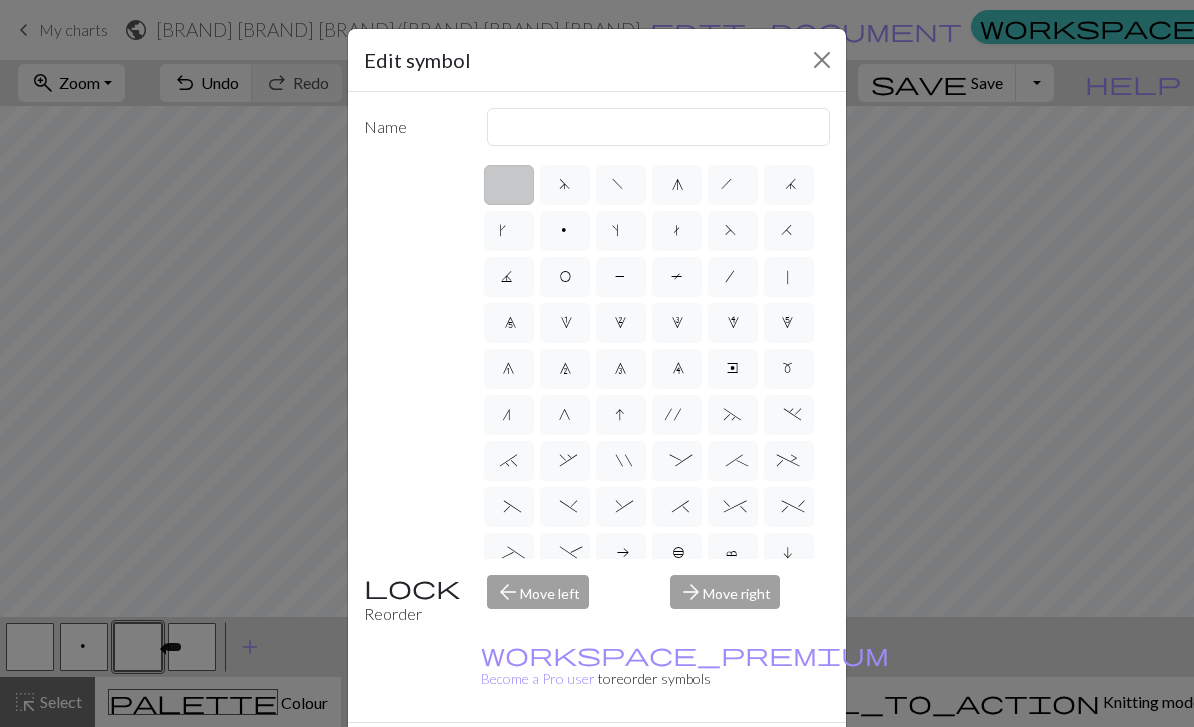 scroll, scrollTop: 0, scrollLeft: 0, axis: both 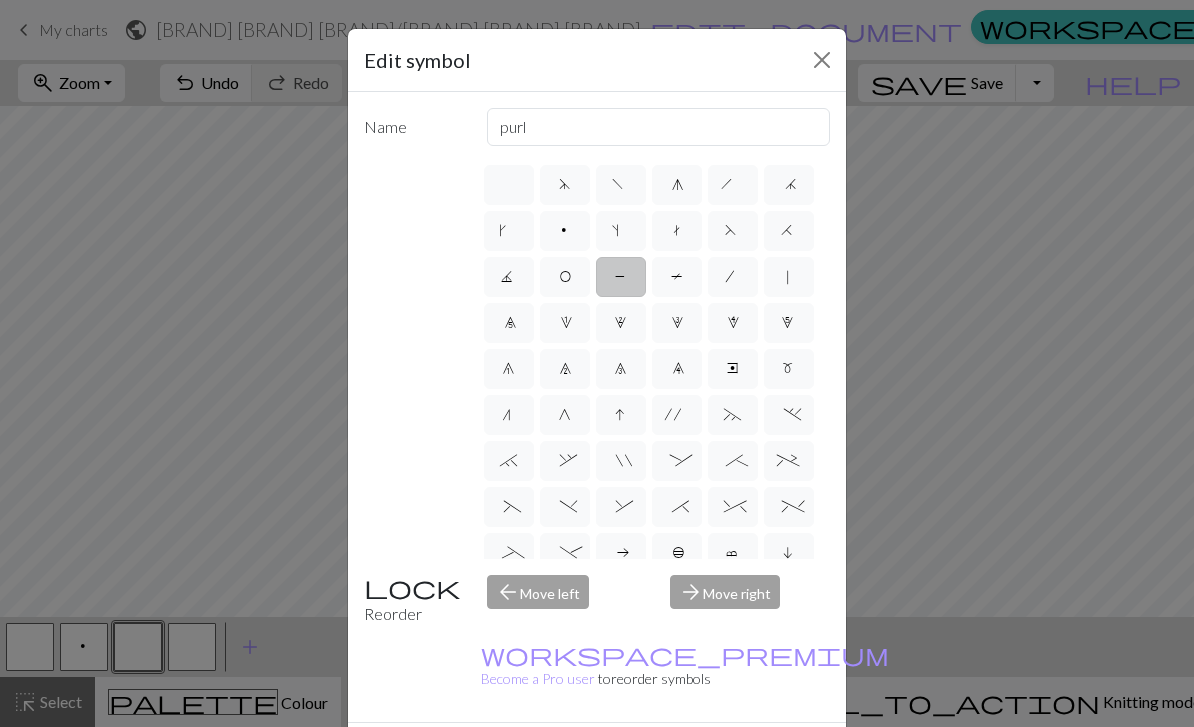 click on "P" at bounding box center [621, 277] 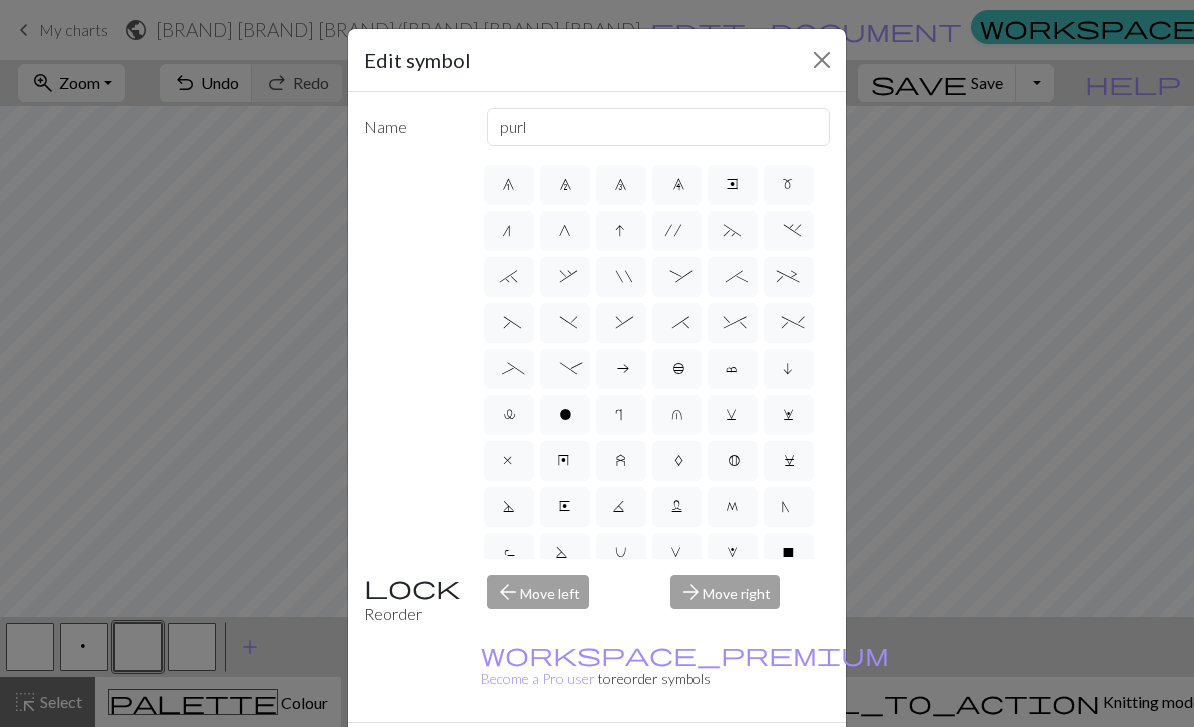 scroll, scrollTop: 183, scrollLeft: 0, axis: vertical 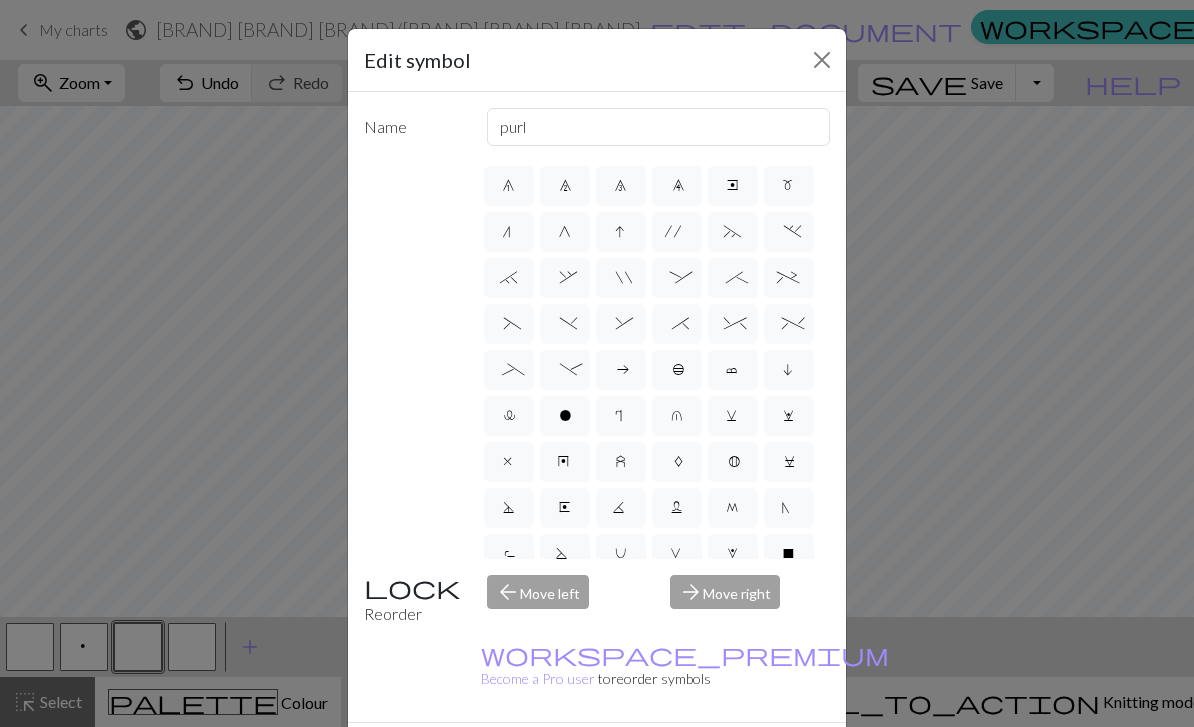 click at bounding box center [822, 60] 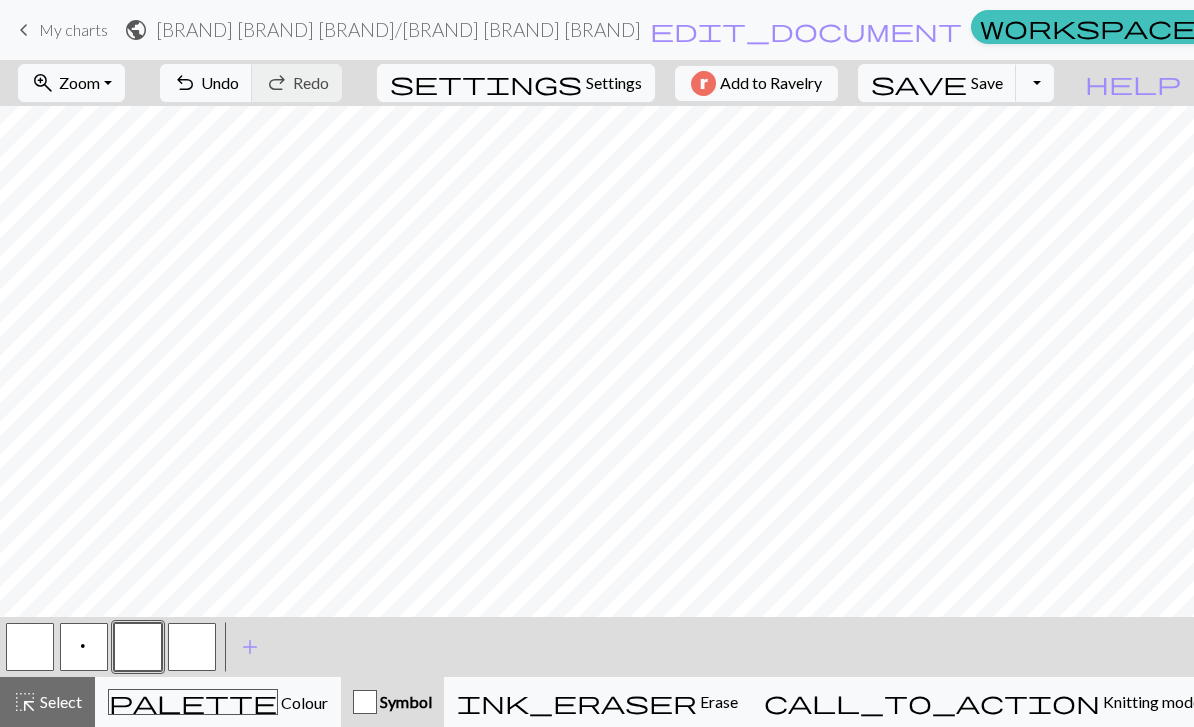 click at bounding box center (138, 647) 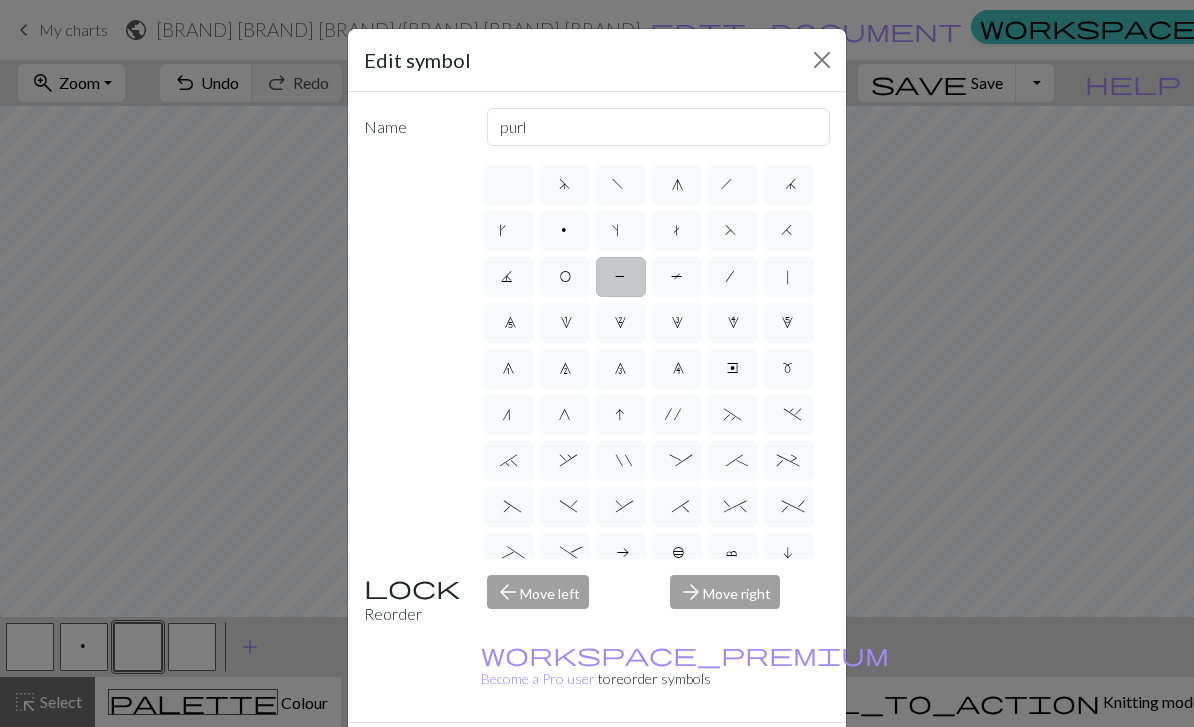 click on "P" at bounding box center (621, 279) 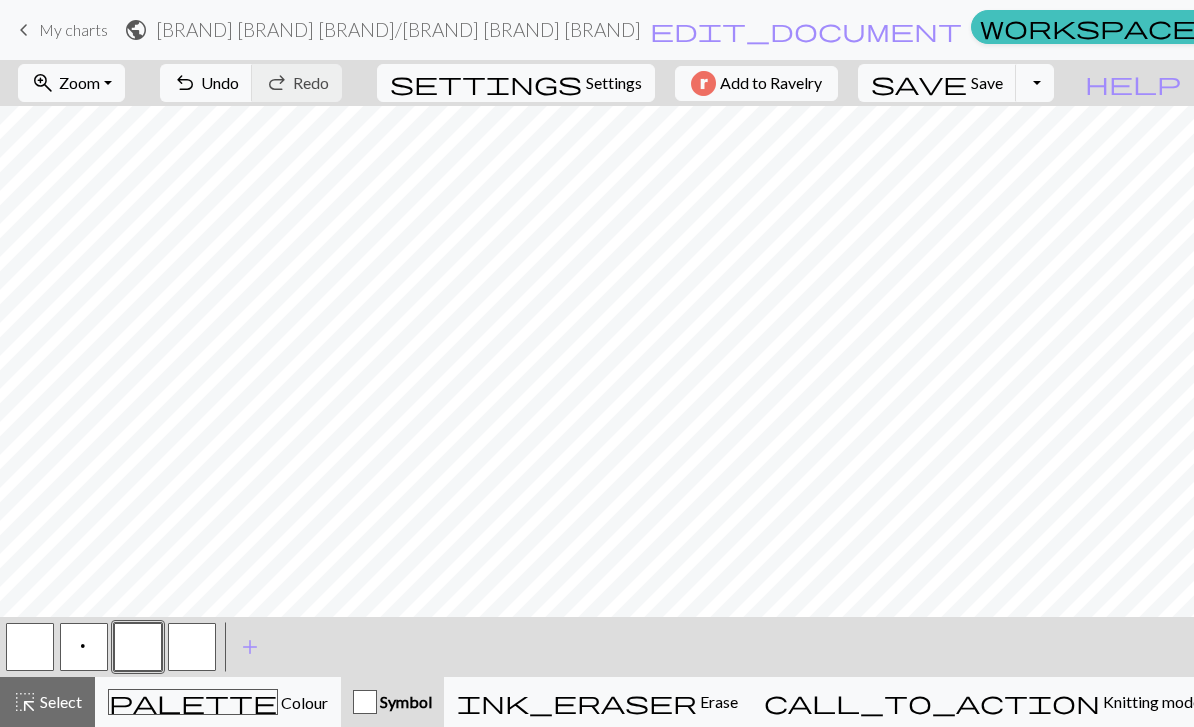 click at bounding box center [138, 647] 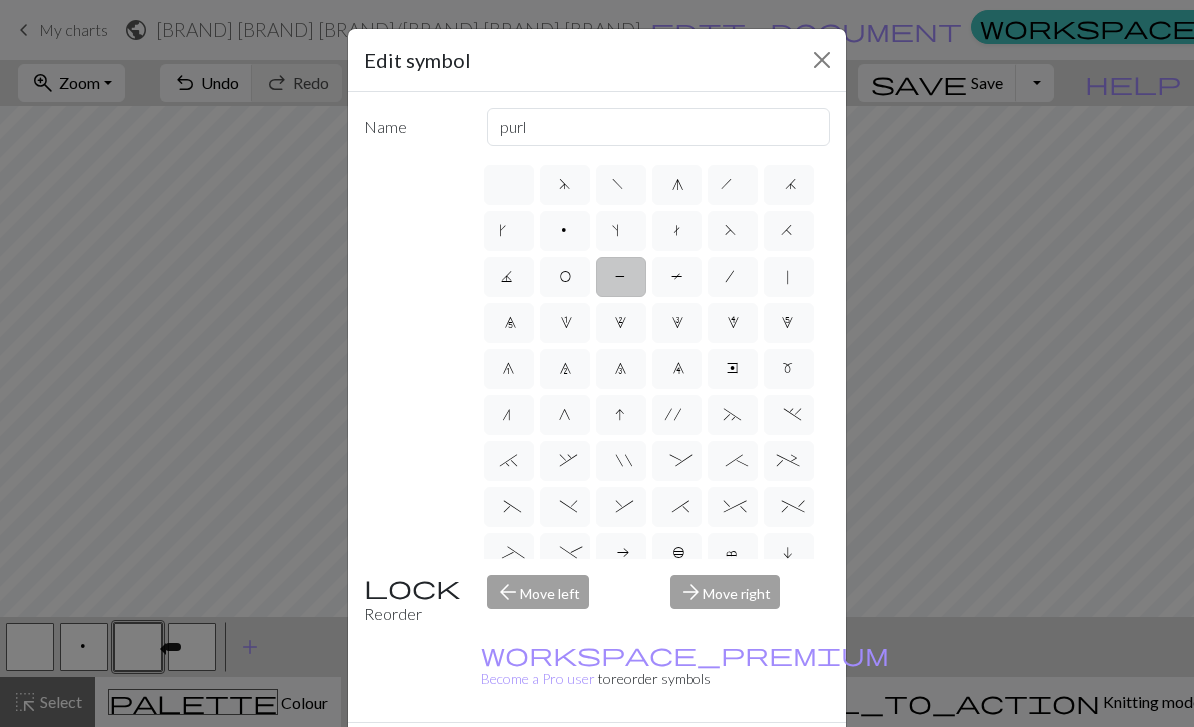 click on "P" at bounding box center [621, 277] 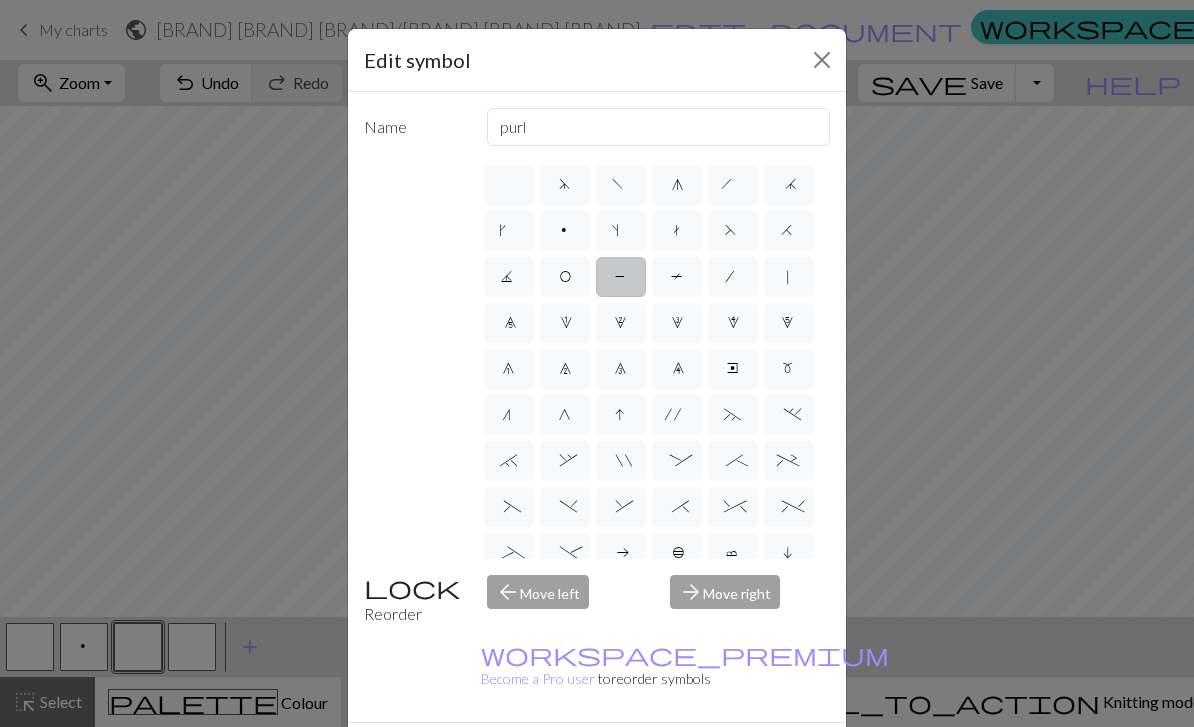 click at bounding box center [822, 60] 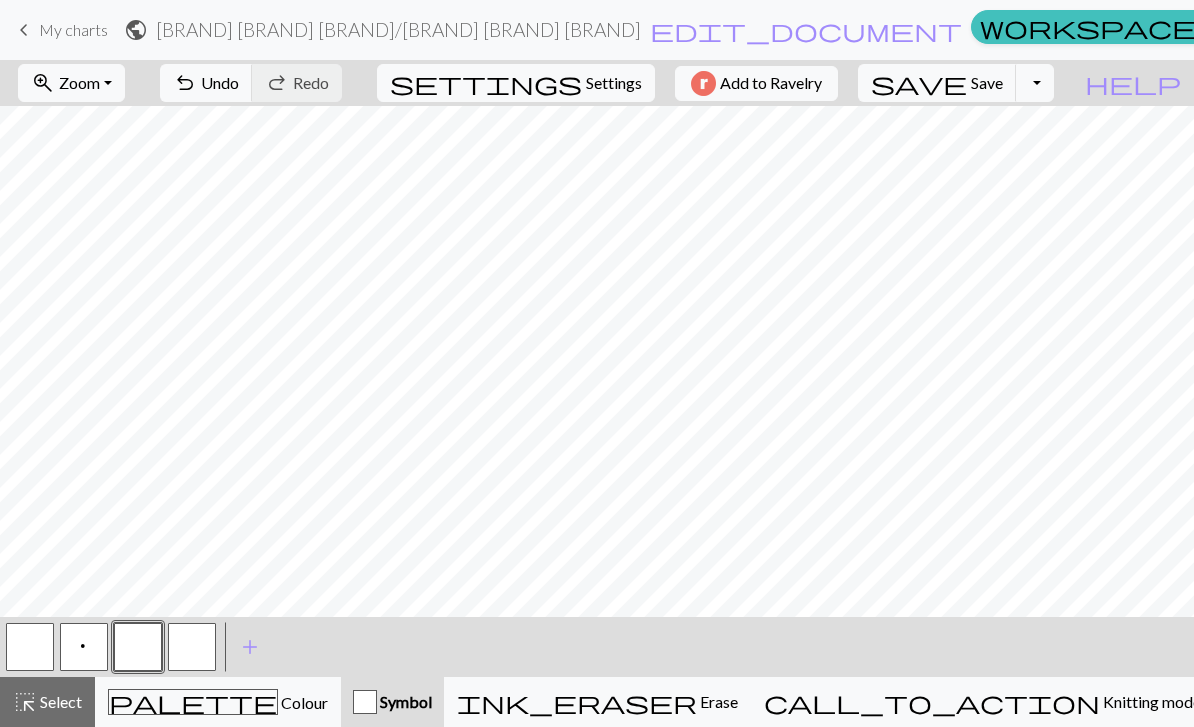 click on "p" at bounding box center (84, 647) 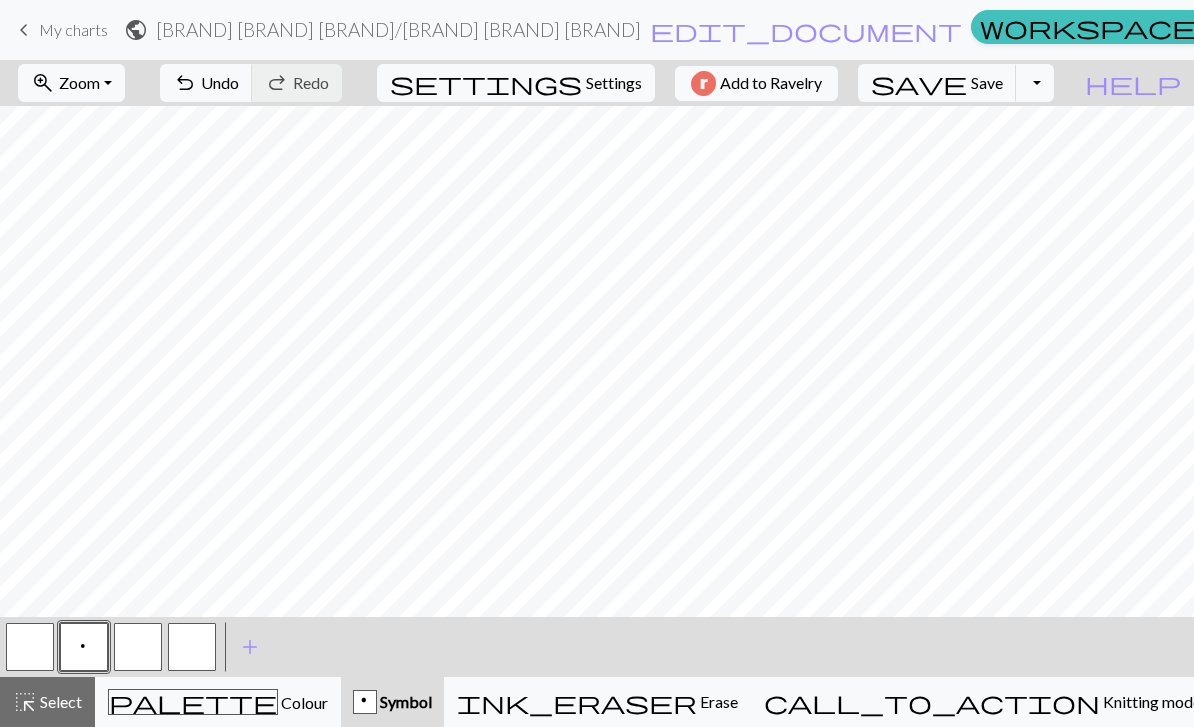 click at bounding box center [138, 647] 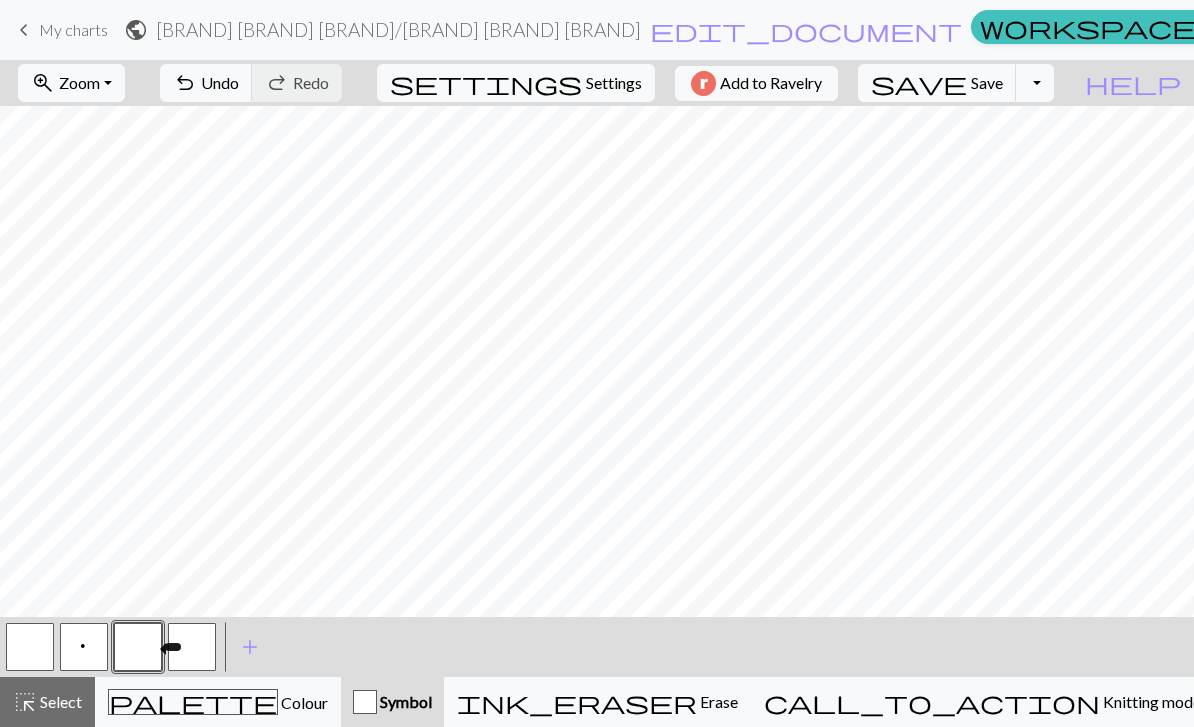 click at bounding box center [138, 647] 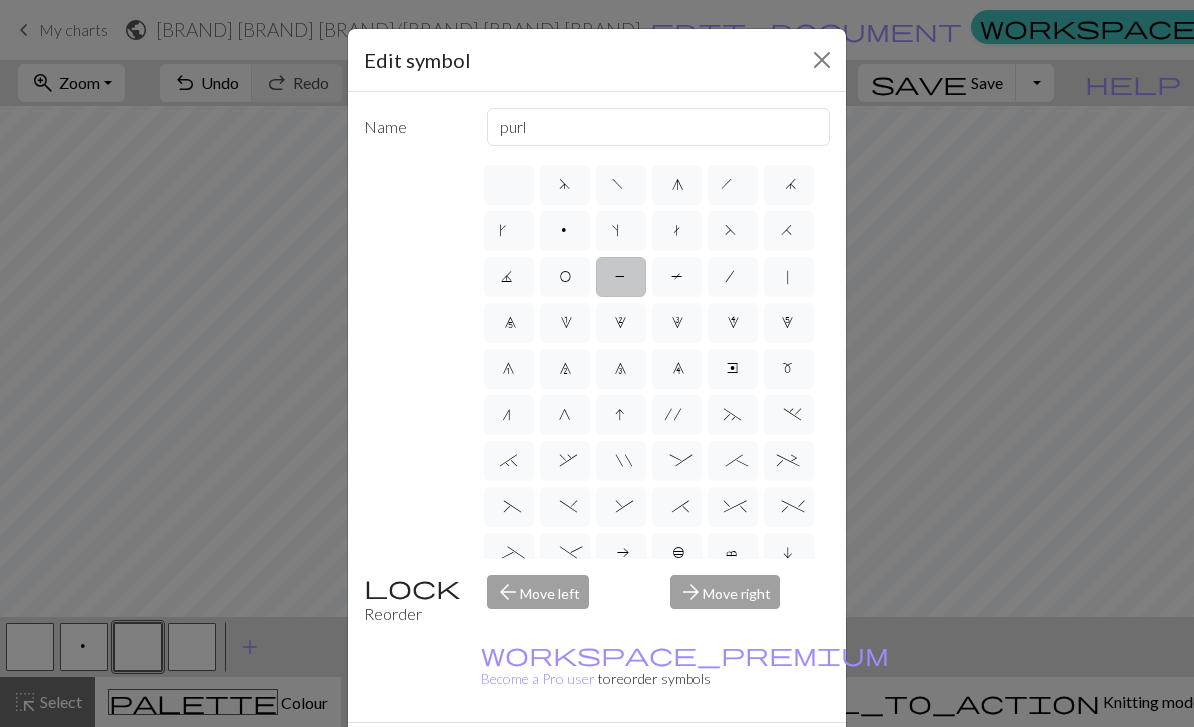 click on "P" at bounding box center (621, 279) 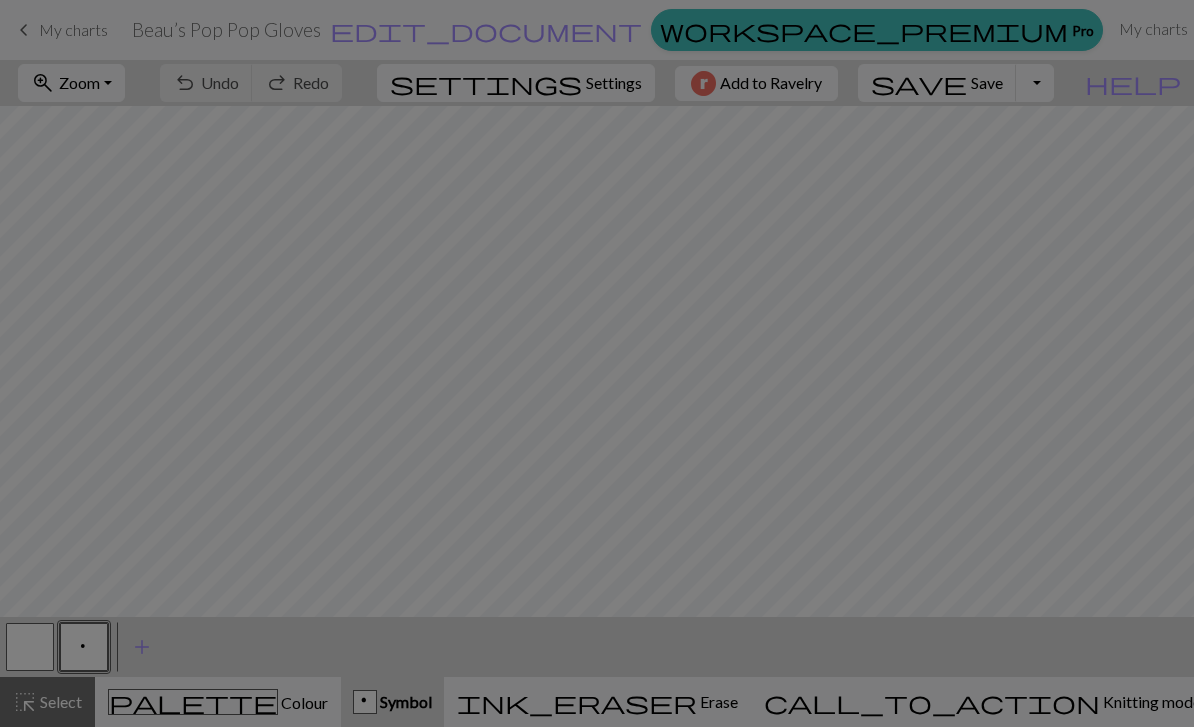 scroll, scrollTop: 0, scrollLeft: 0, axis: both 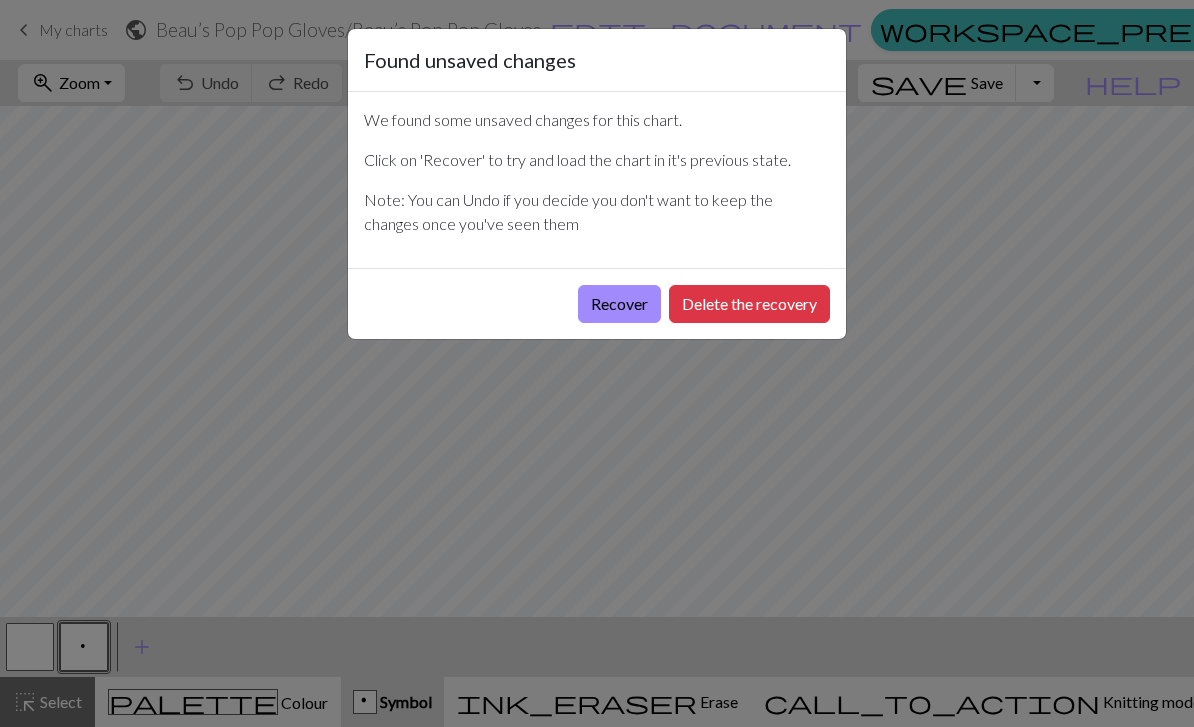 click on "Delete the recovery" at bounding box center [749, 304] 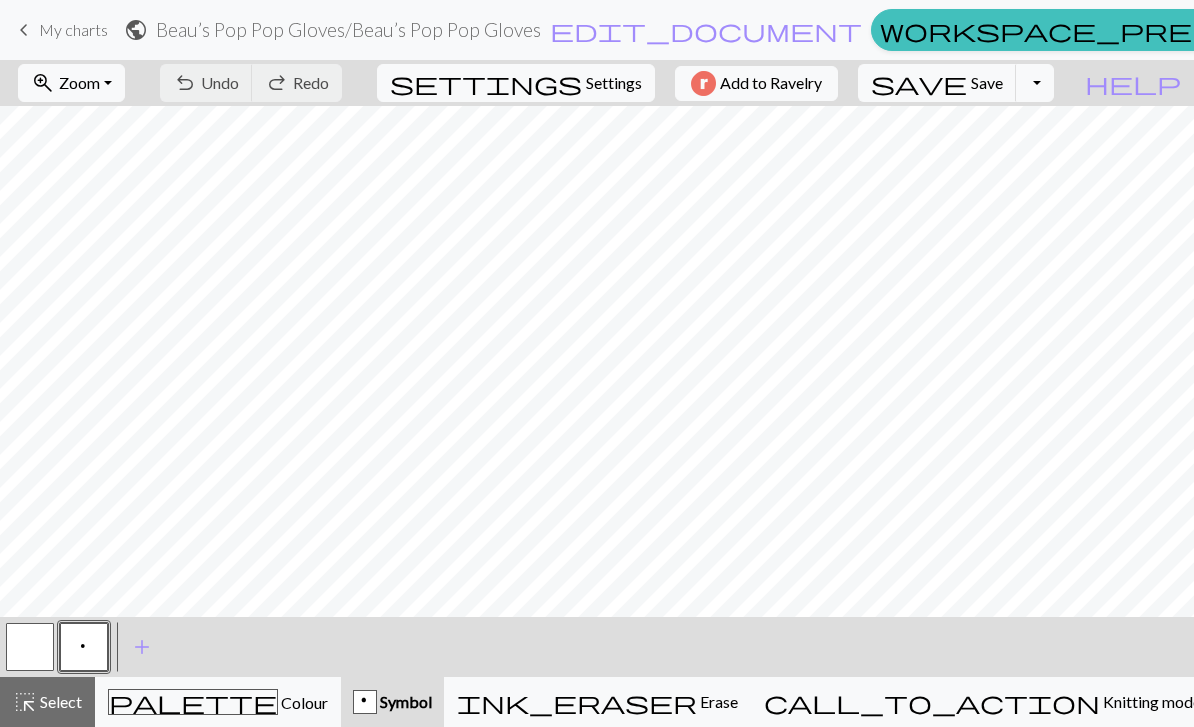 click on "add" at bounding box center [142, 647] 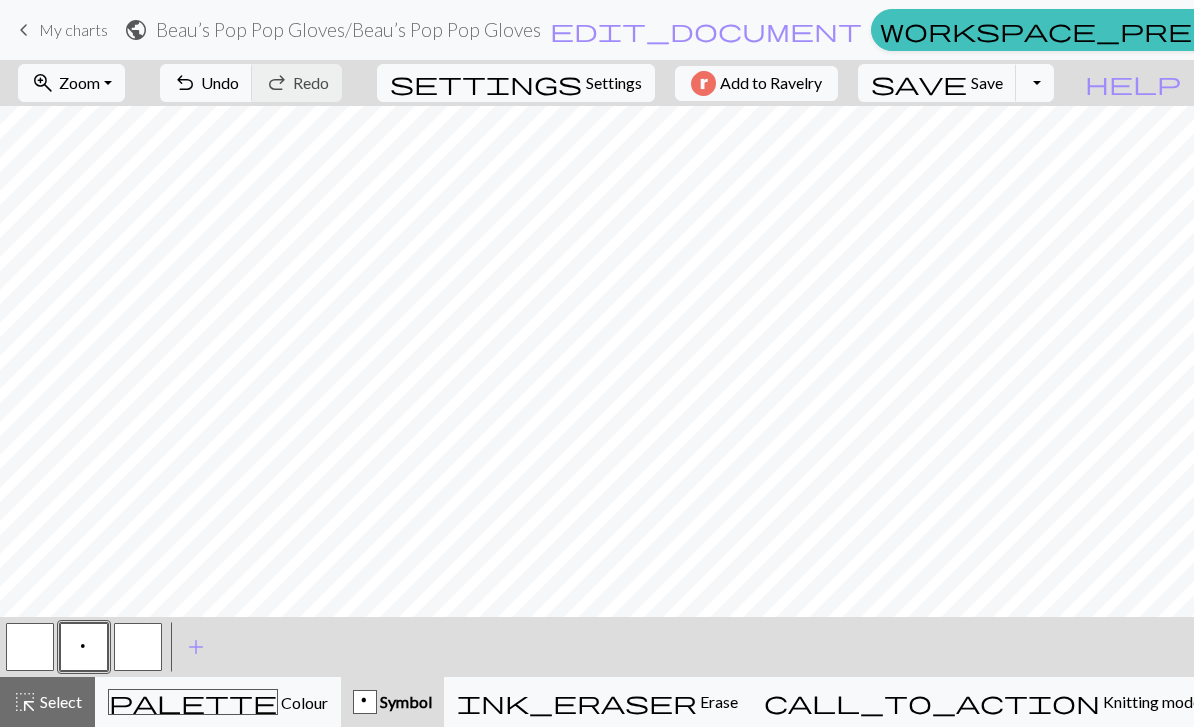 click at bounding box center (138, 647) 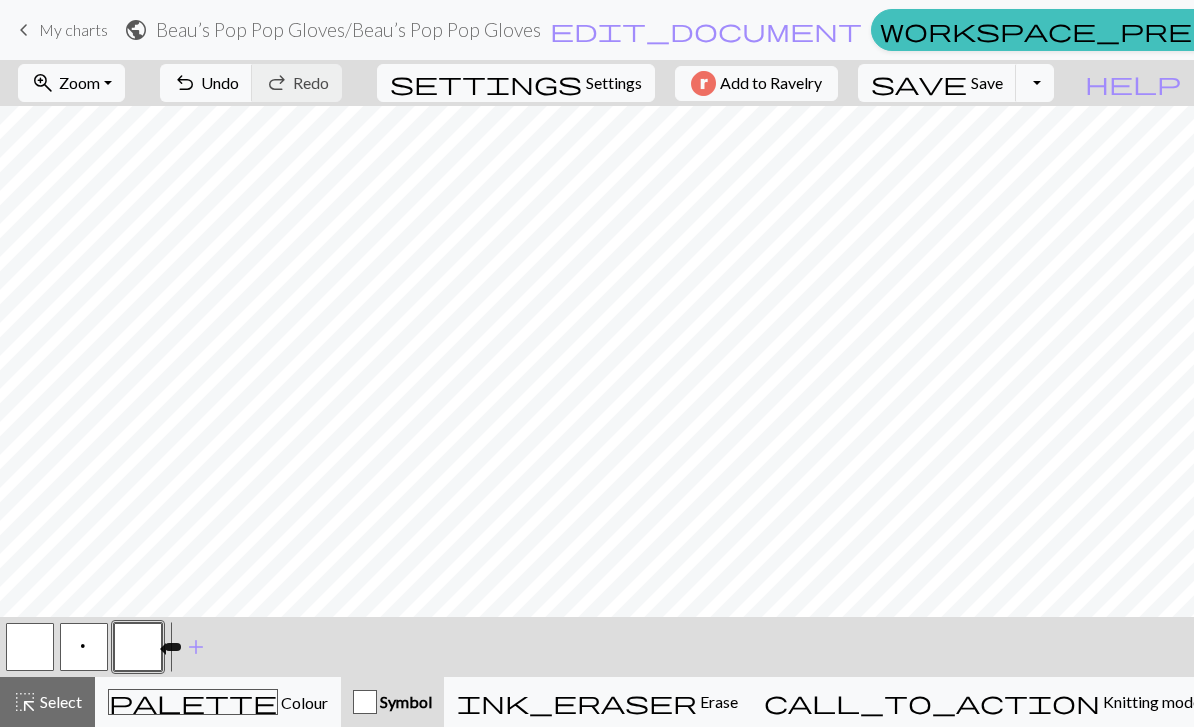 click at bounding box center [138, 647] 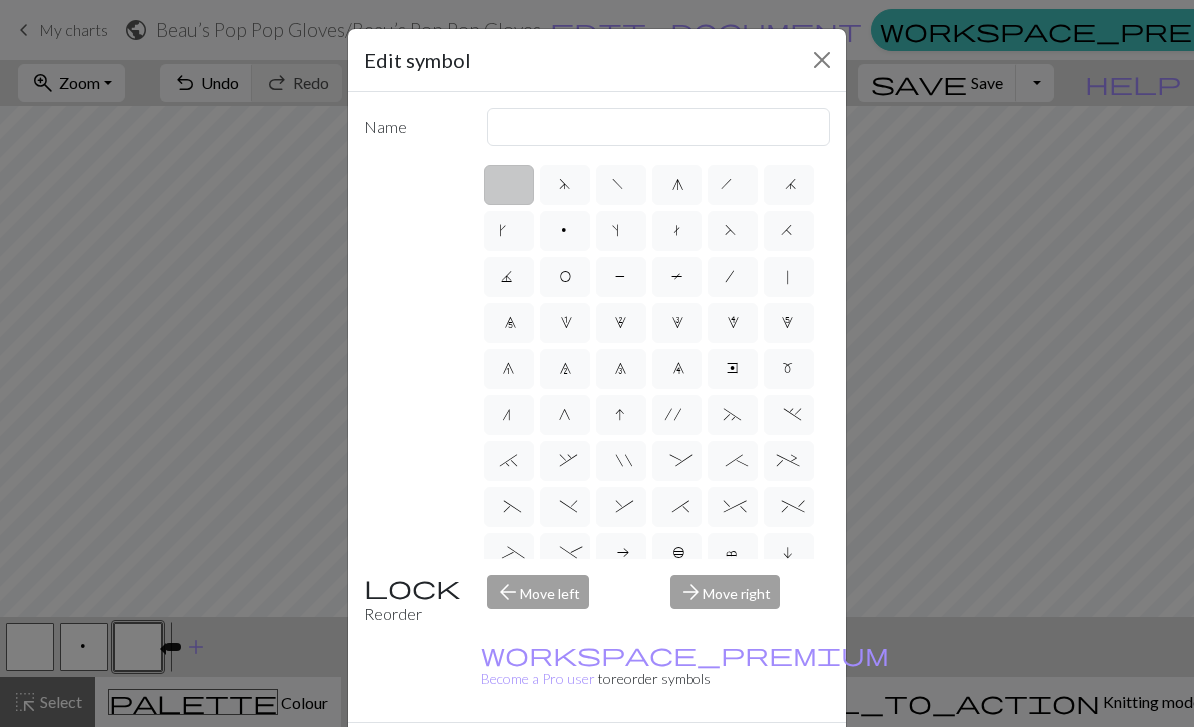 click on "P" at bounding box center (621, 279) 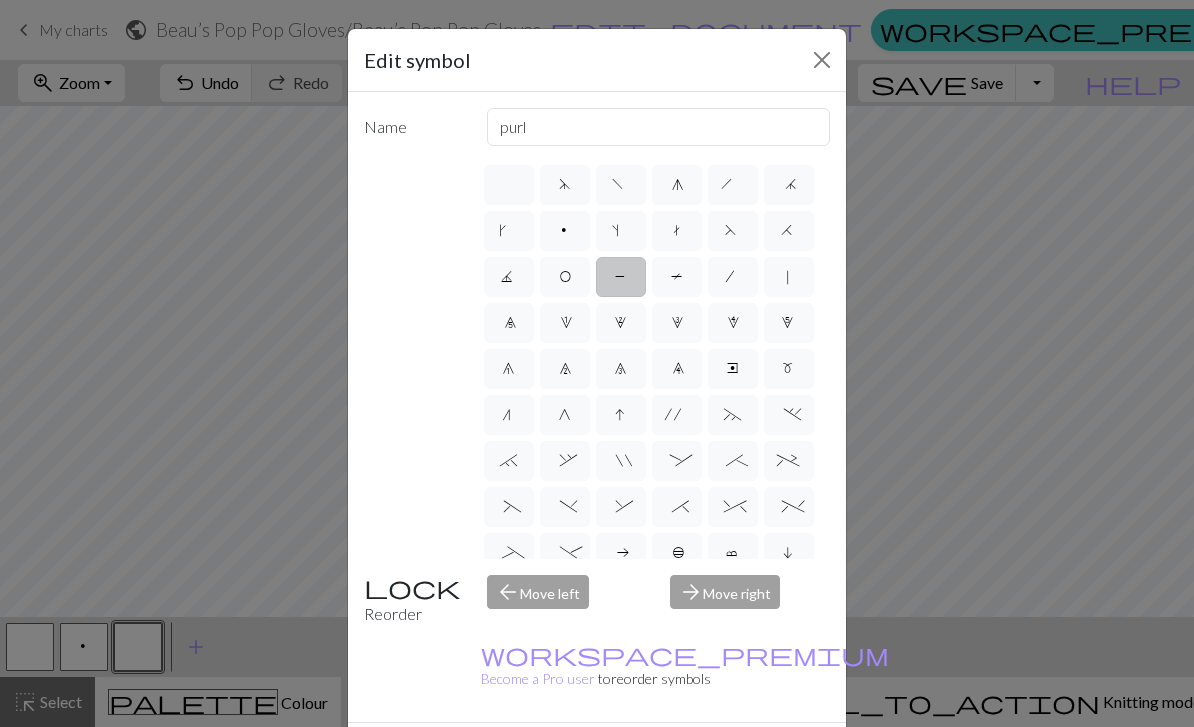 click on "P" at bounding box center (621, 277) 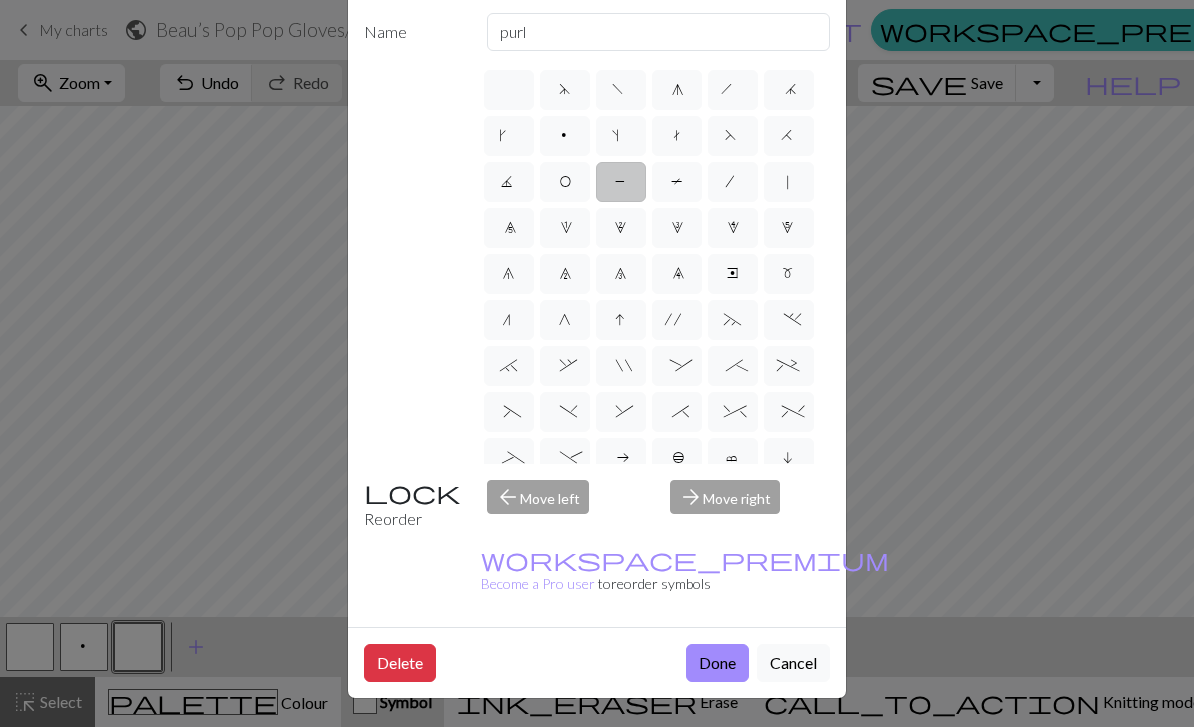 scroll, scrollTop: 118, scrollLeft: 0, axis: vertical 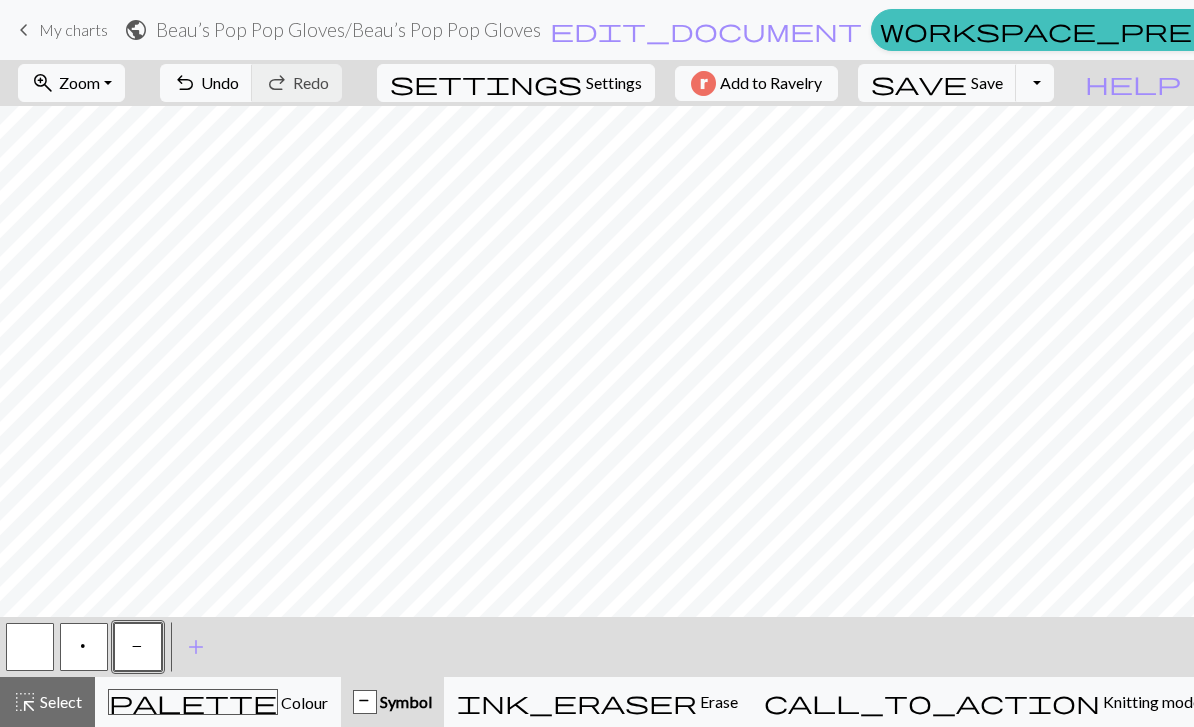 click on "Settings" at bounding box center (614, 83) 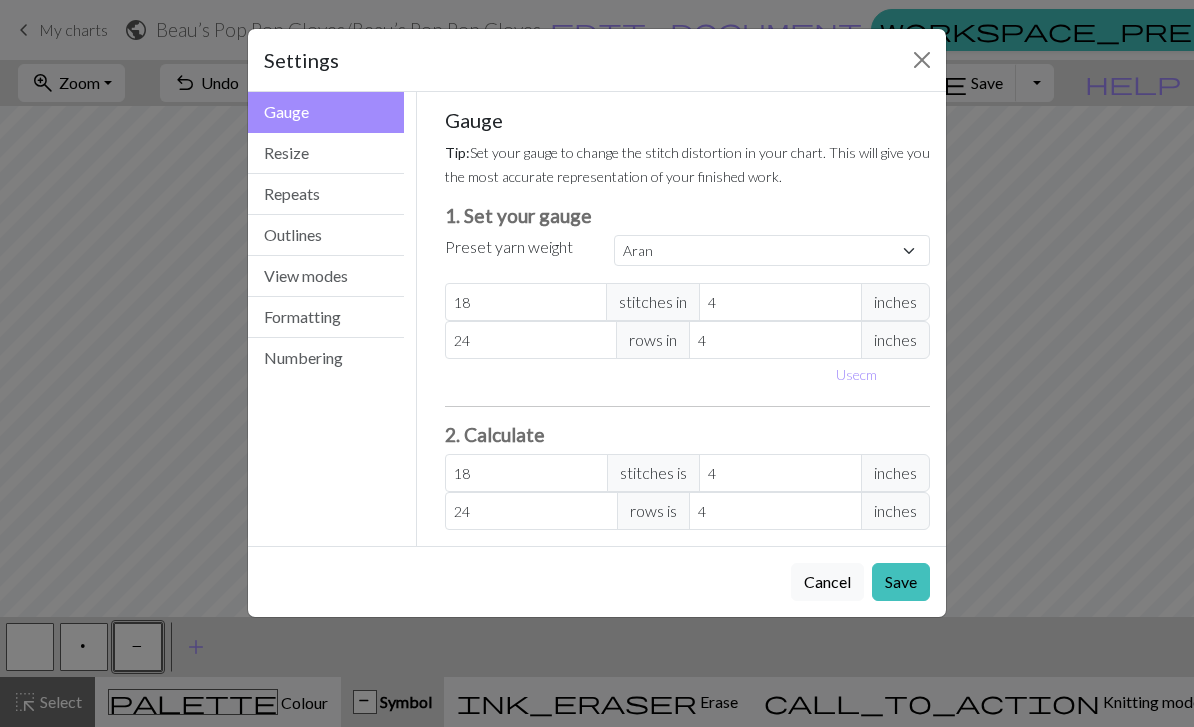 click at bounding box center (922, 60) 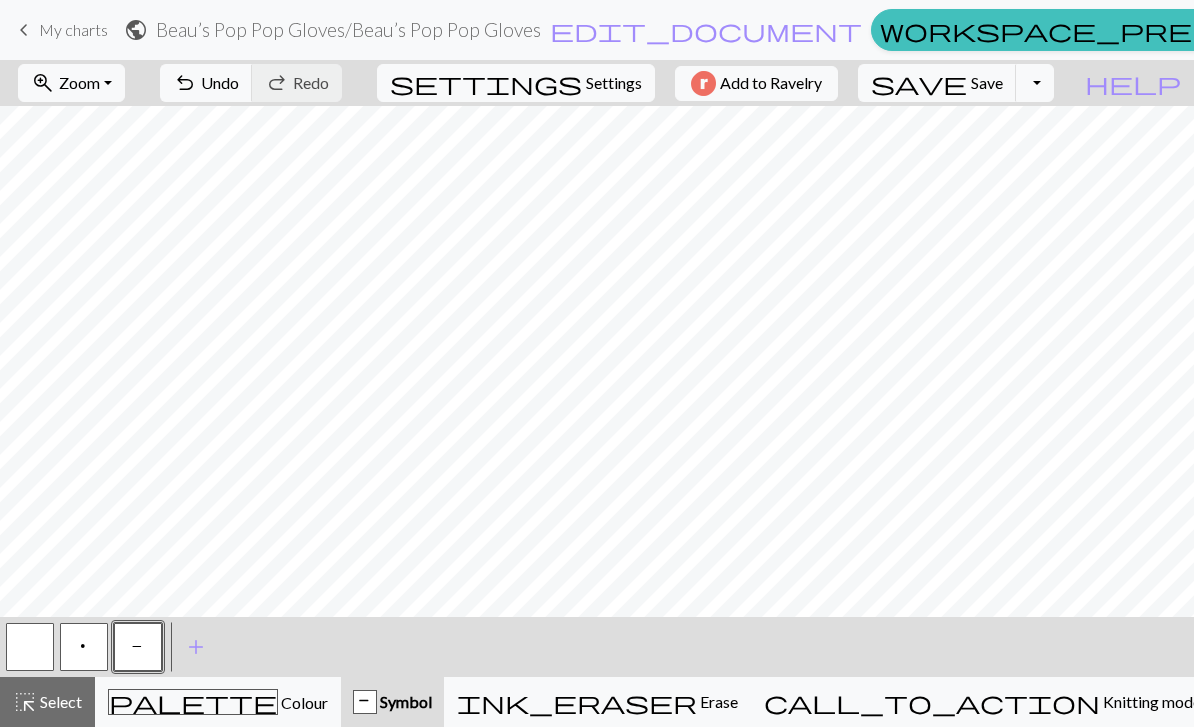 click on "Knitting mode" at bounding box center [1150, 701] 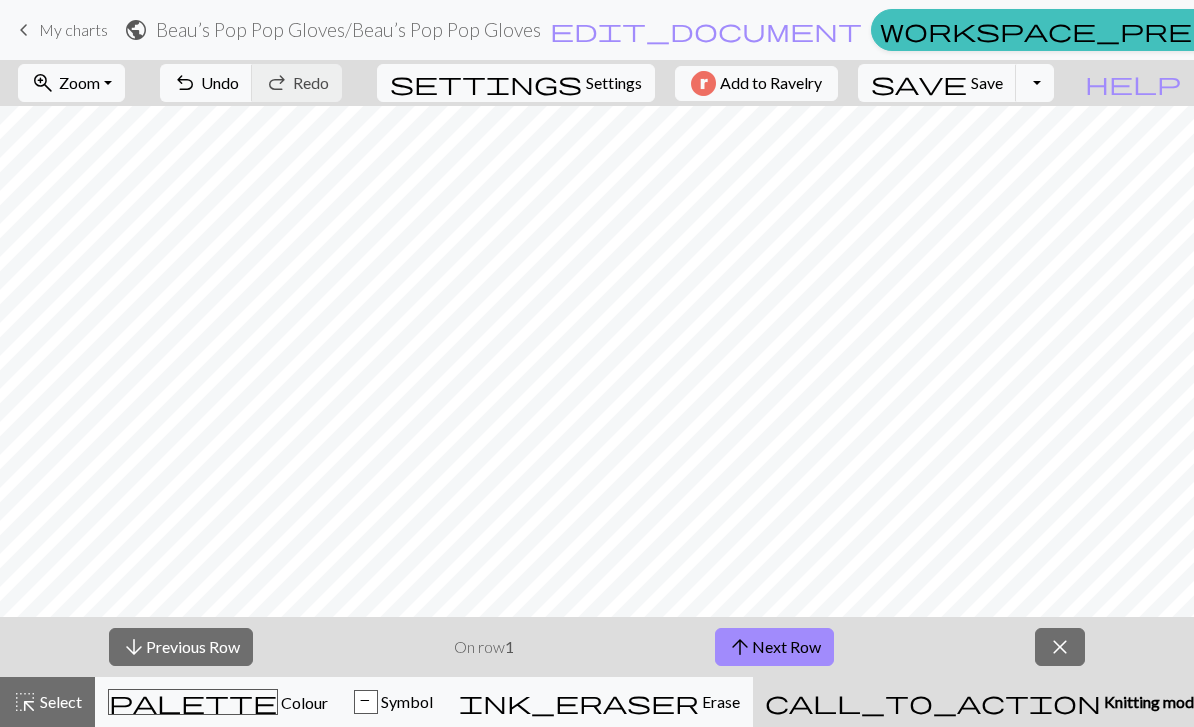 click on "close" at bounding box center [1060, 647] 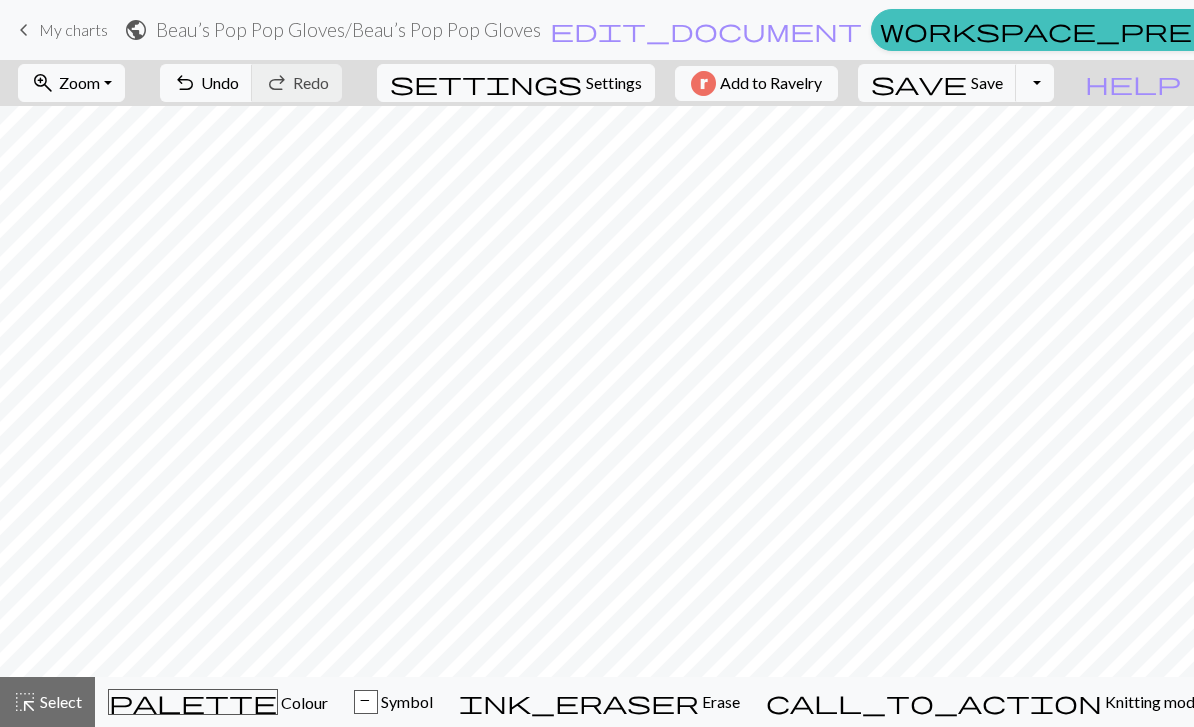 click on "Select" at bounding box center [59, 701] 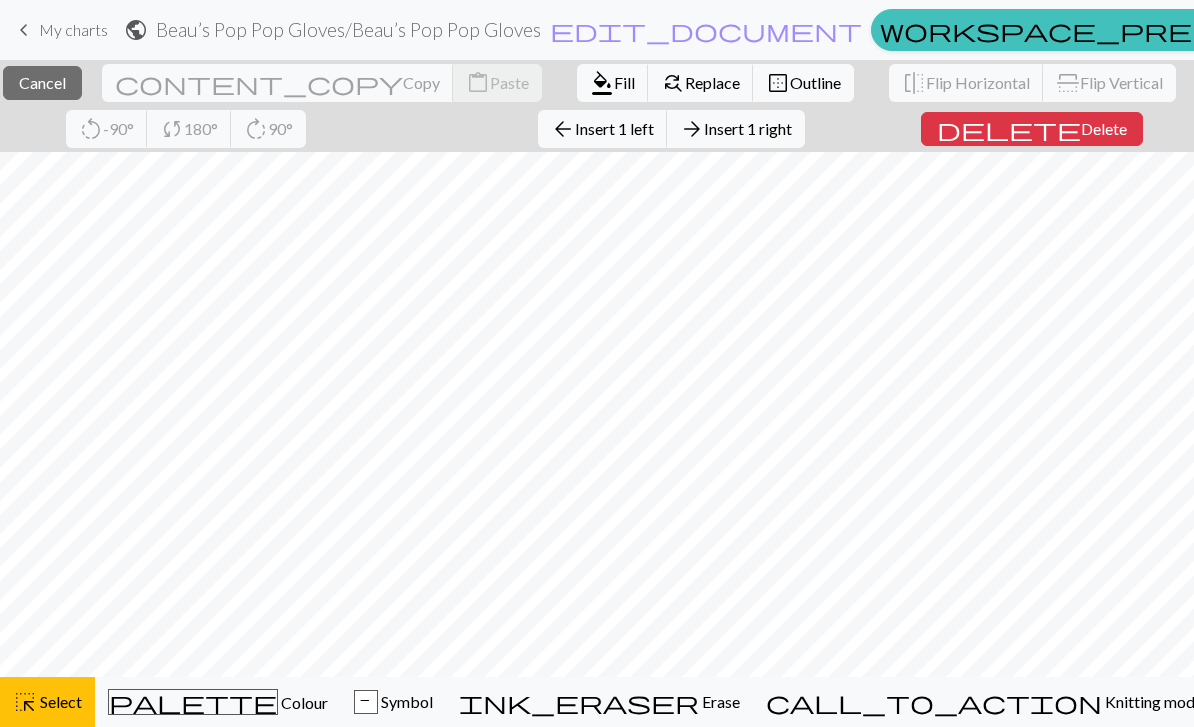 click on "arrow_forward Insert 1 right" at bounding box center [736, 129] 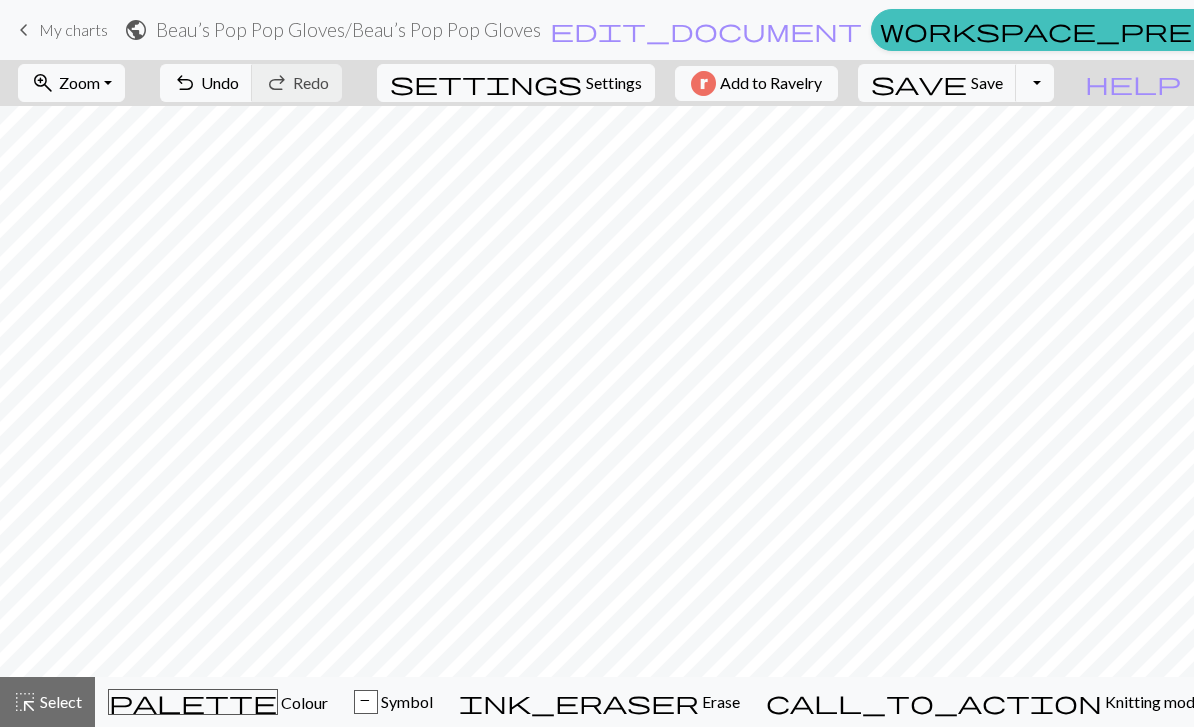 click on "Settings" at bounding box center (614, 83) 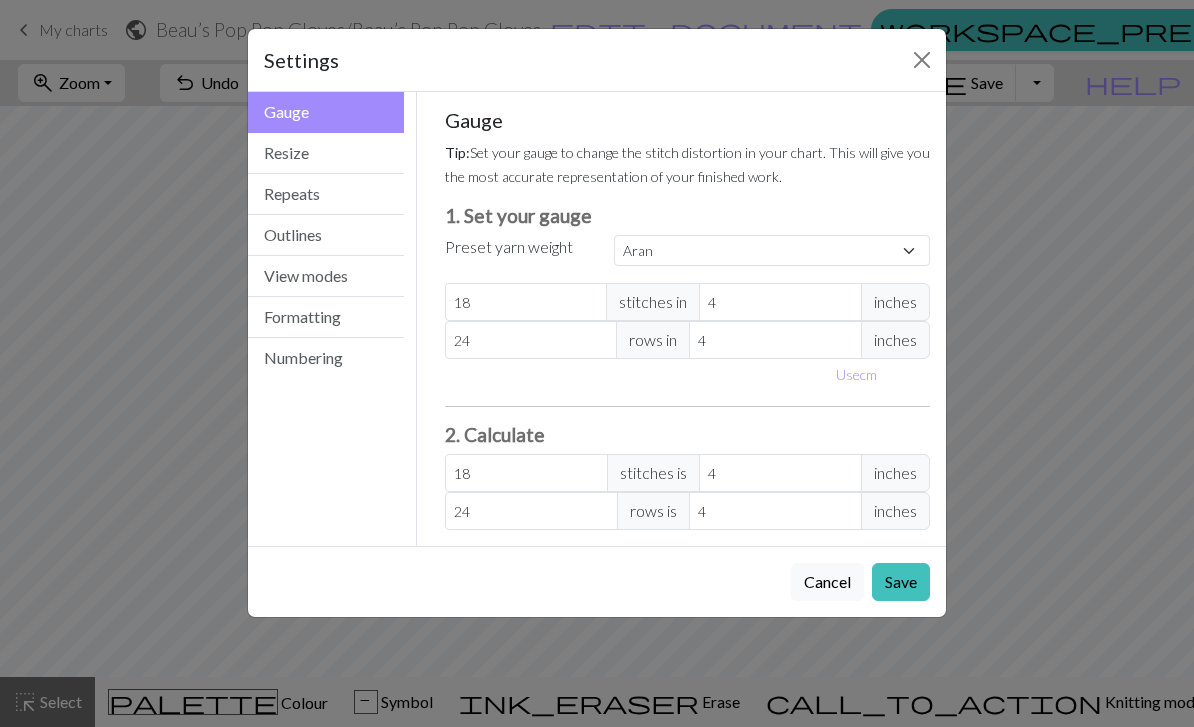 click on "Resize" at bounding box center [326, 153] 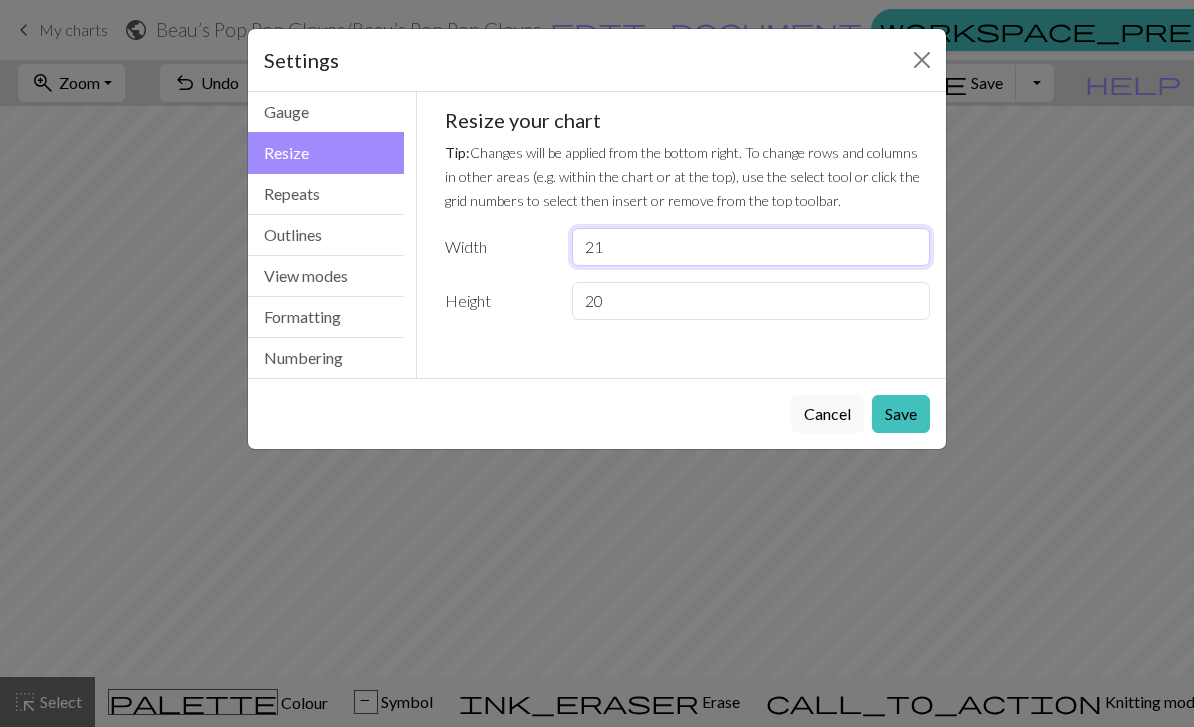 click on "21" at bounding box center (751, 247) 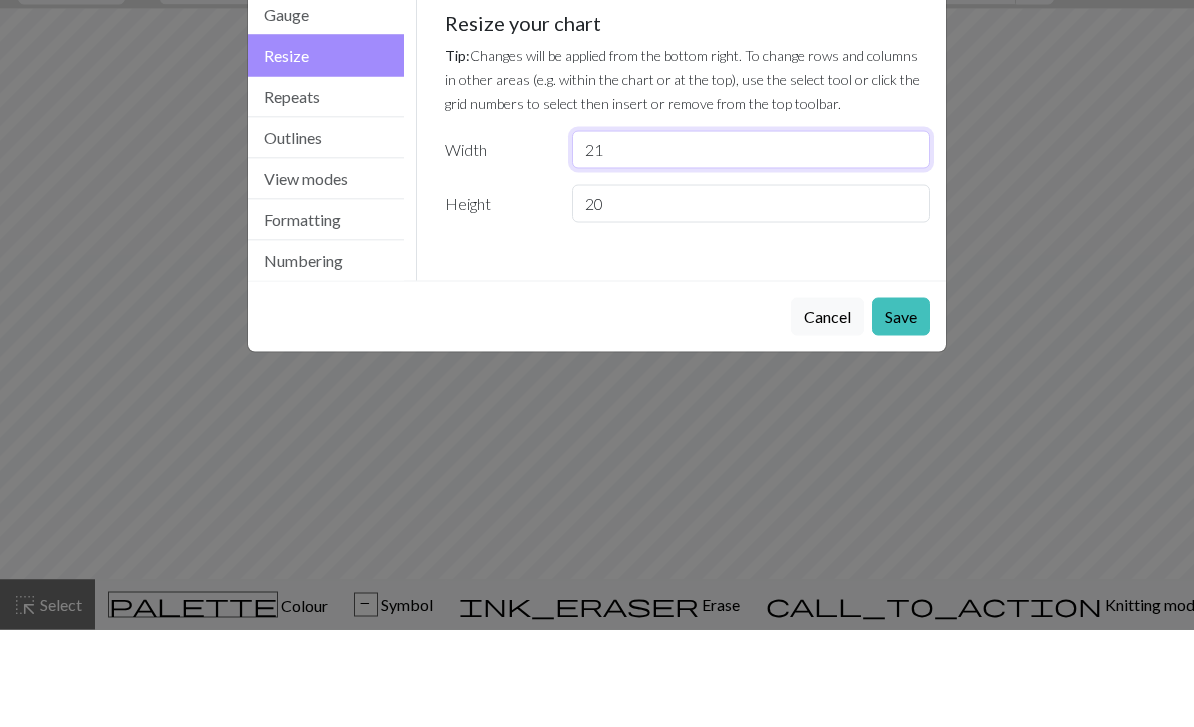 type on "2" 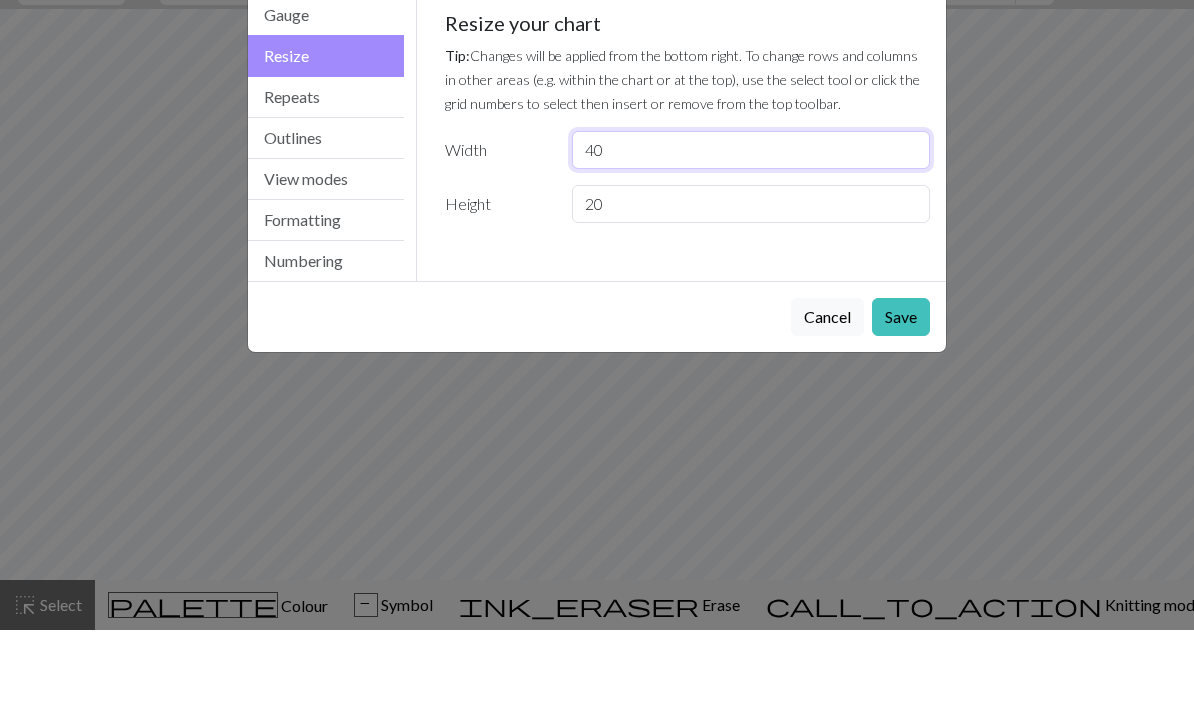 type on "40" 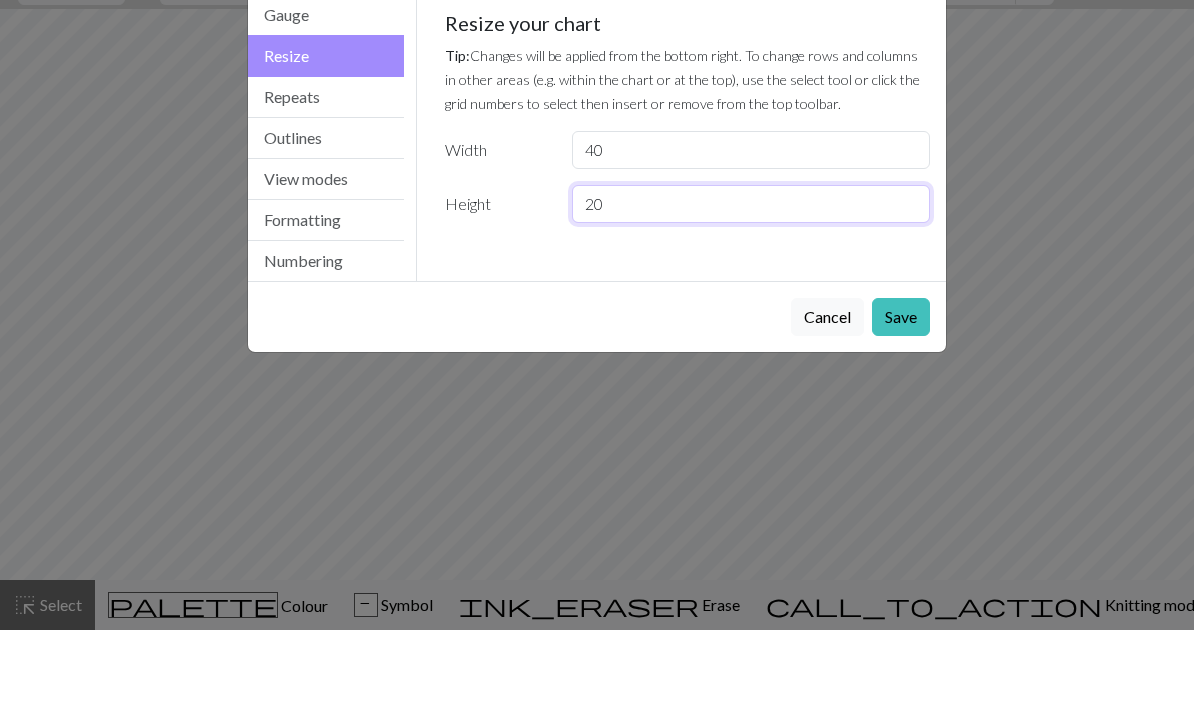 click on "20" at bounding box center (751, 301) 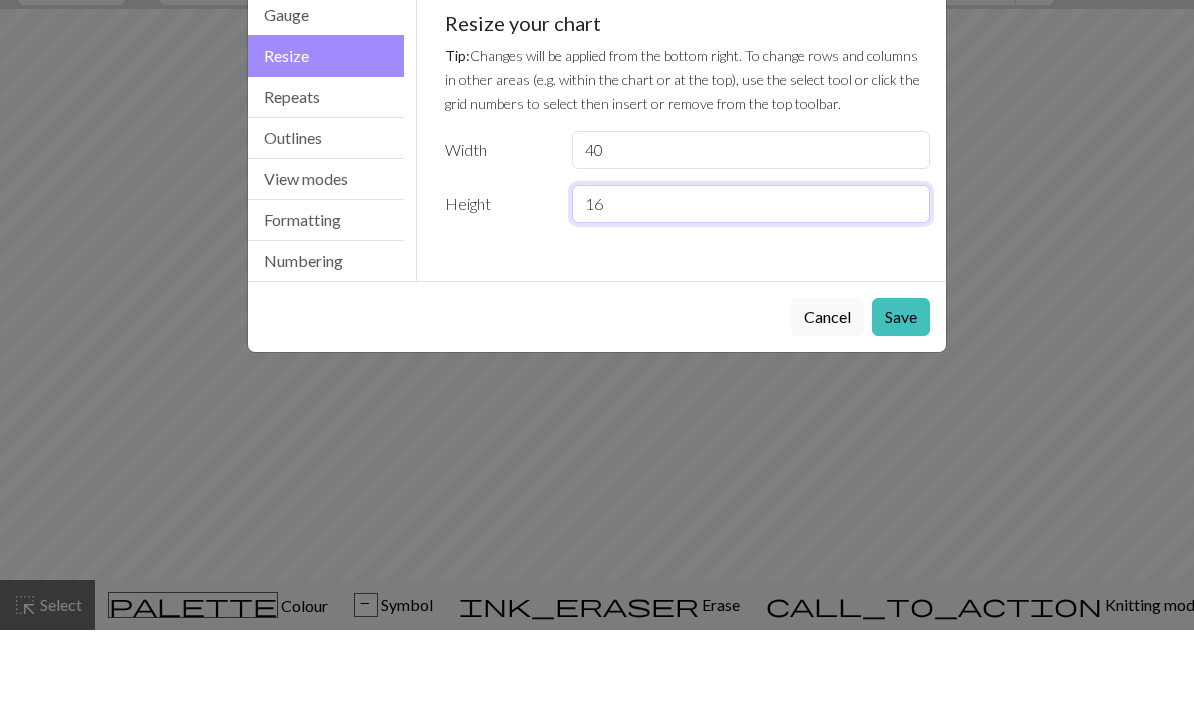 type on "16" 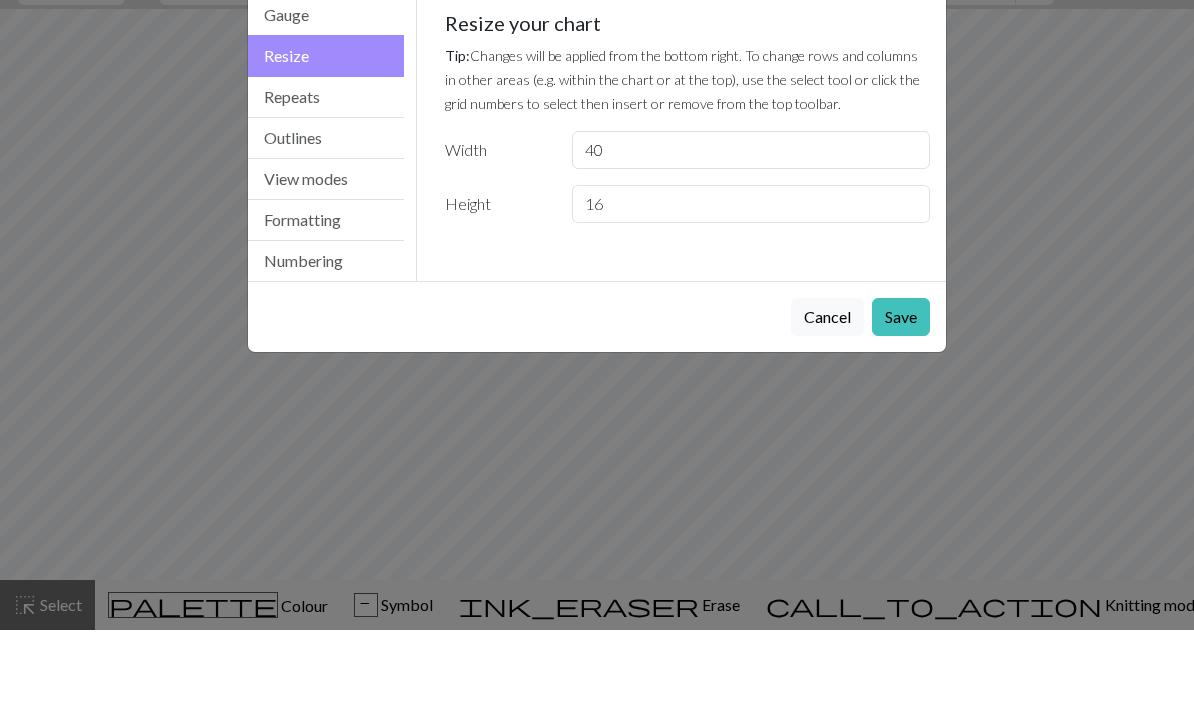 click on "Settings Resize Gauge Resize Repeats Outlines View modes Formatting Numbering Gauge Resize Repeats Outlines View modes Formatting Numbering Gauge Tip:  Set your gauge to change the stitch distortion in your chart. This will give you the most accurate representation of your finished work. 1. Set your gauge Preset yarn weight Custom Square Lace Light Fingering Fingering Sport Double knit Worsted Aran Bulky Super Bulky 18 stitches in  4 inches 24 rows in  4 inches Use  cm 2. Calculate 18 stitches is 4 inches 24 rows is 4 inches Resize your chart Tip:  Changes will be applied from the bottom right. To change rows and columns in other areas (e.g. within the chart or at the top), use the select tool or click the grid numbers to select then insert or remove from the top toolbar. Width 40 Height 16 Repeats workspace_premium Become a Pro user   to  visualise repeats Tip:   This will show your entire chart repeated, so you can preview what joining panels look like together. arrow_forward  Horizontal 1 arrow_downward 1" at bounding box center (597, 363) 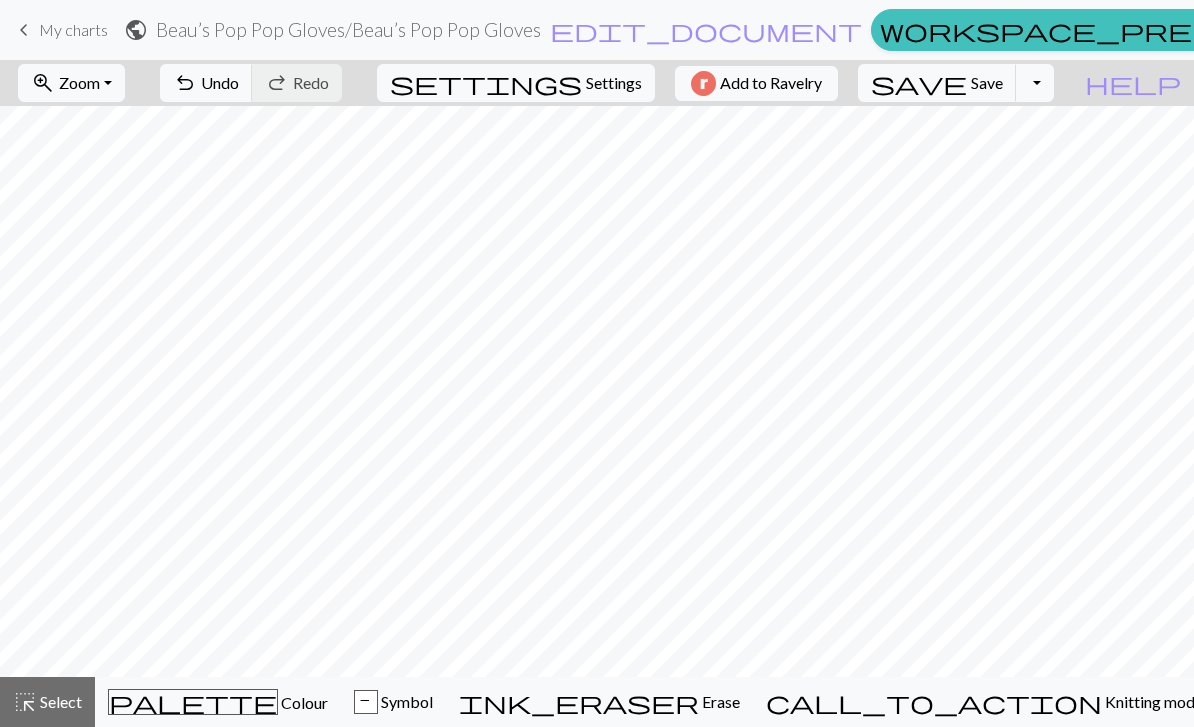 click on "Settings" at bounding box center (614, 83) 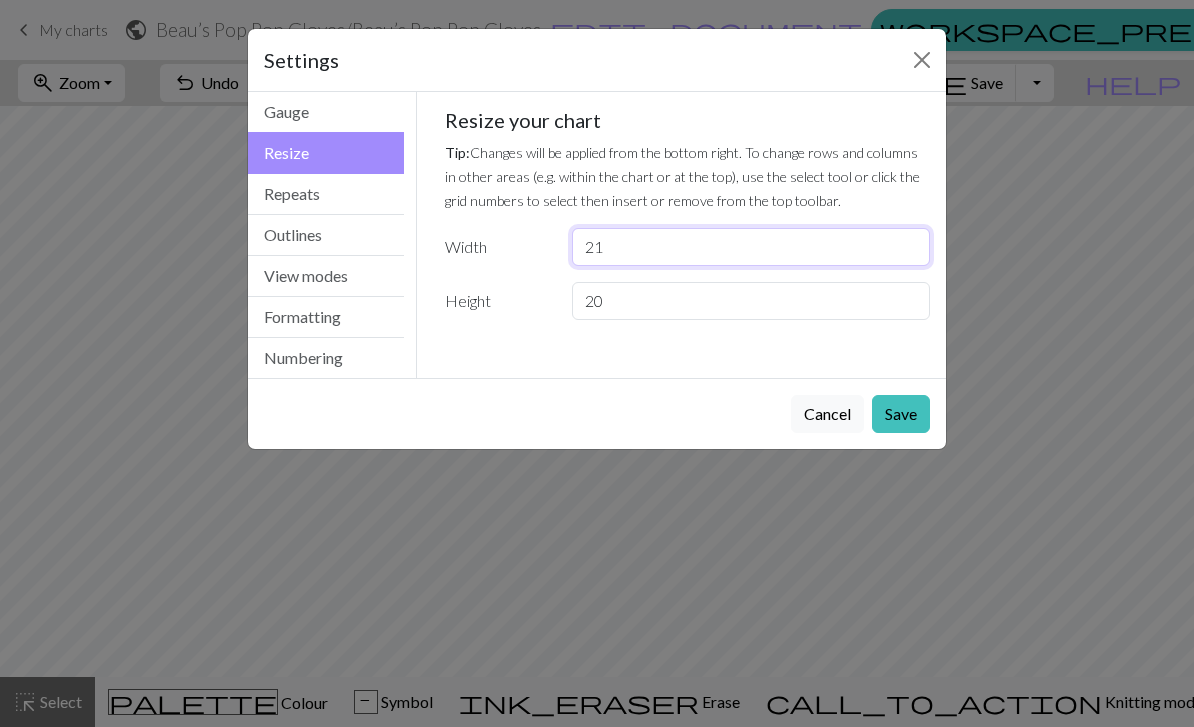 click on "21" at bounding box center (751, 247) 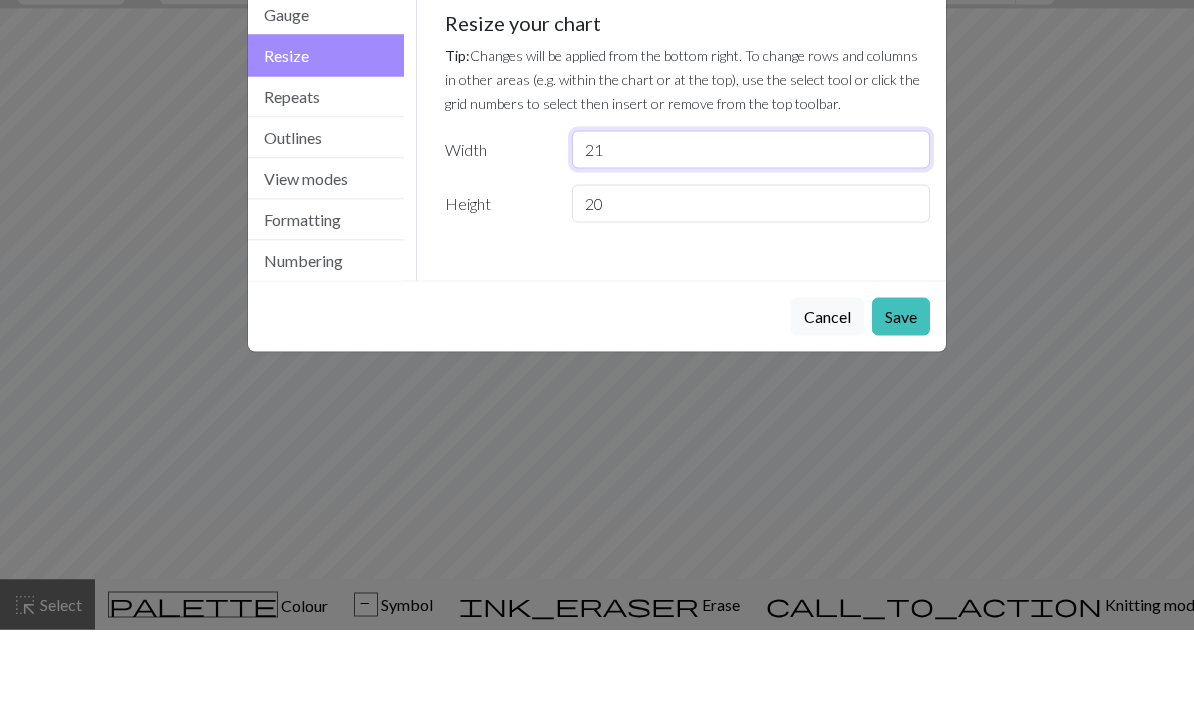 type on "2" 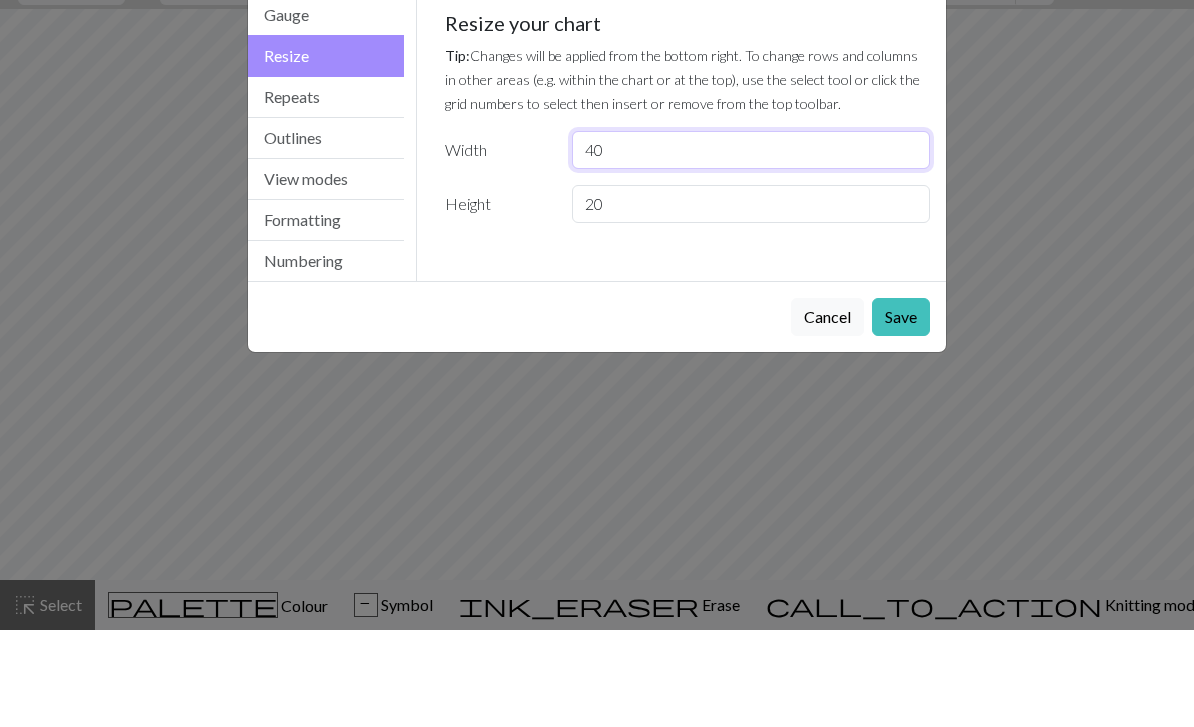 type on "40" 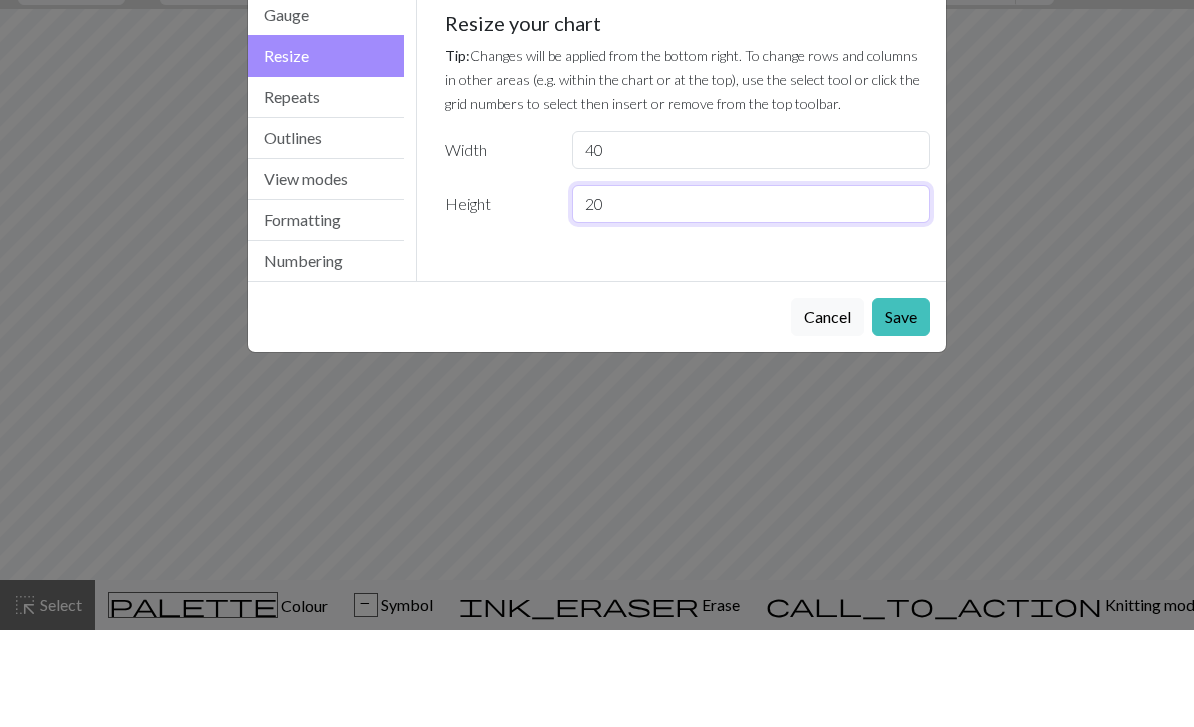 click on "20" at bounding box center (751, 301) 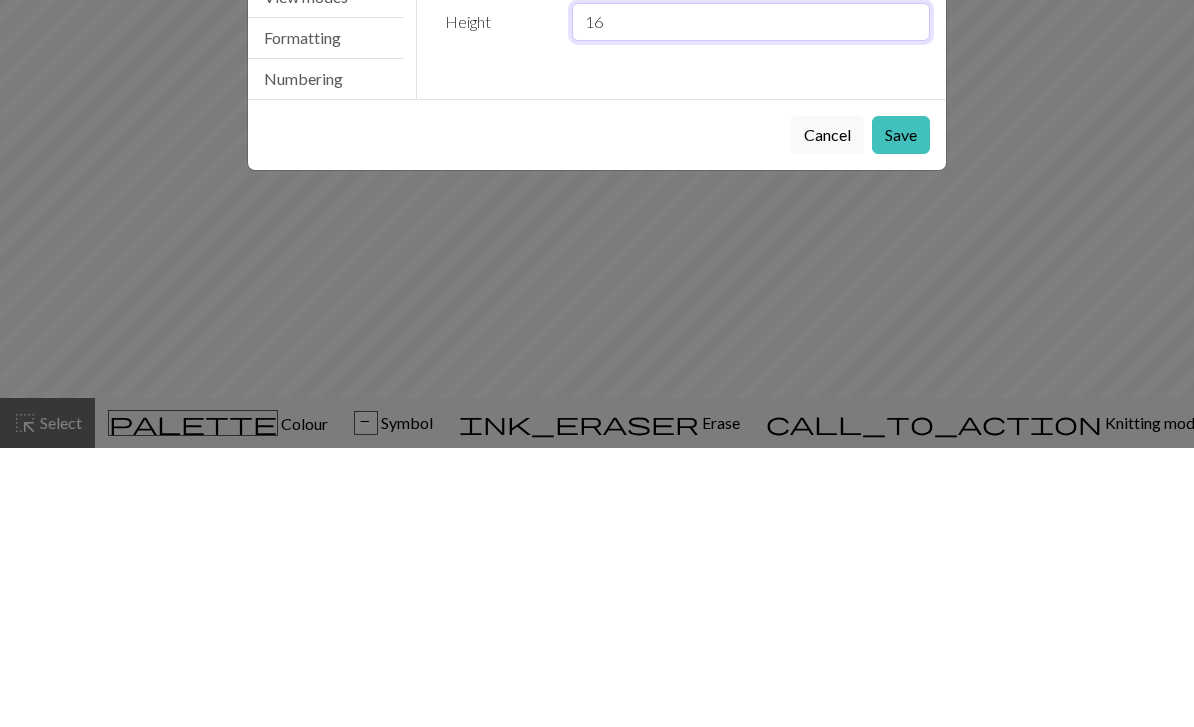 type on "16" 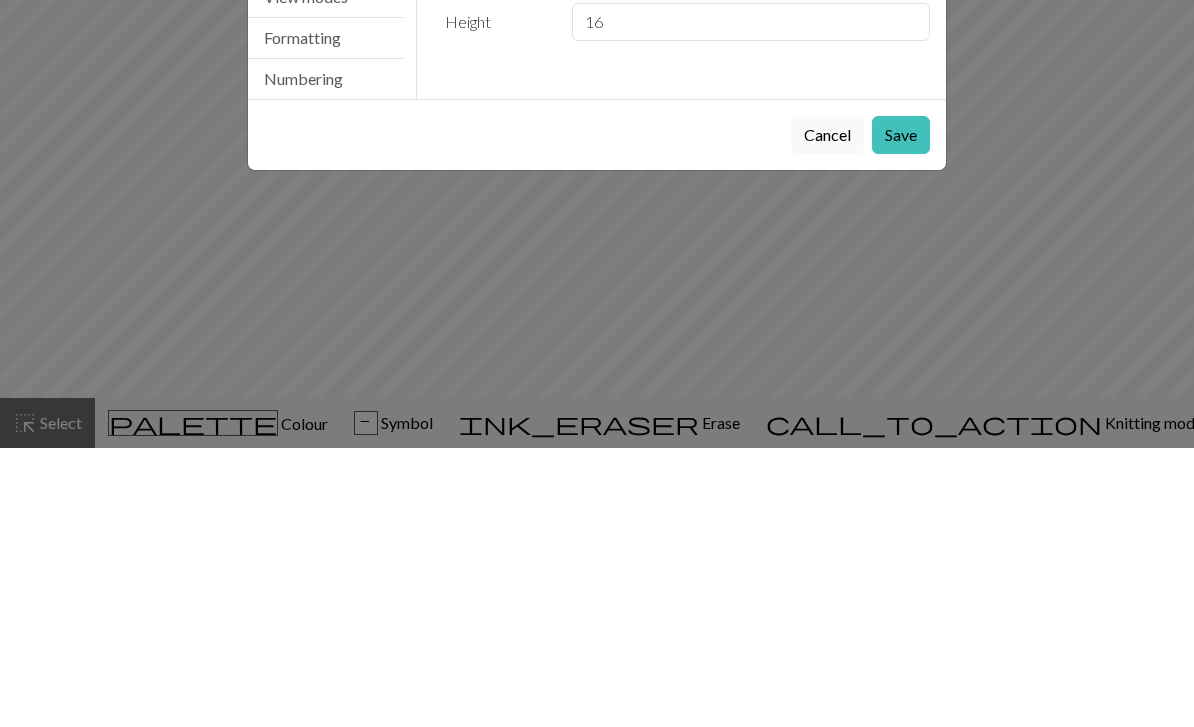 click on "Save" at bounding box center [901, 414] 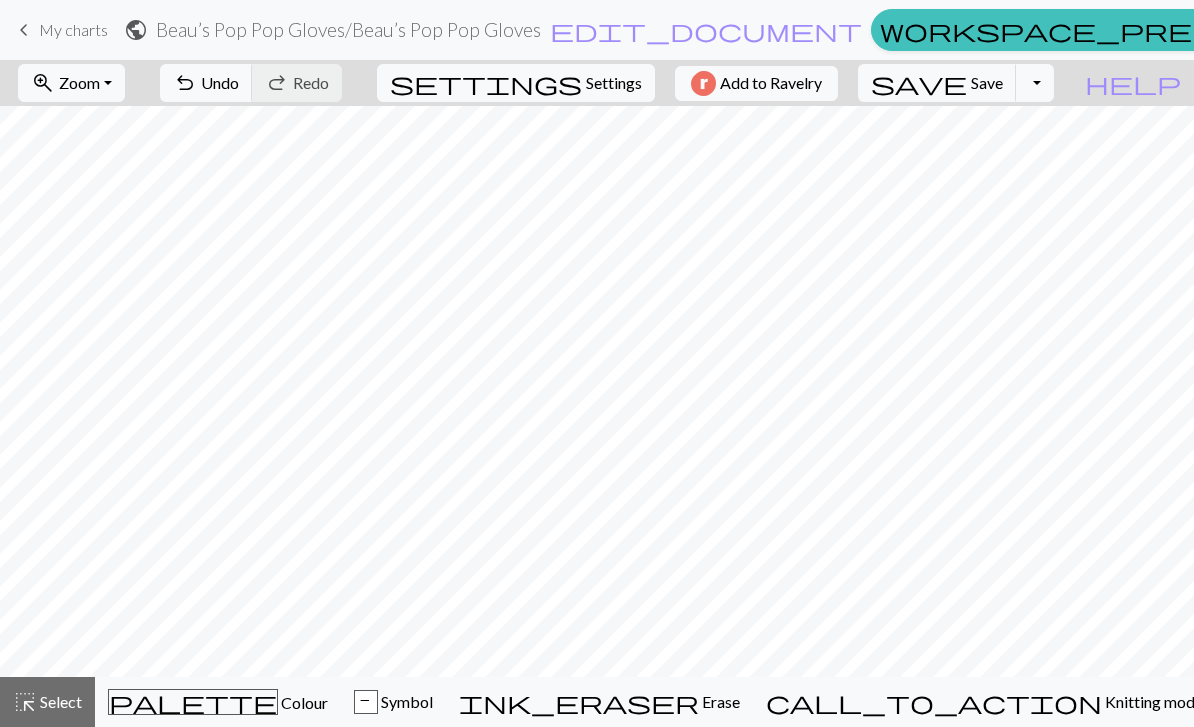 click on "P   Symbol" at bounding box center [393, 702] 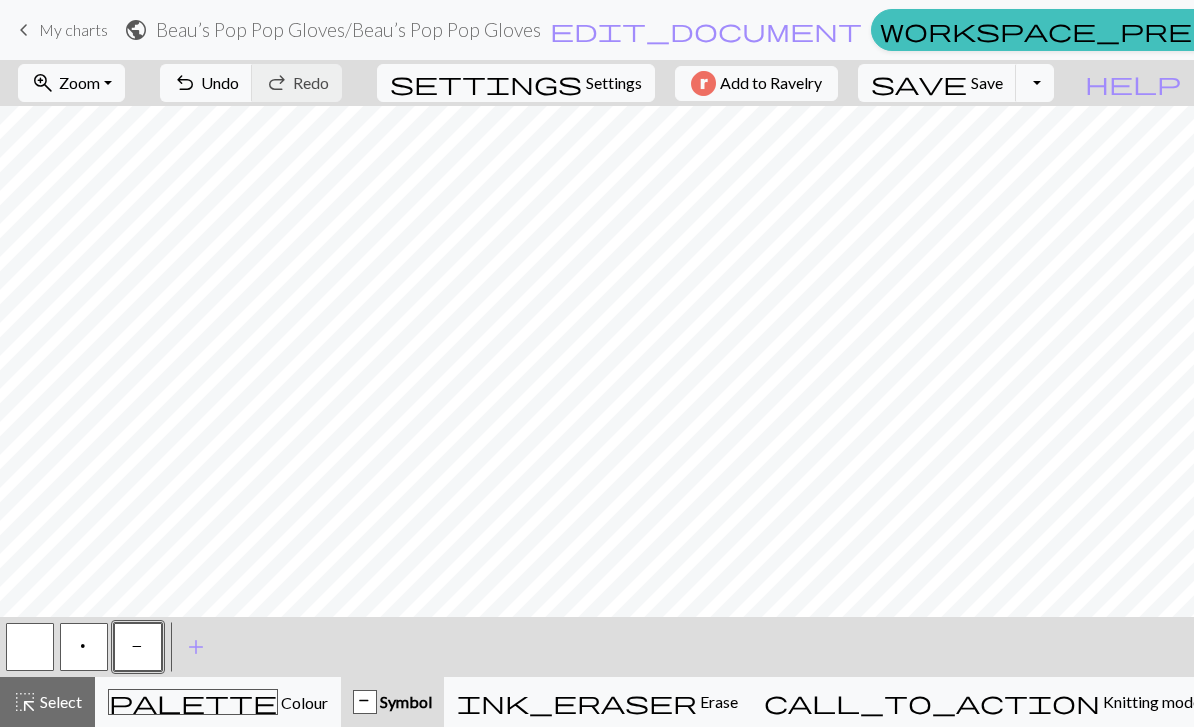 click on "Settings" at bounding box center (614, 83) 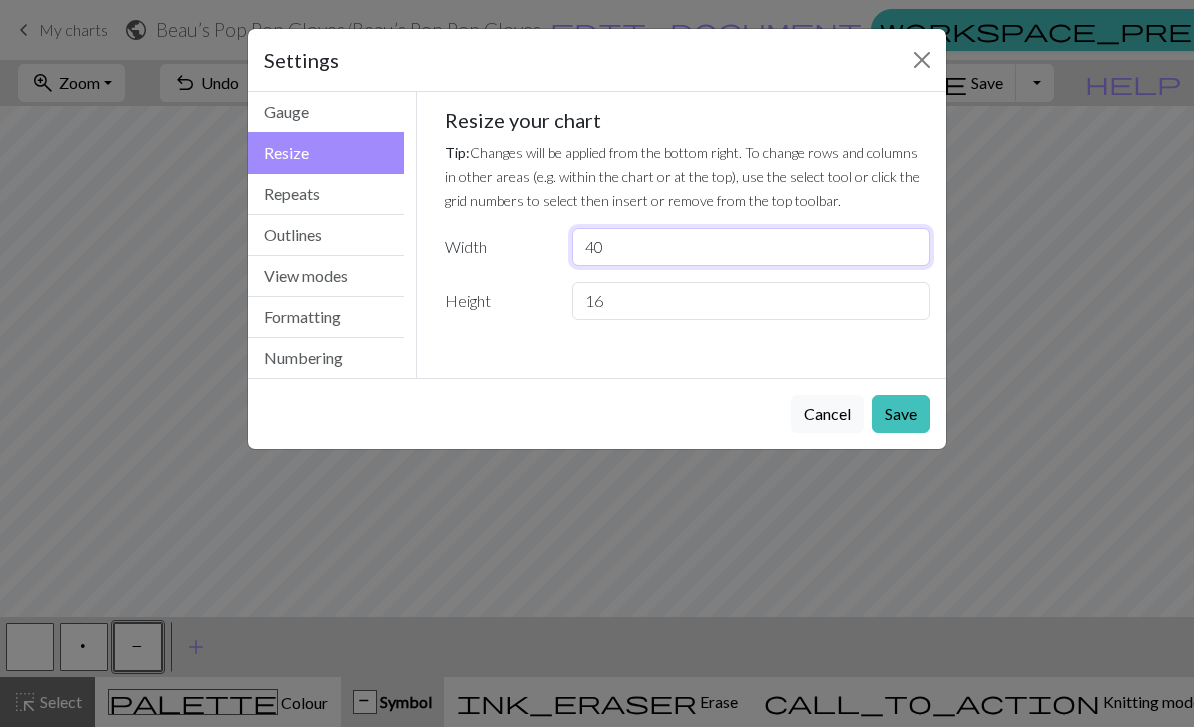 click on "40" at bounding box center (751, 247) 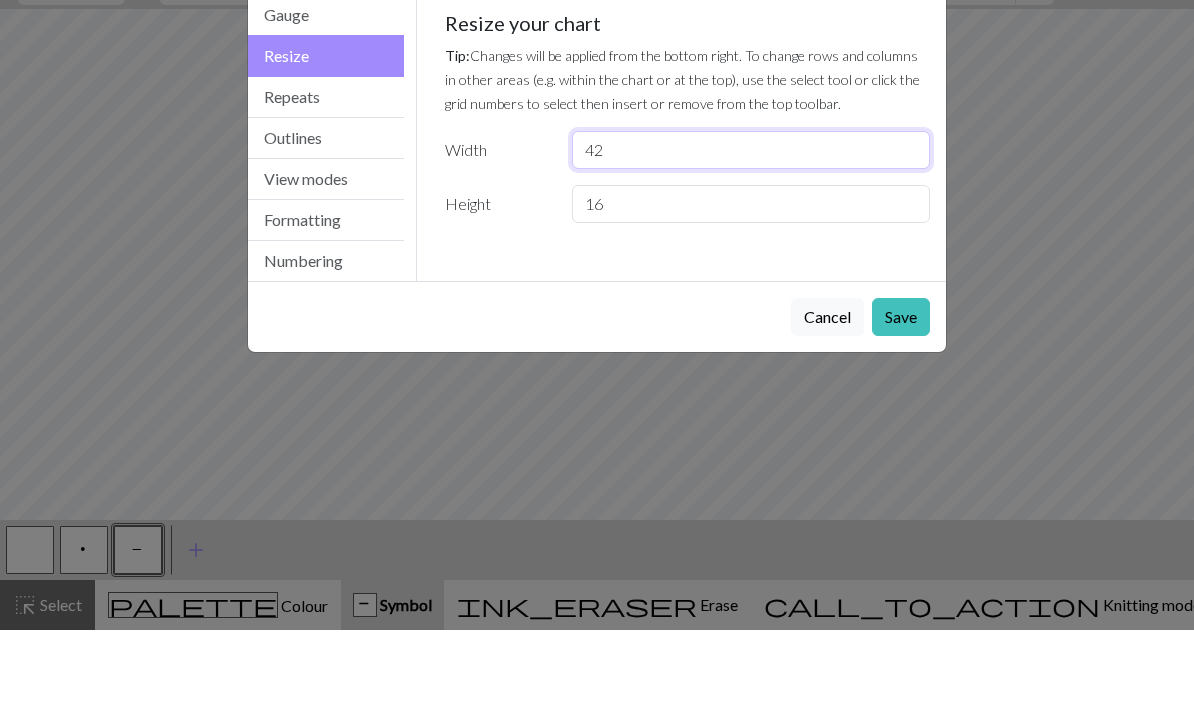 type on "42" 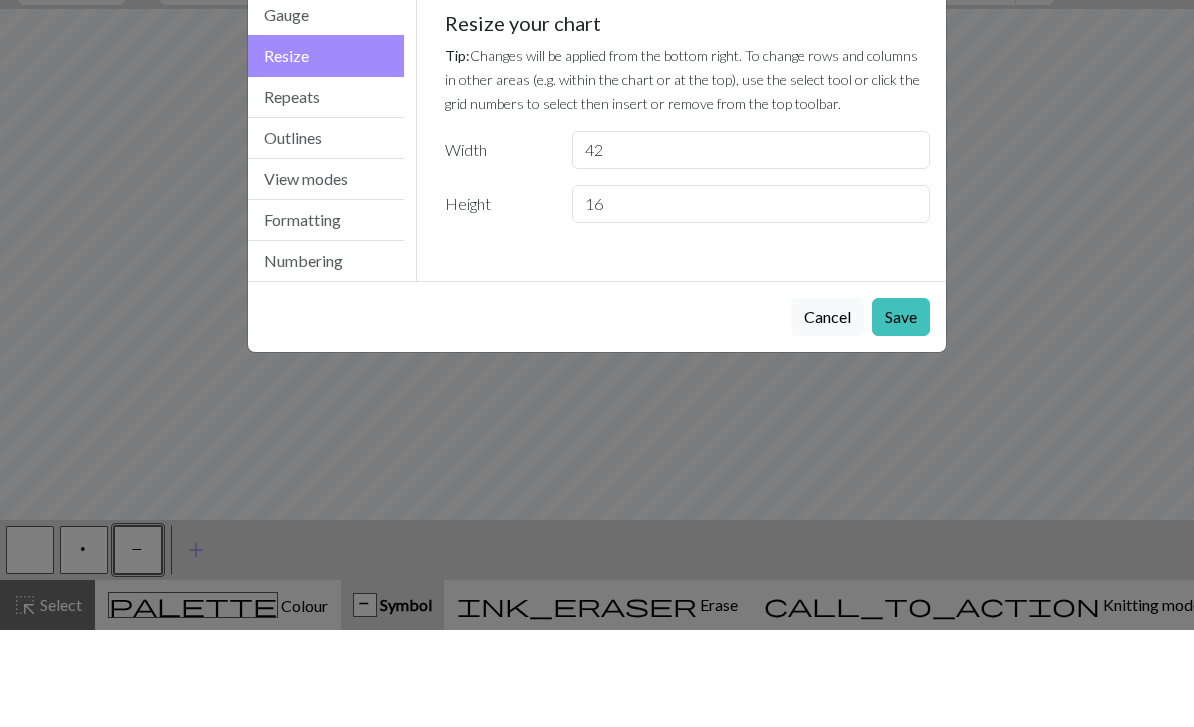 click on "Gauge Tip:  Set your gauge to change the stitch distortion in your chart. This will give you the most accurate representation of your finished work. 1. Set your gauge Preset yarn weight Custom Square Lace Light Fingering Fingering Sport Double knit Worsted Aran Bulky Super Bulky 18 stitches in  4 inches 24 rows in  4 inches Use  cm 2. Calculate 18 stitches is 4 inches 24 rows is 4 inches Resize your chart Tip:  Changes will be applied from the bottom right. To change rows and columns in other areas (e.g. within the chart or at the top), use the select tool or click the grid numbers to select then insert or remove from the top toolbar. Width 42 Height 16 Repeats workspace_premium Become a Pro user   to  visualise repeats Tip:   This will show your entire chart repeated, so you can preview what joining panels look like together. arrow_forward  Horizontal 1 arrow_downward  Vertical 1 Outlines Tip:  Click on row/stitch numbers, or long-press and drag to add section outlines directly in your workspace View modes" at bounding box center (688, 235) 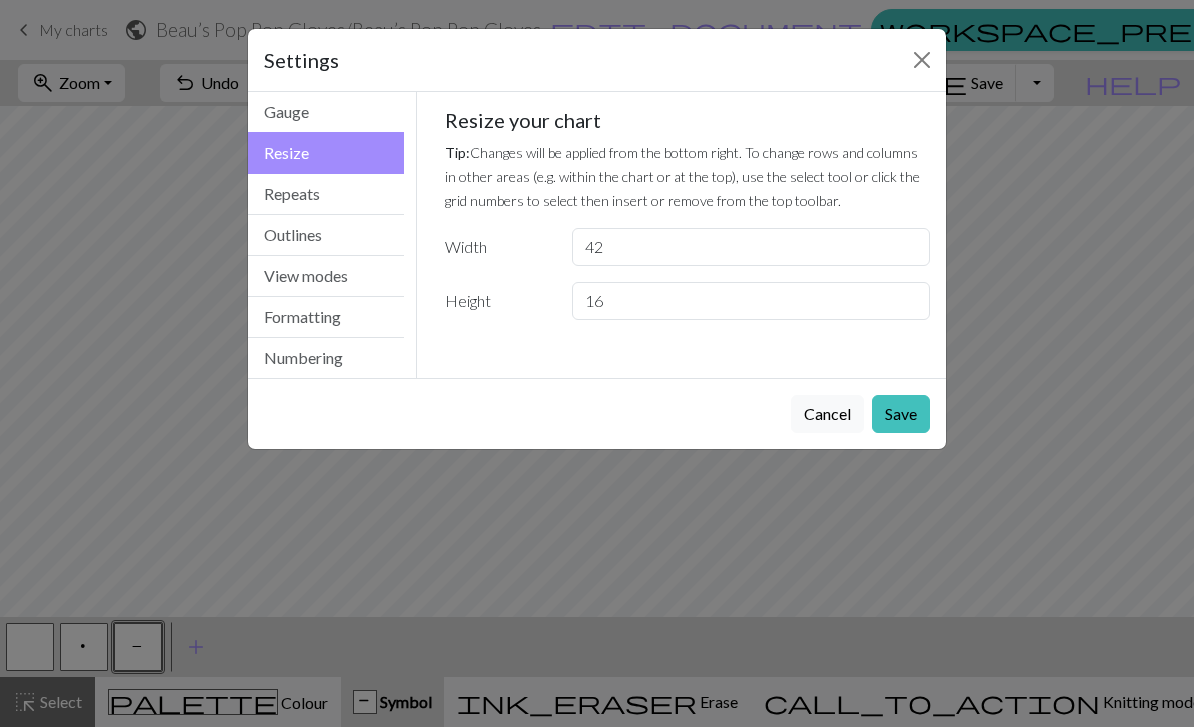 click on "Save" at bounding box center [901, 414] 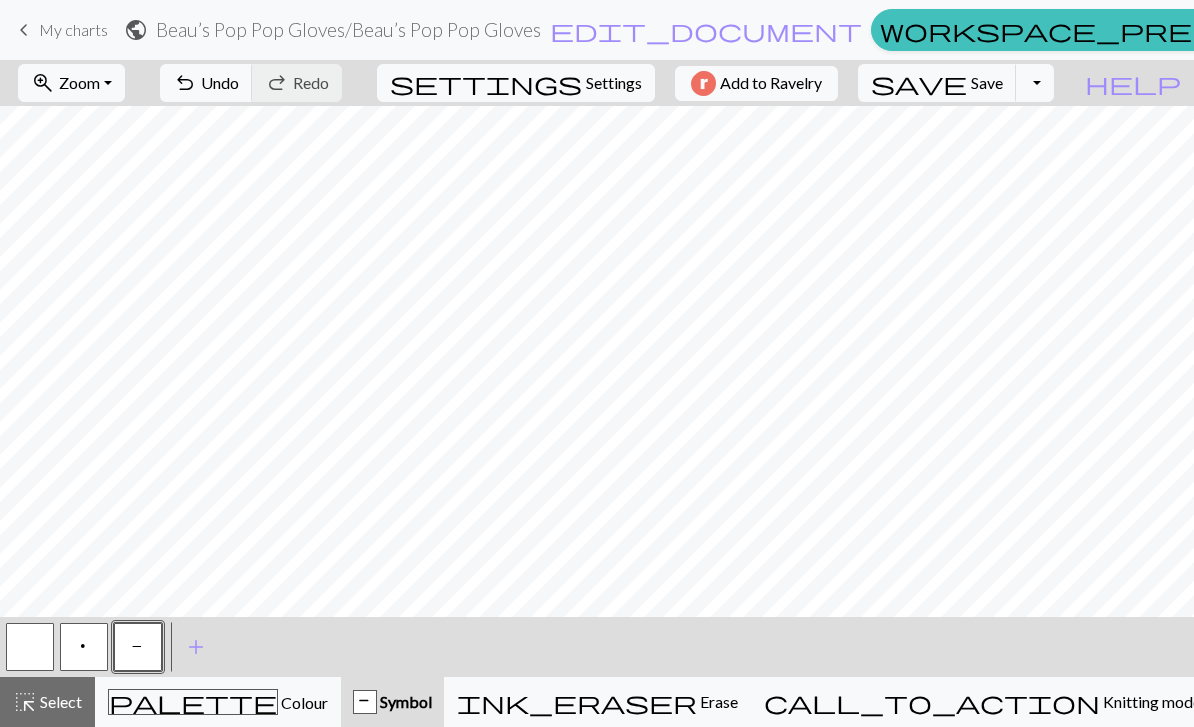 click at bounding box center (30, 647) 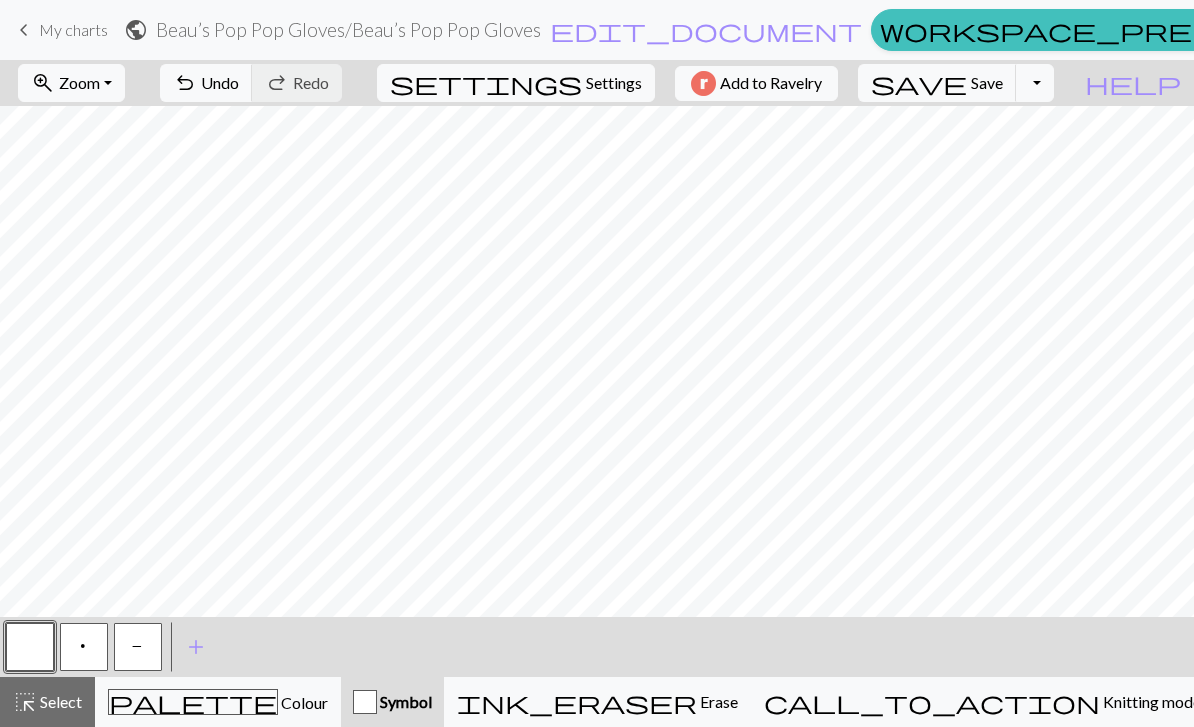 click on "add" at bounding box center (196, 647) 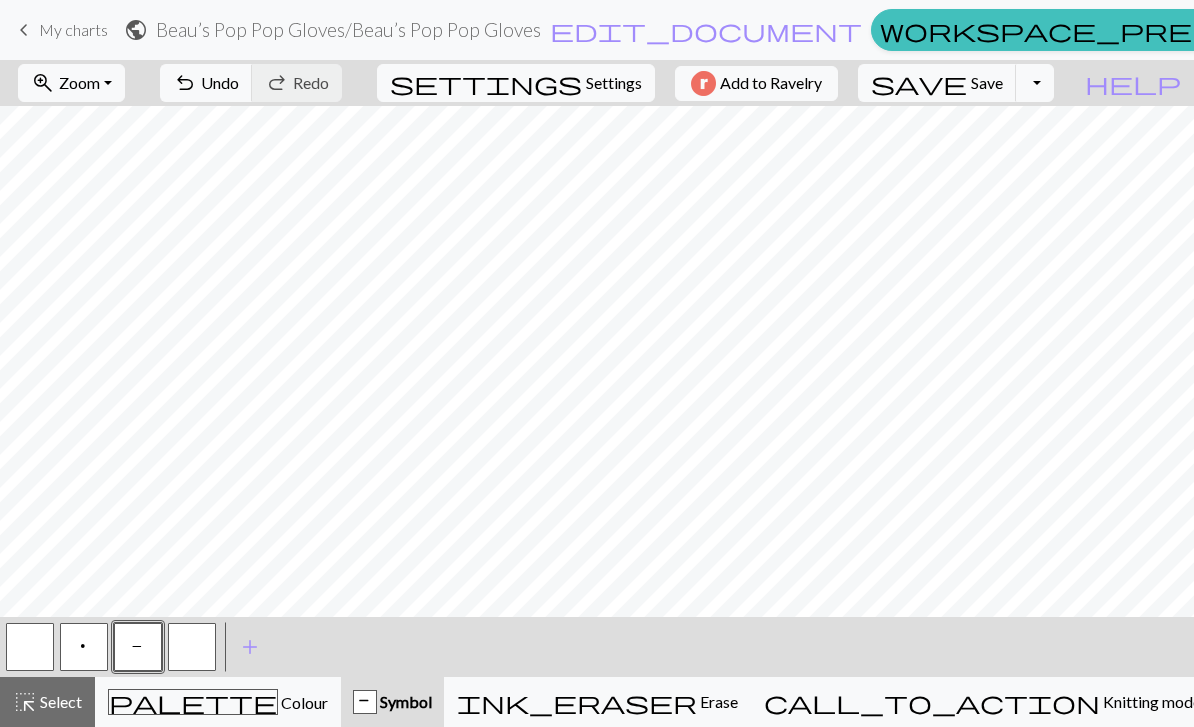 click at bounding box center (192, 647) 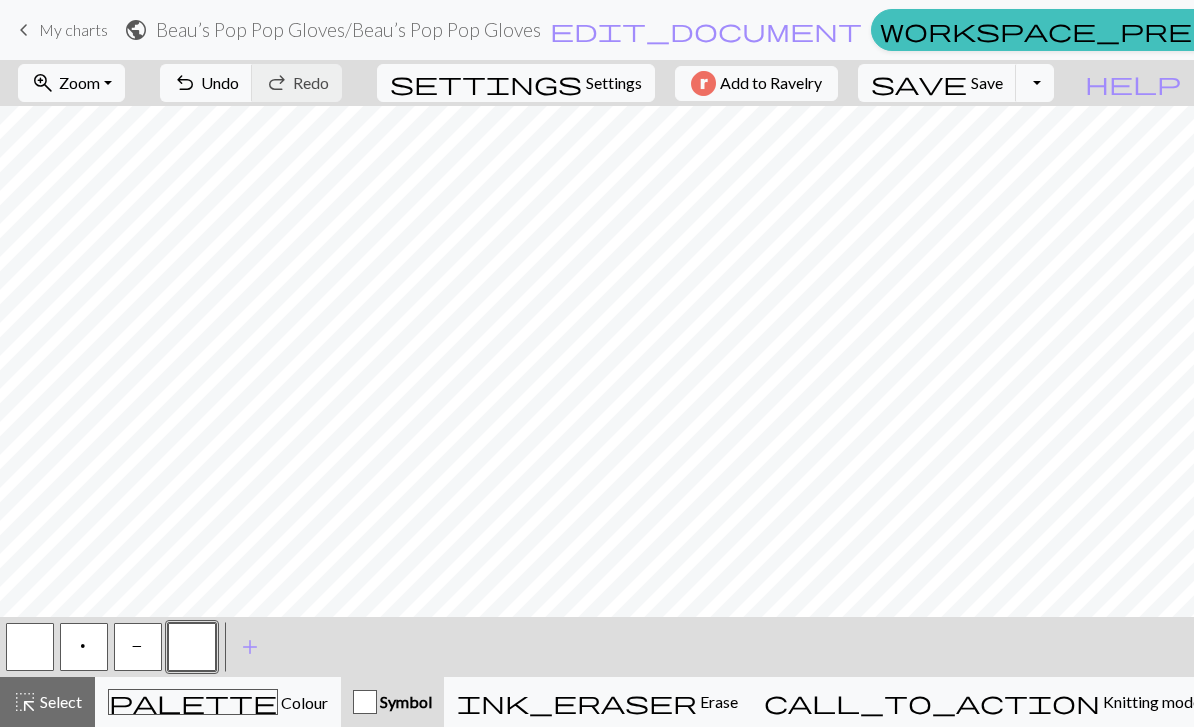 click at bounding box center [192, 647] 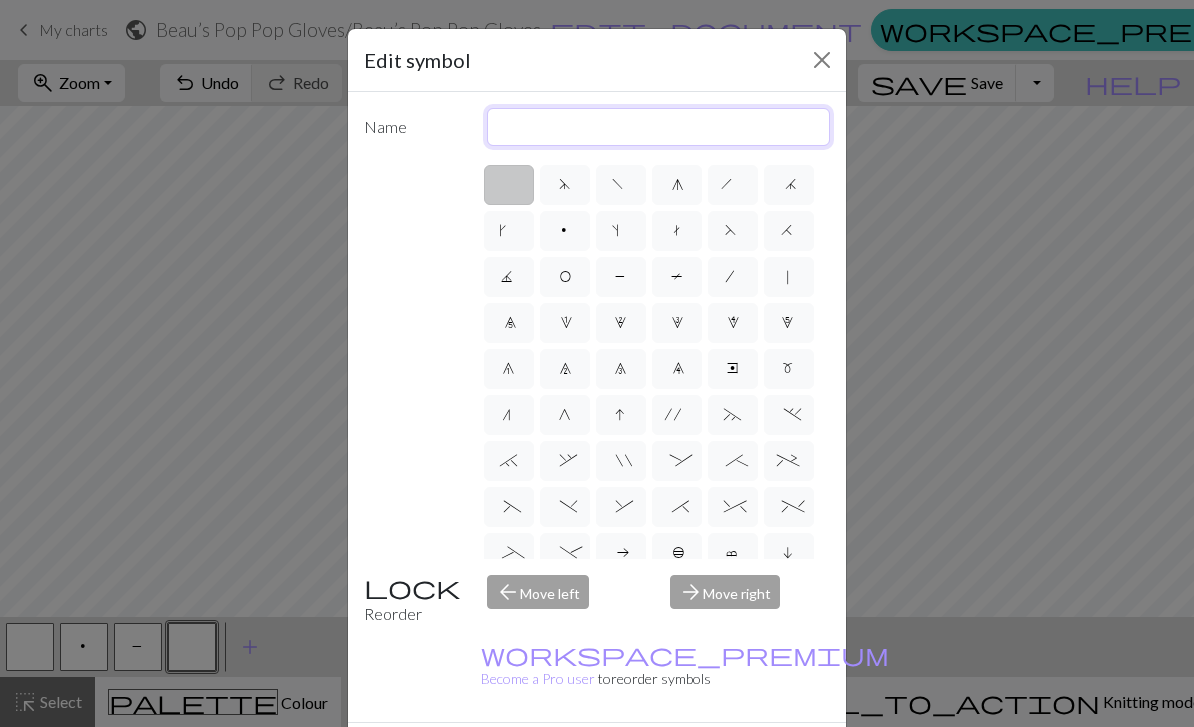 click at bounding box center [659, 127] 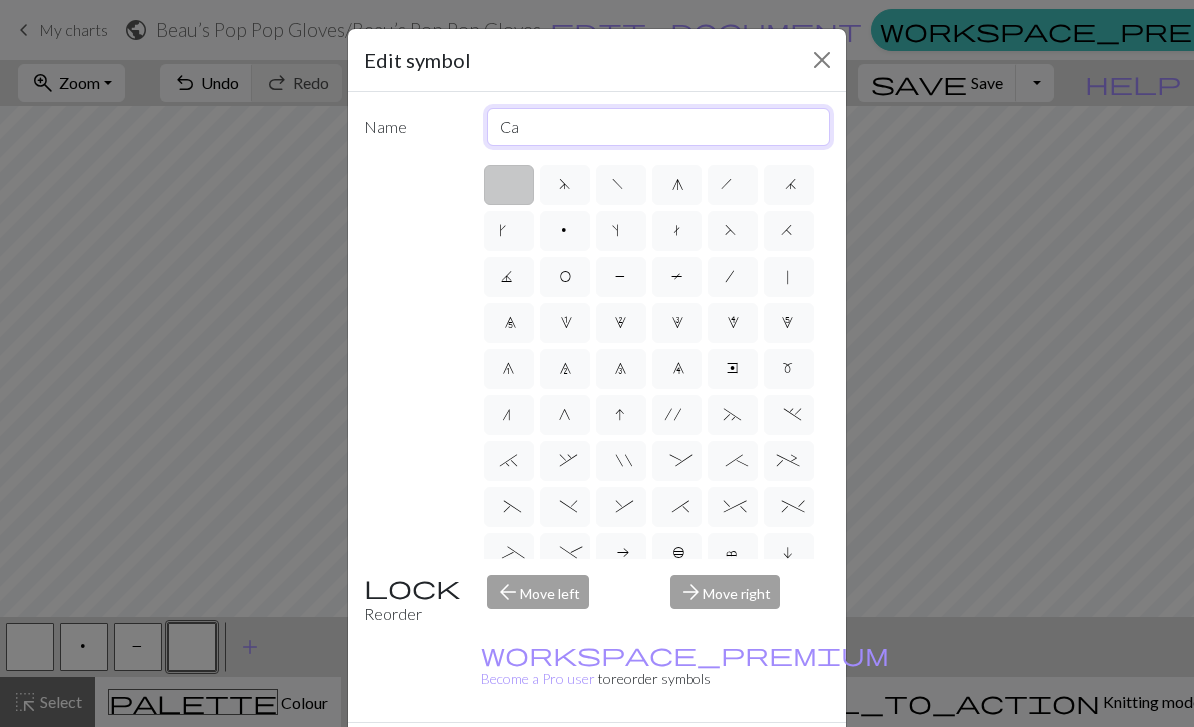 type on "C" 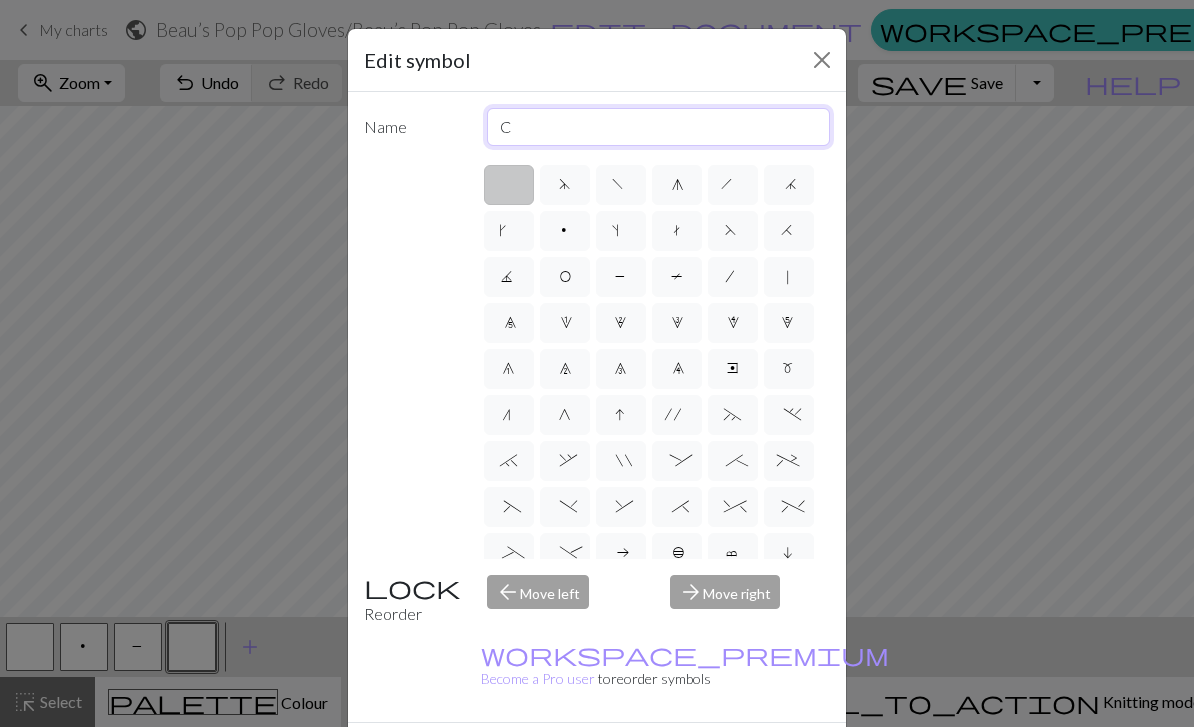type 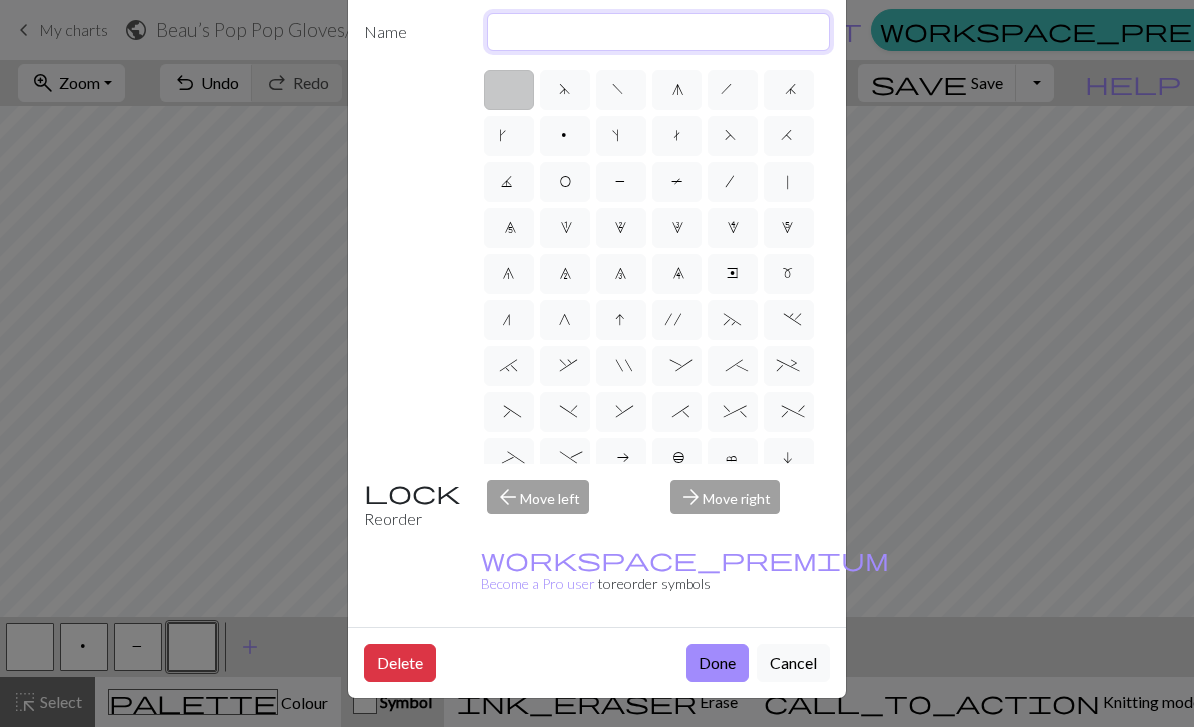 scroll, scrollTop: 118, scrollLeft: 0, axis: vertical 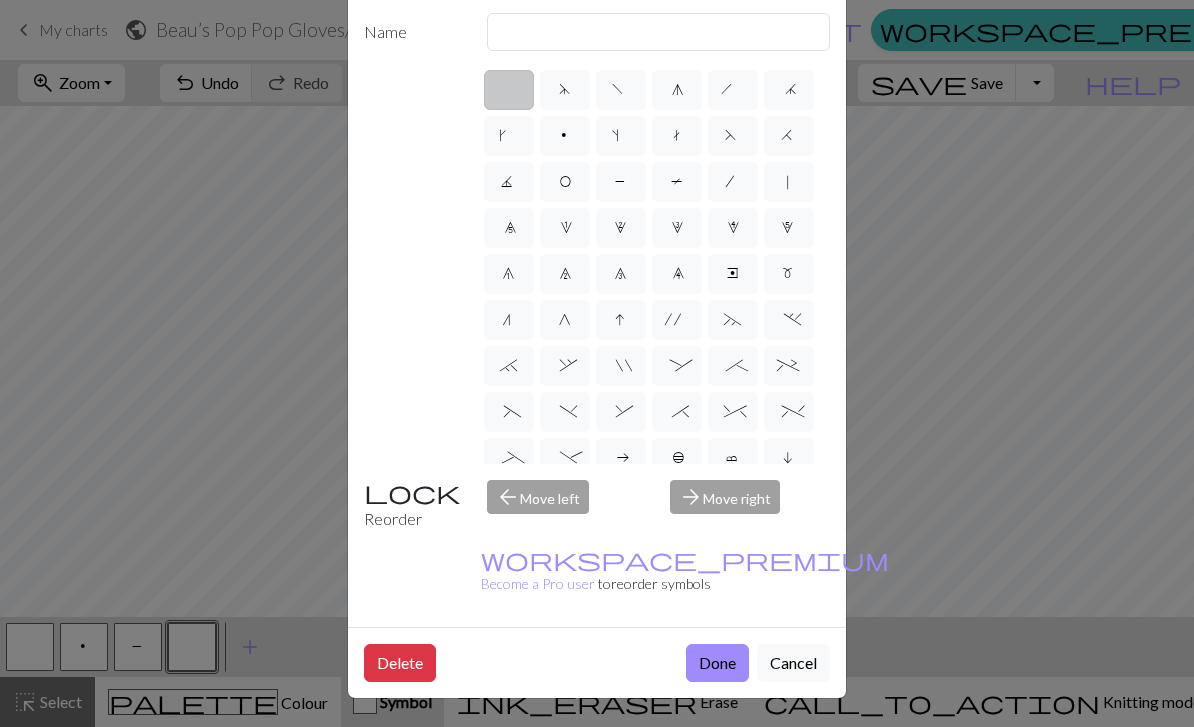 click on "^" at bounding box center [732, 414] 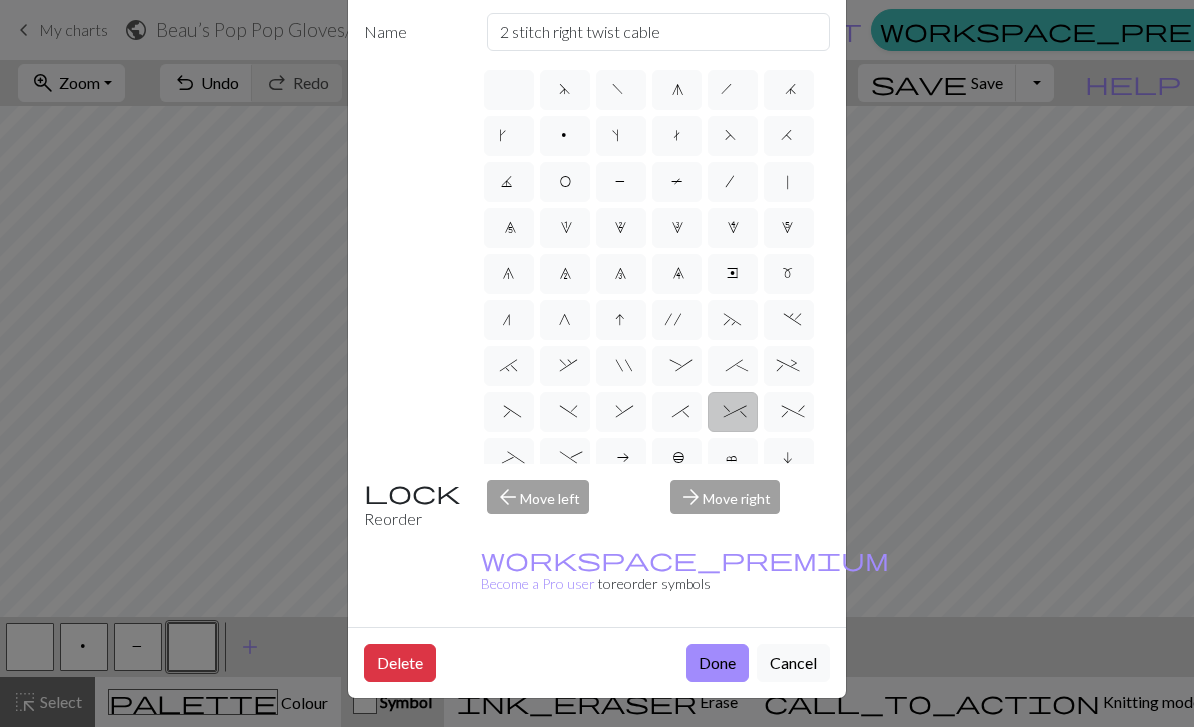 scroll, scrollTop: 0, scrollLeft: 0, axis: both 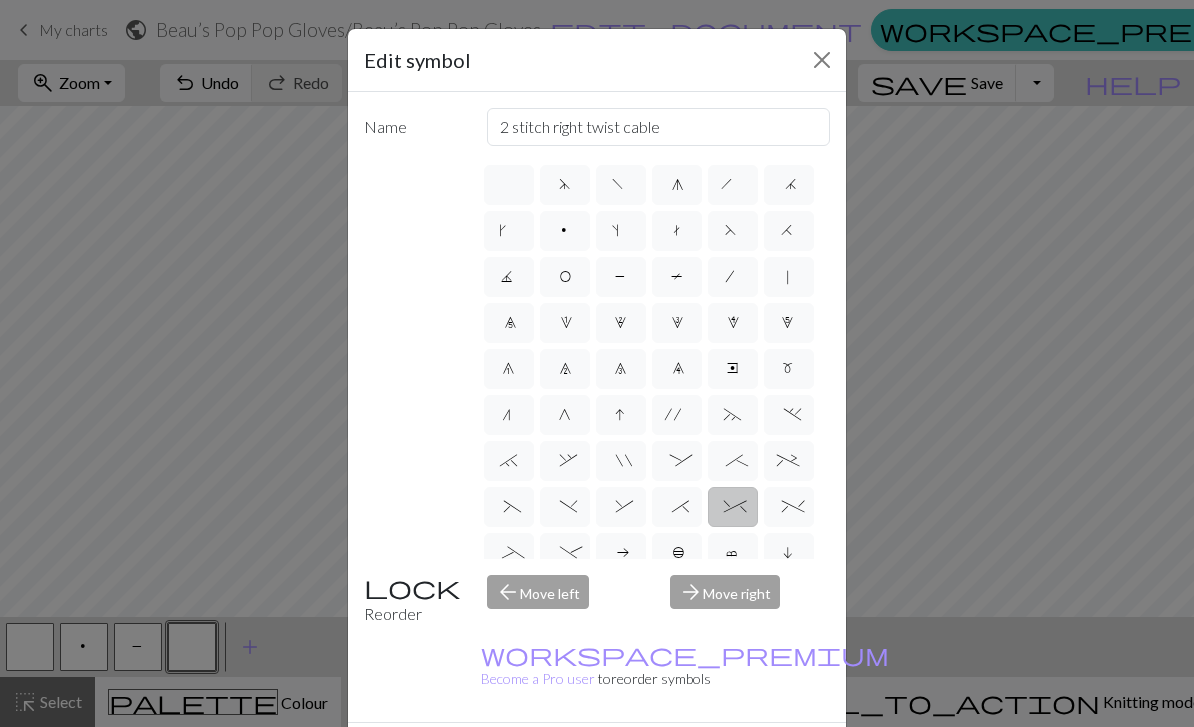 click on "," at bounding box center (565, 461) 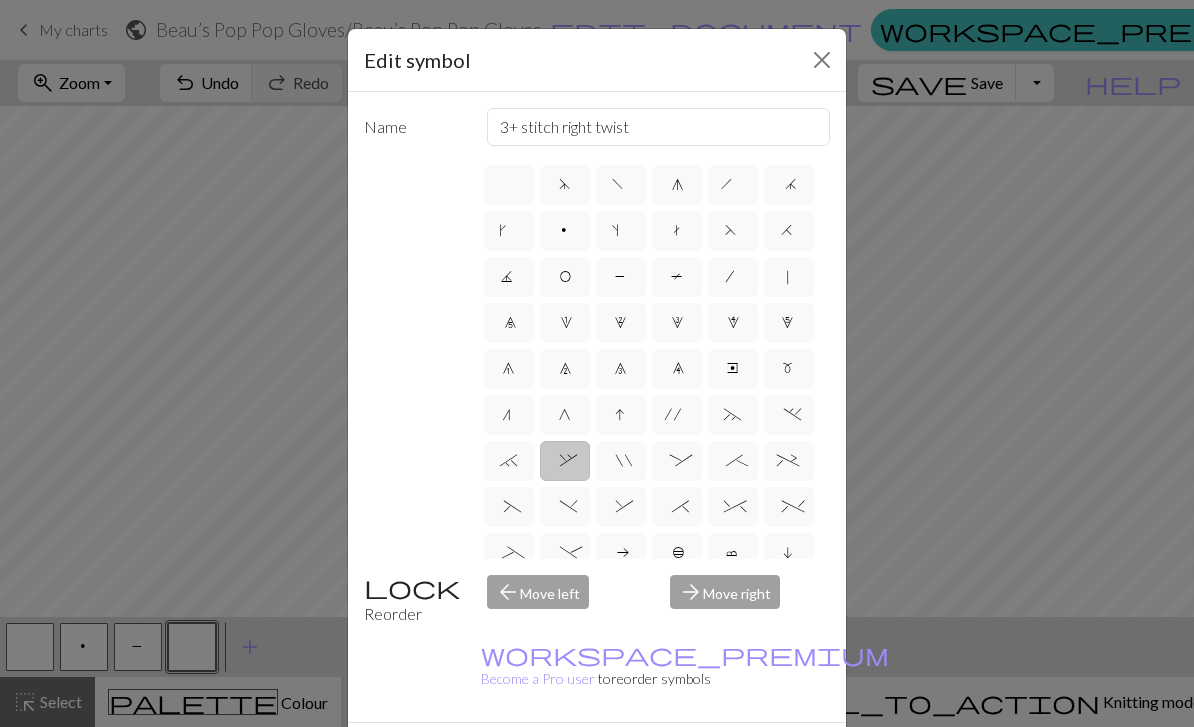 click on "(" at bounding box center (508, 509) 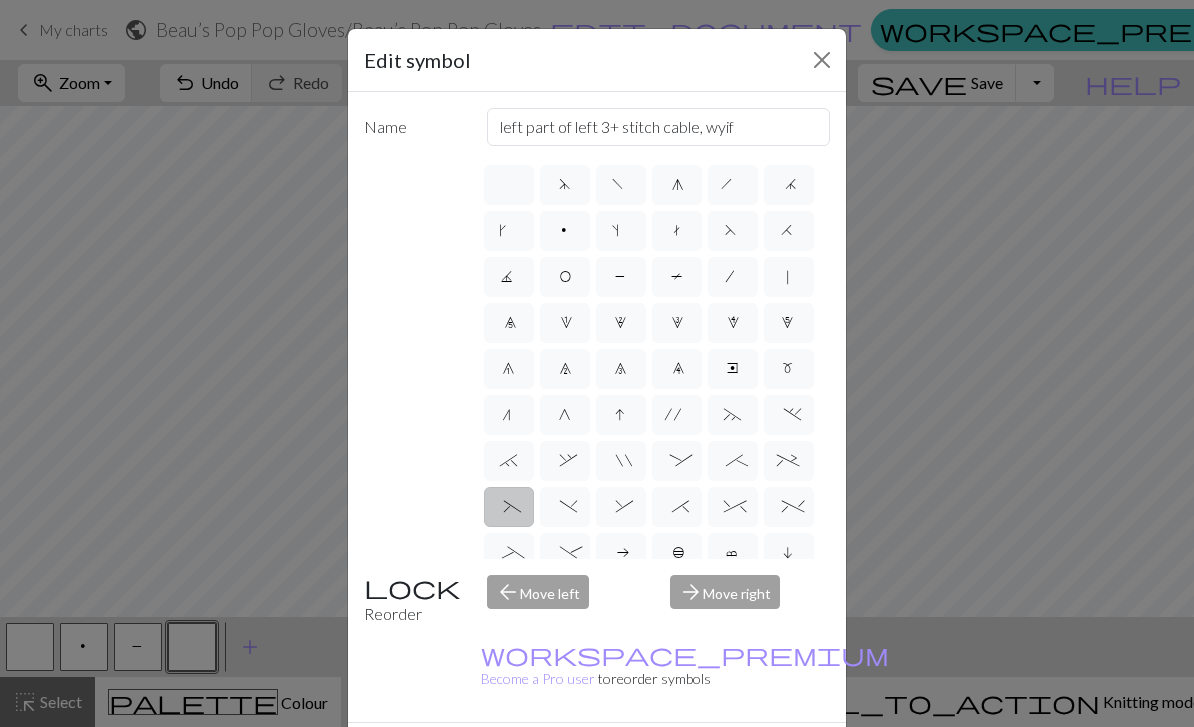 click on ")" at bounding box center (565, 507) 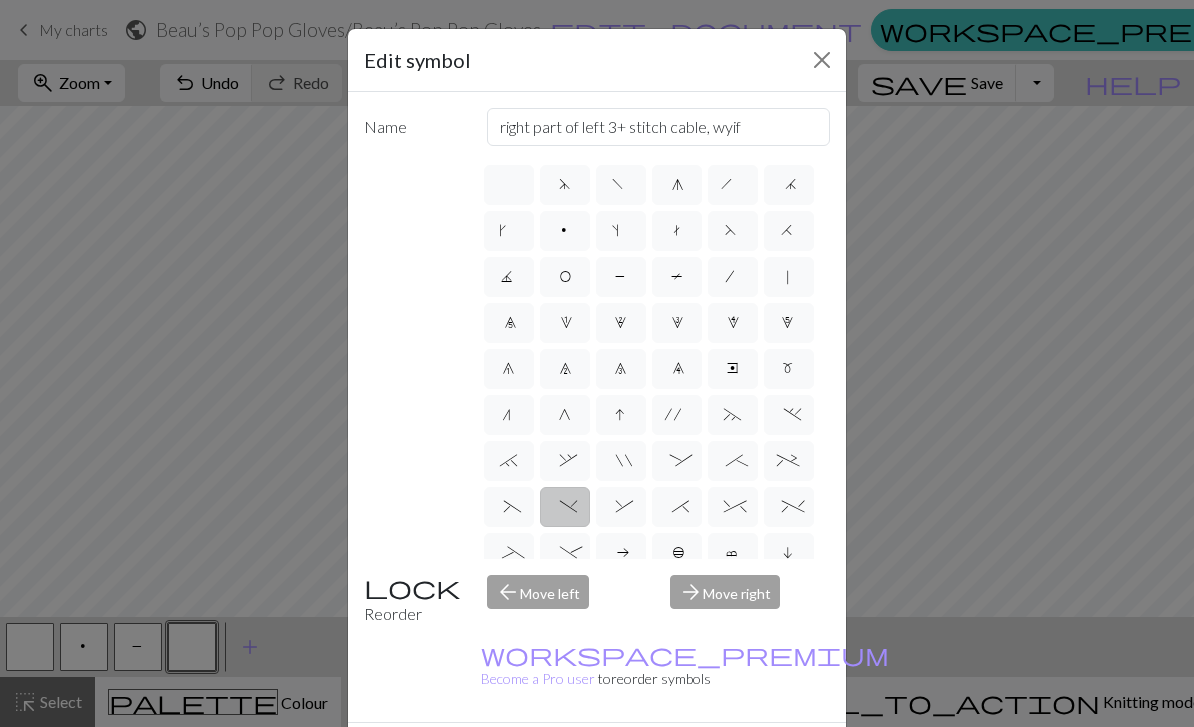 click on "f" at bounding box center (620, 187) 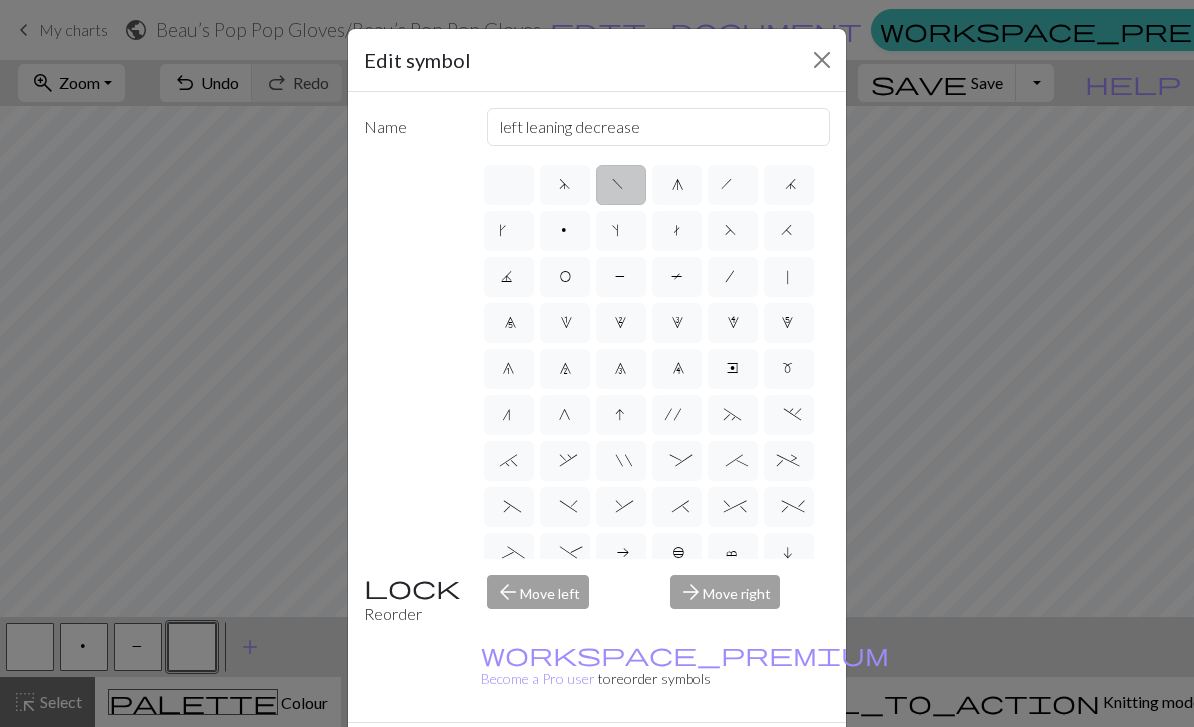 click on "+" at bounding box center [789, 463] 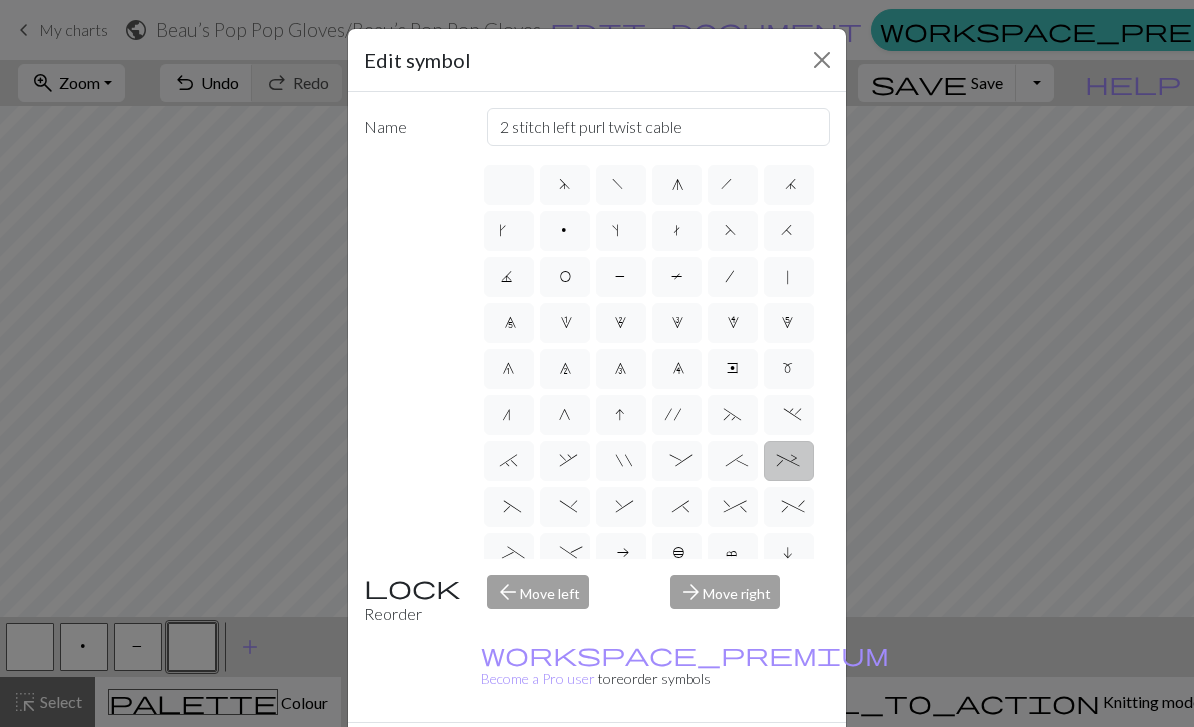 click on ":" at bounding box center [677, 463] 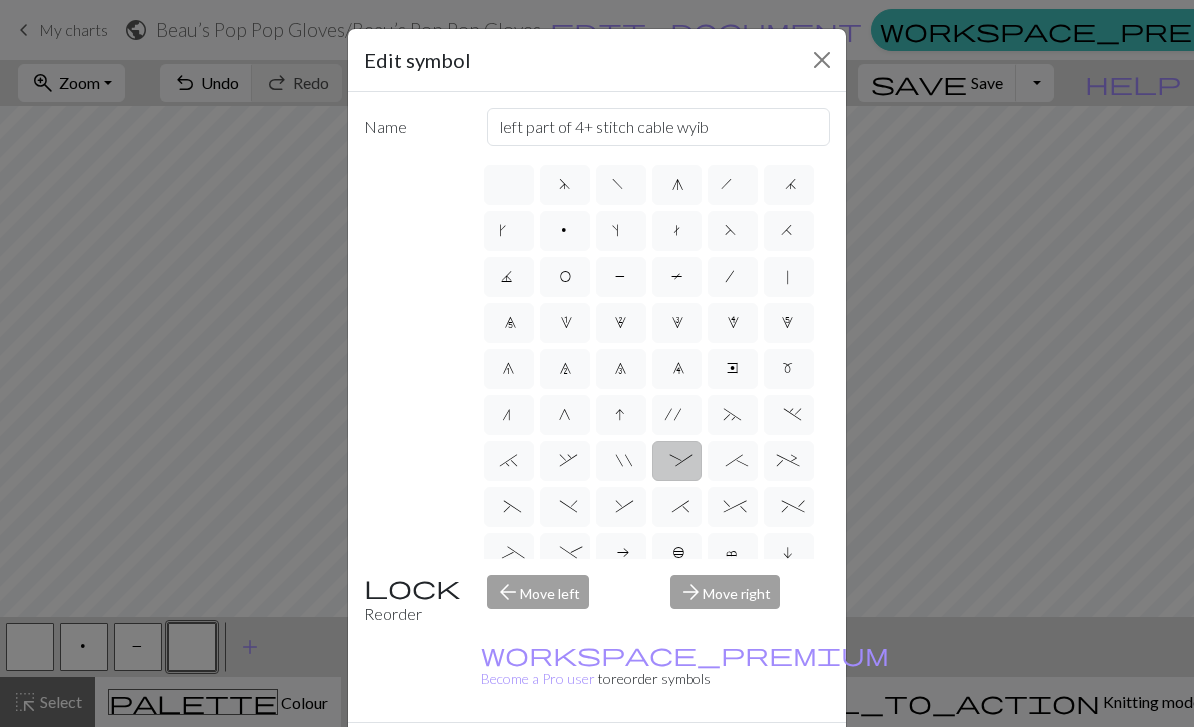 click on "'" at bounding box center (677, 417) 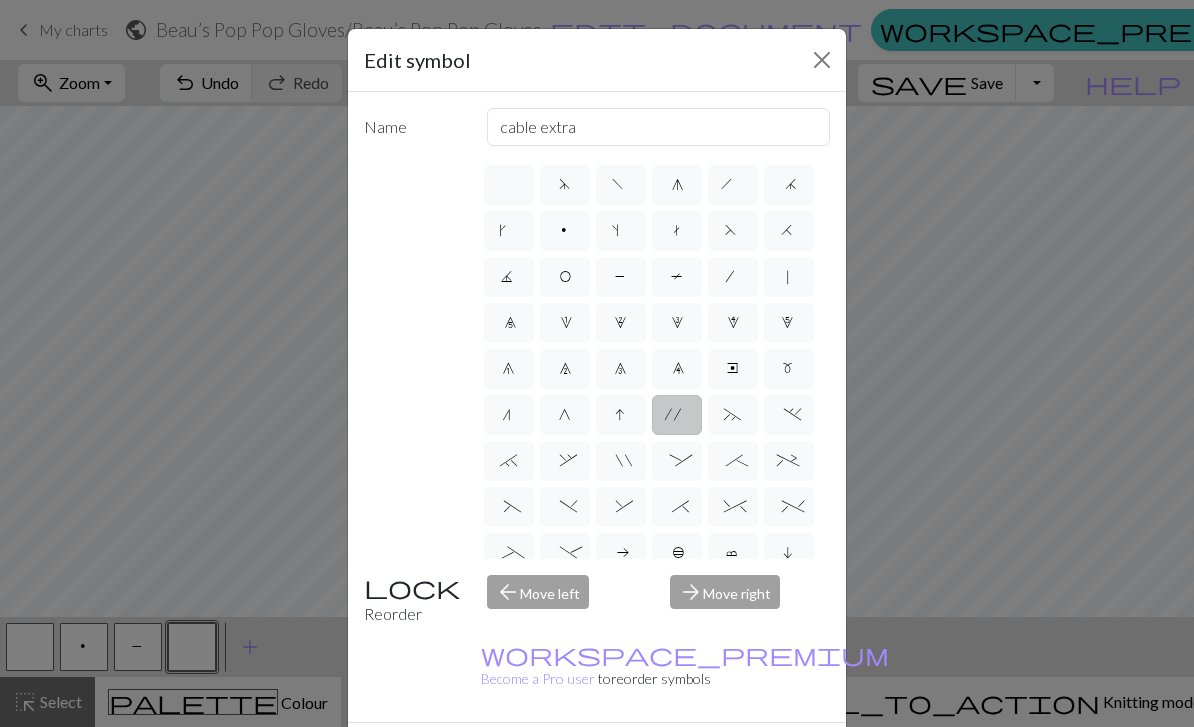 click on "~" at bounding box center (733, 417) 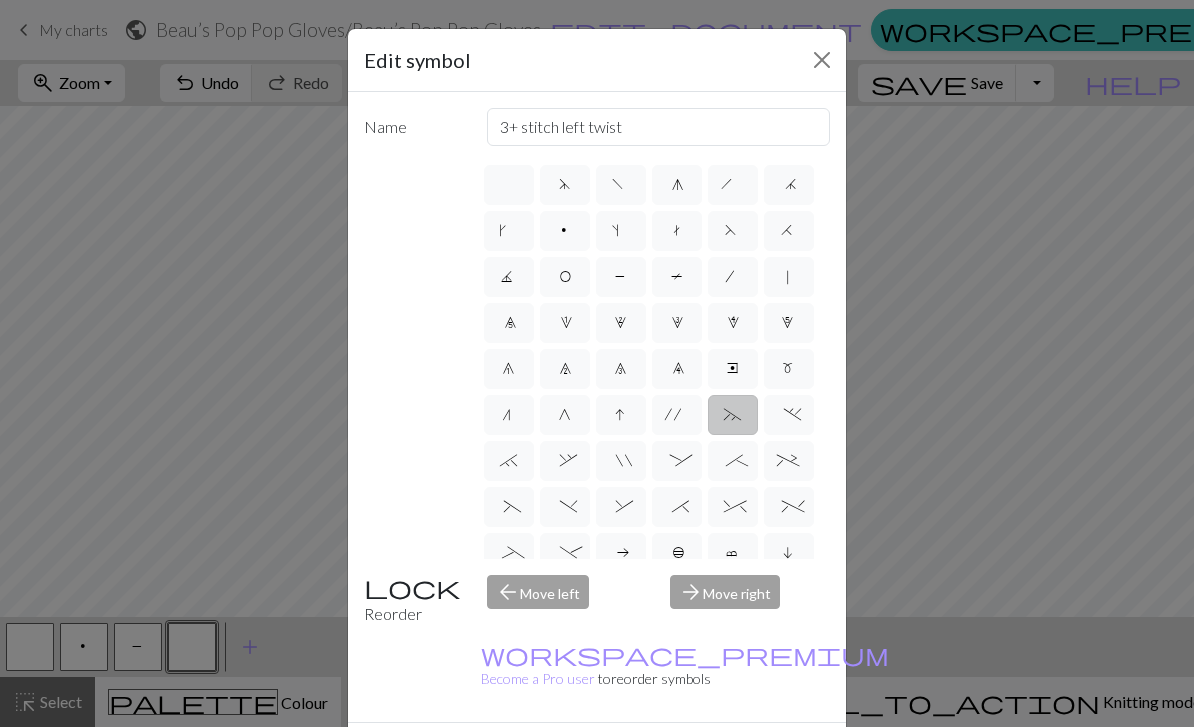 click on "." at bounding box center [788, 417] 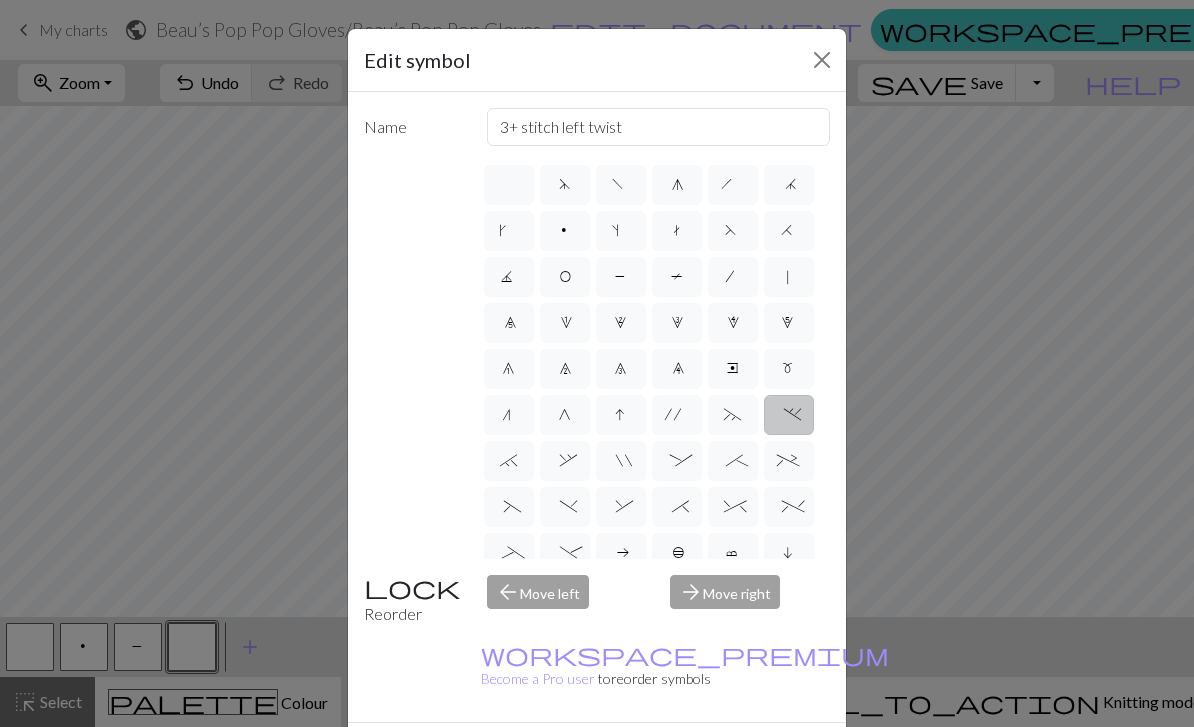 scroll, scrollTop: 2, scrollLeft: 0, axis: vertical 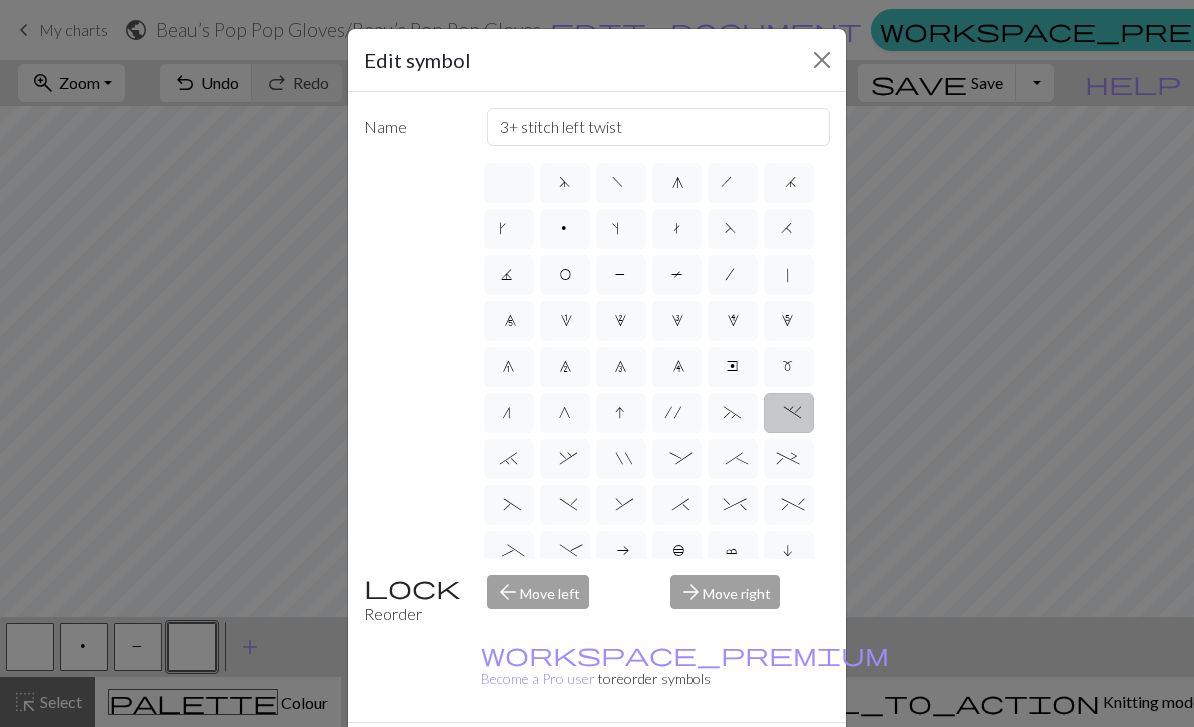 click on "," at bounding box center [564, 461] 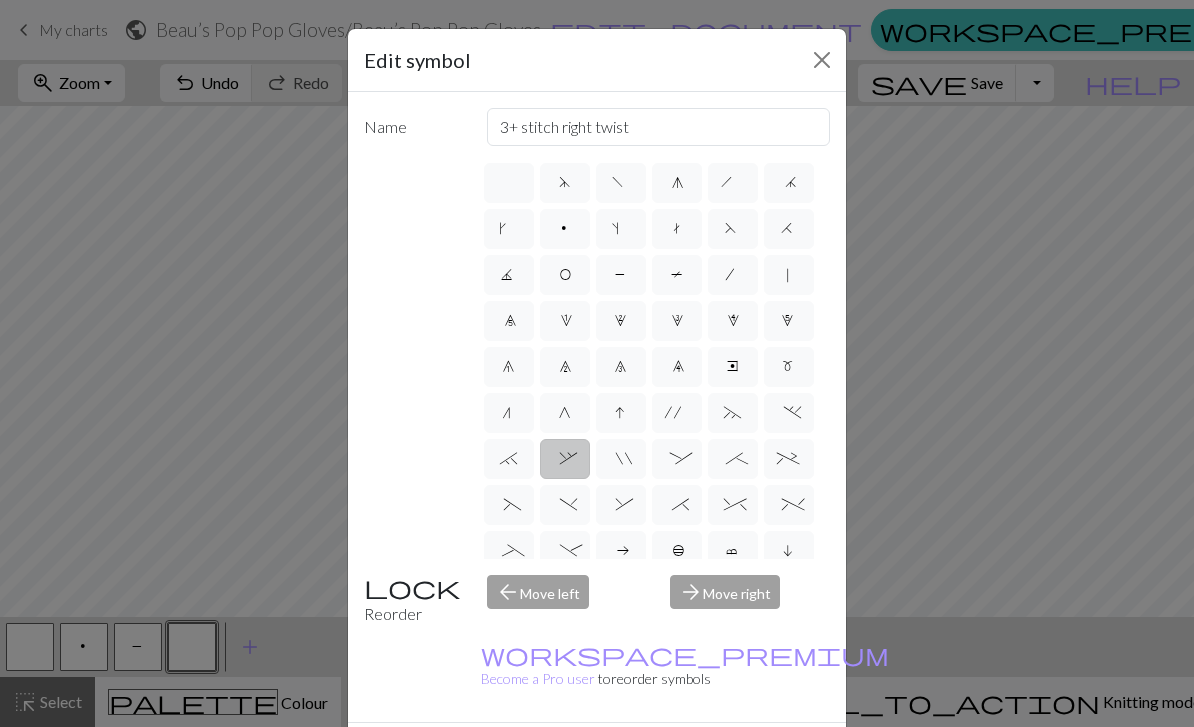 click on """ at bounding box center (620, 461) 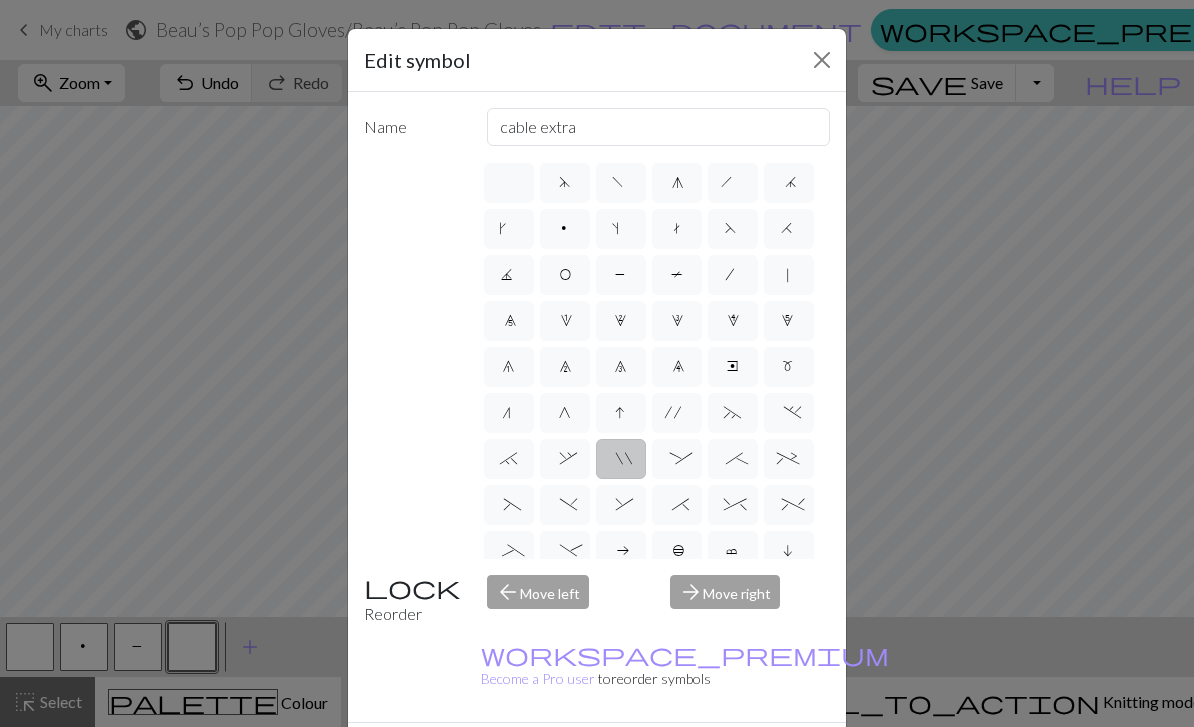 click on ":" at bounding box center (677, 461) 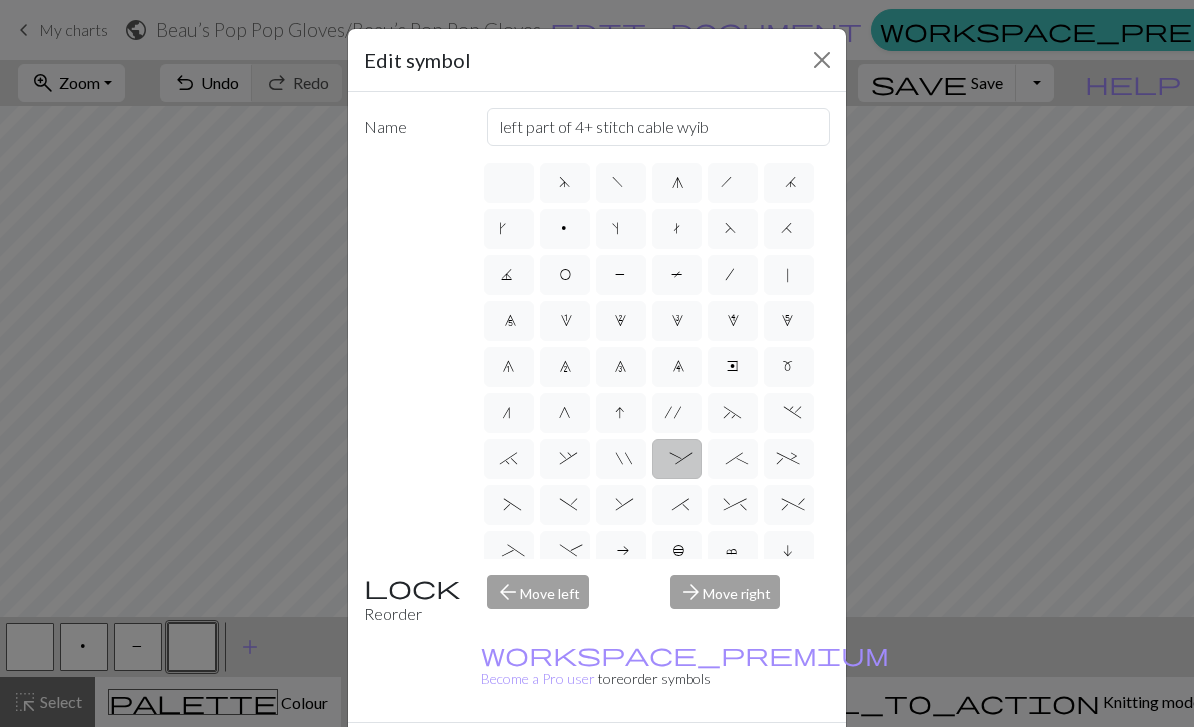 click on "(" at bounding box center [509, 505] 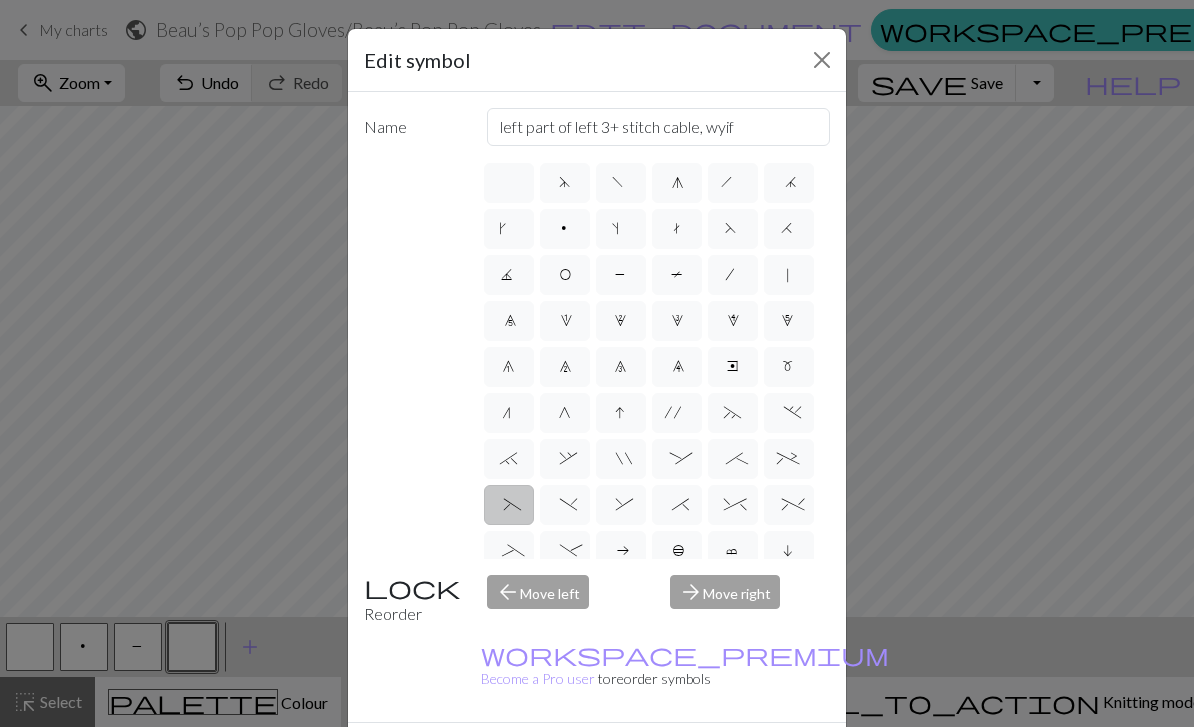 click on "&" at bounding box center (620, 507) 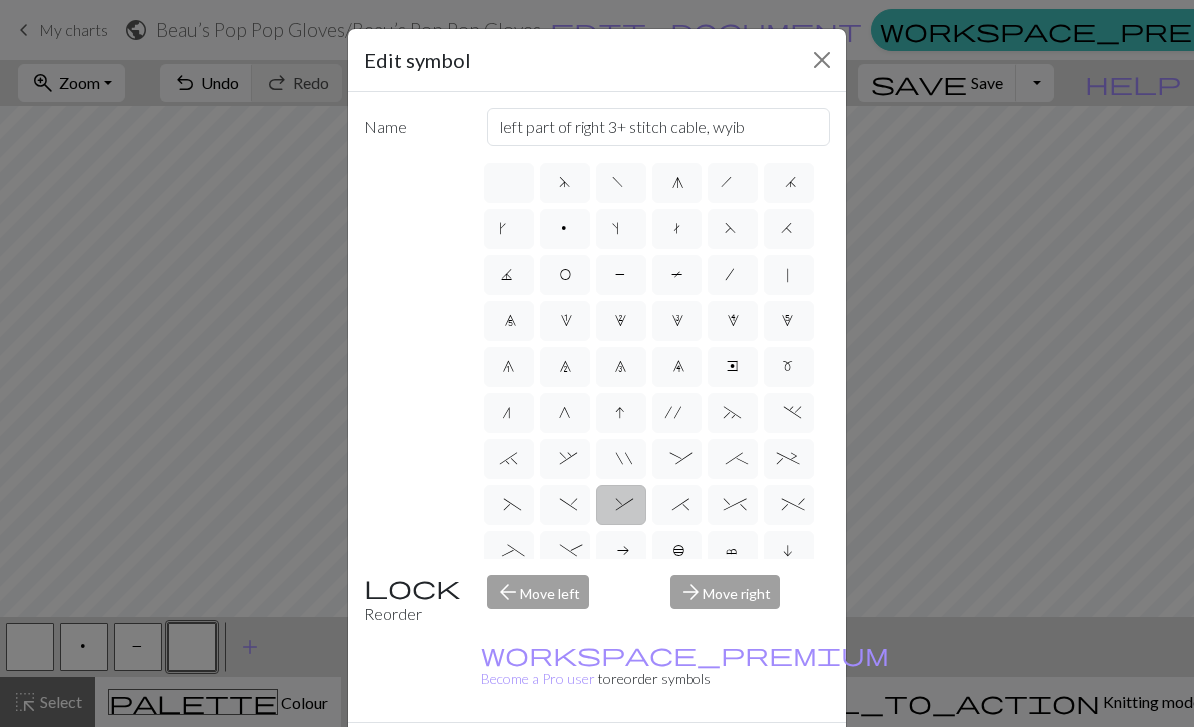 click on "*" at bounding box center (676, 507) 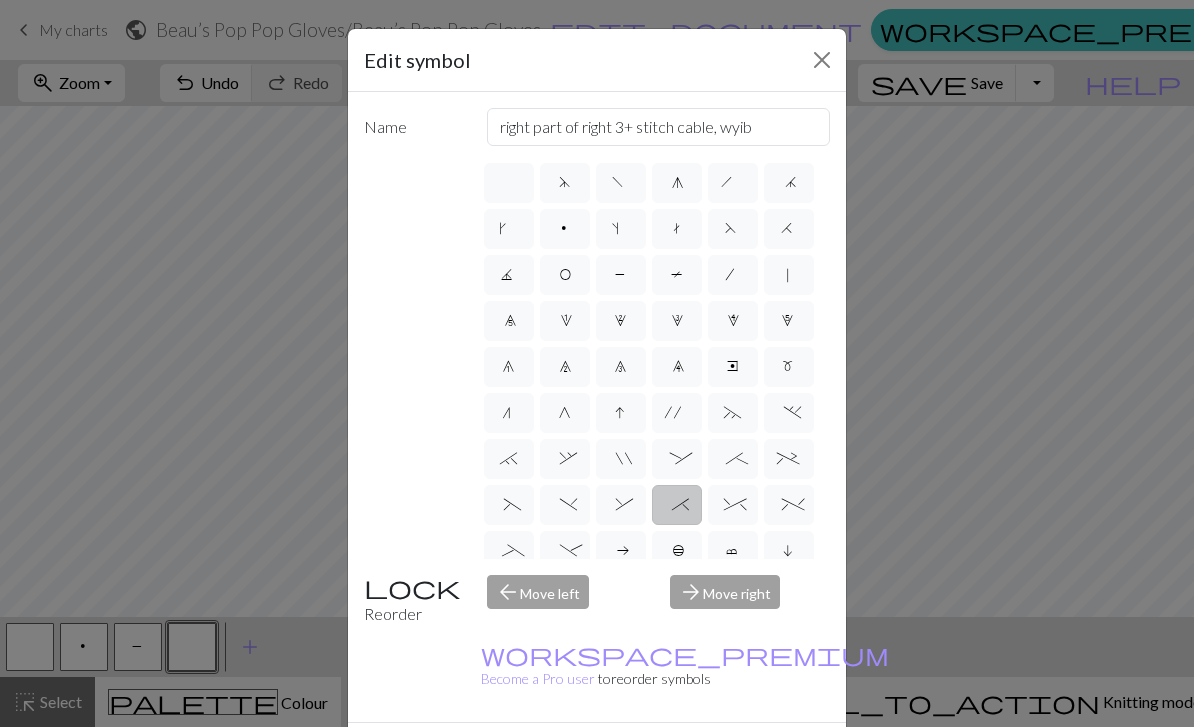 click on "&" at bounding box center [620, 507] 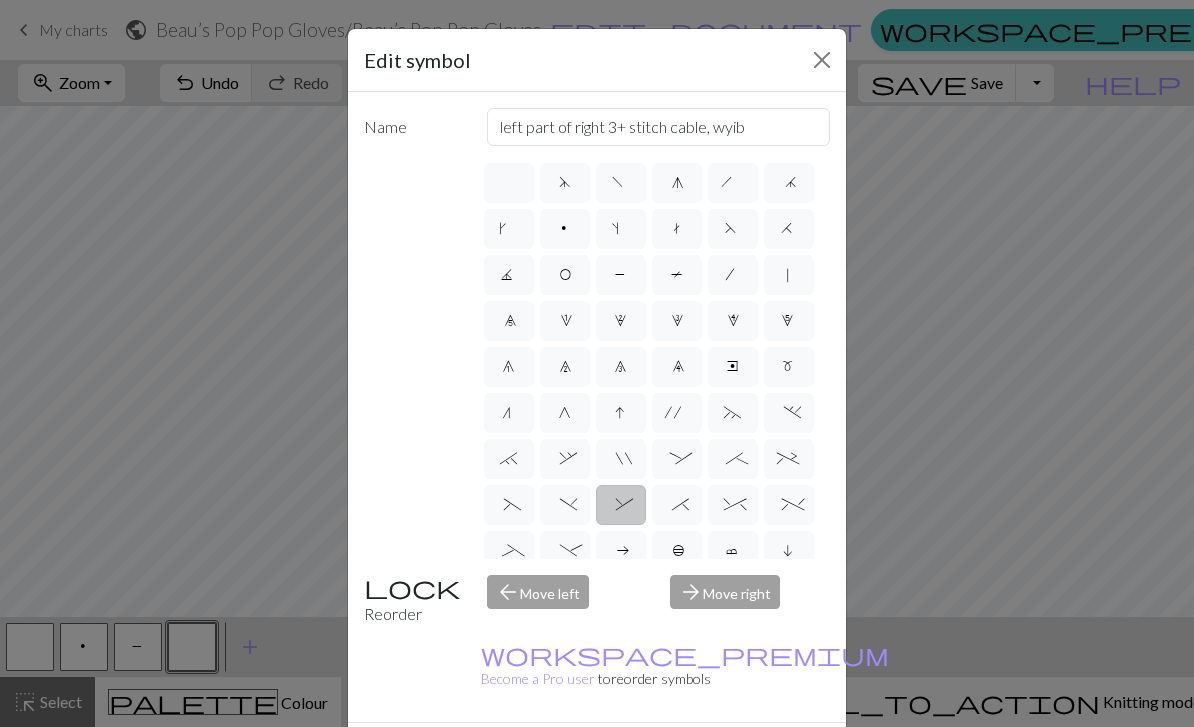 click on ":" at bounding box center (677, 461) 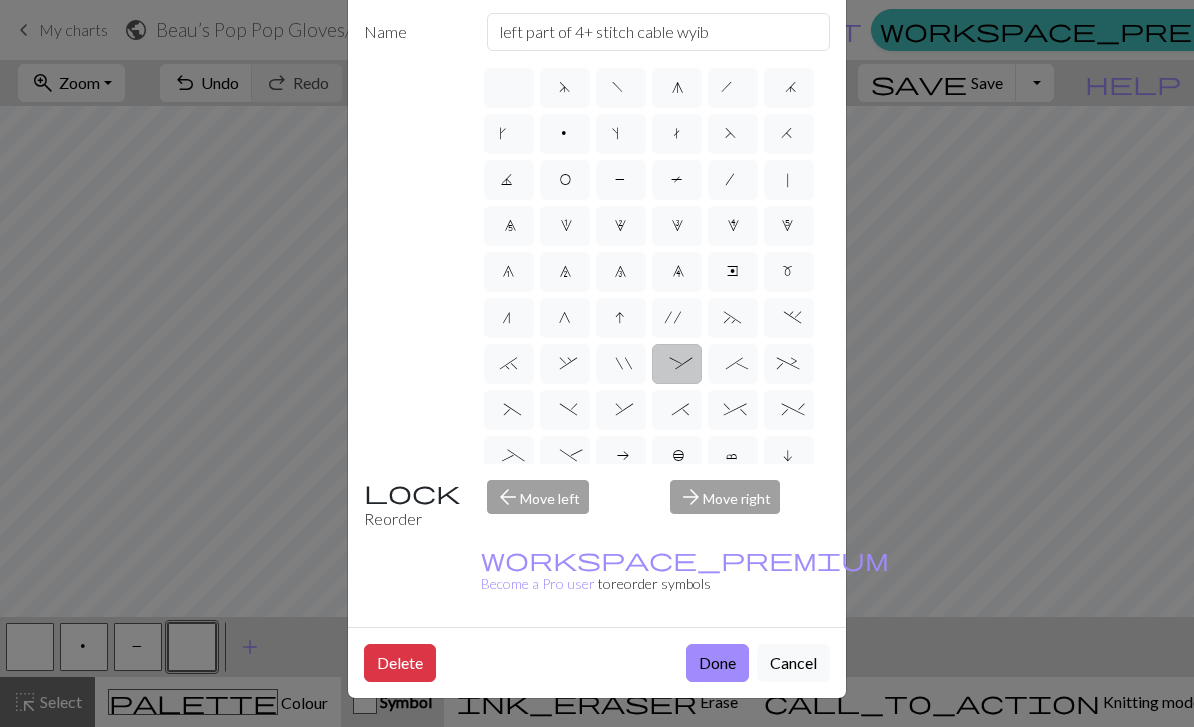 scroll, scrollTop: 118, scrollLeft: 0, axis: vertical 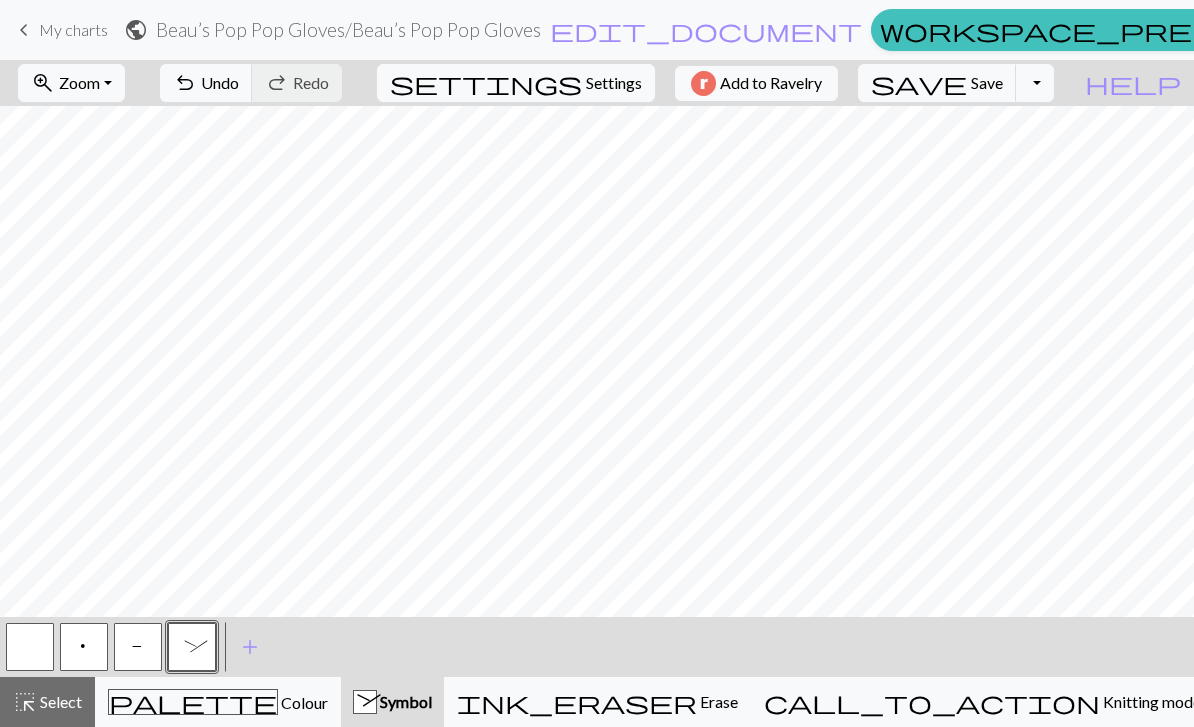 click on "add" at bounding box center [250, 647] 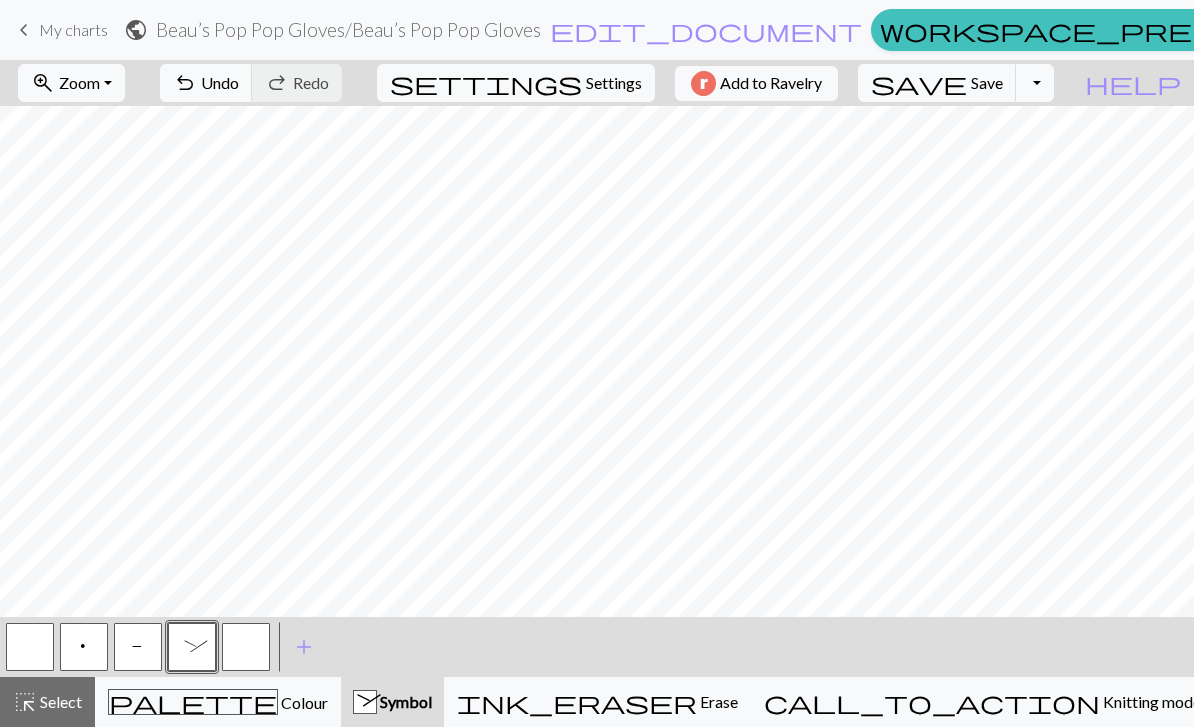 click at bounding box center [246, 647] 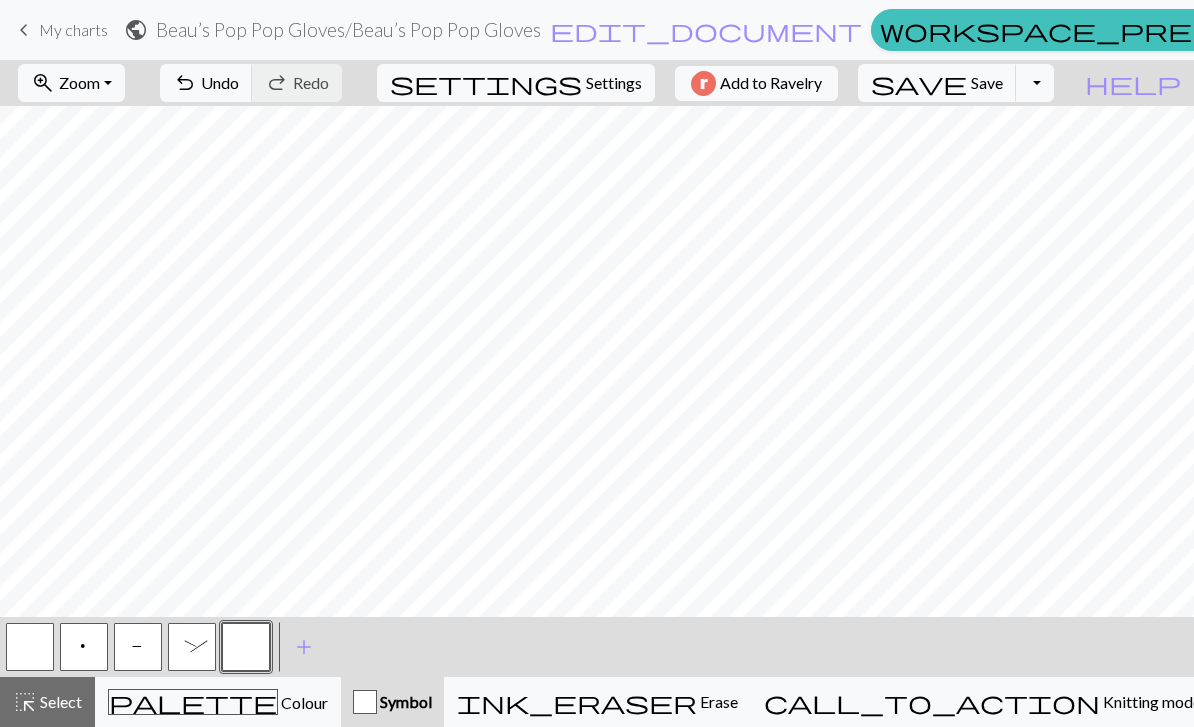 click at bounding box center (246, 647) 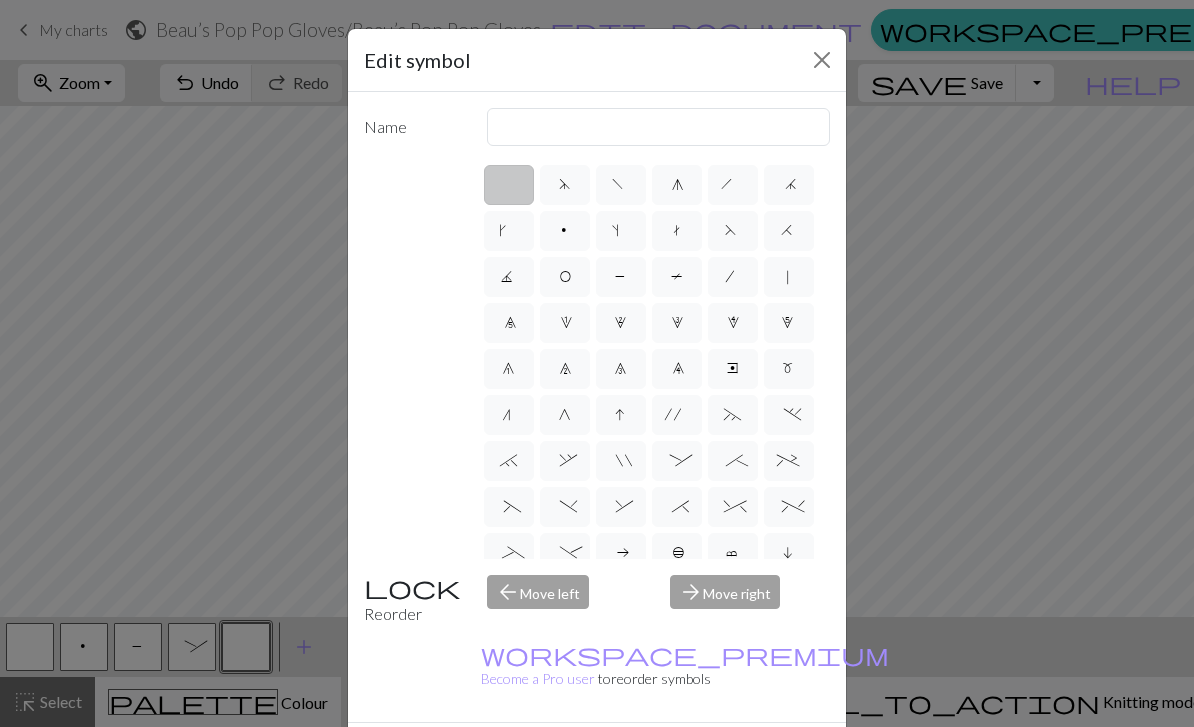click on ";" at bounding box center (732, 463) 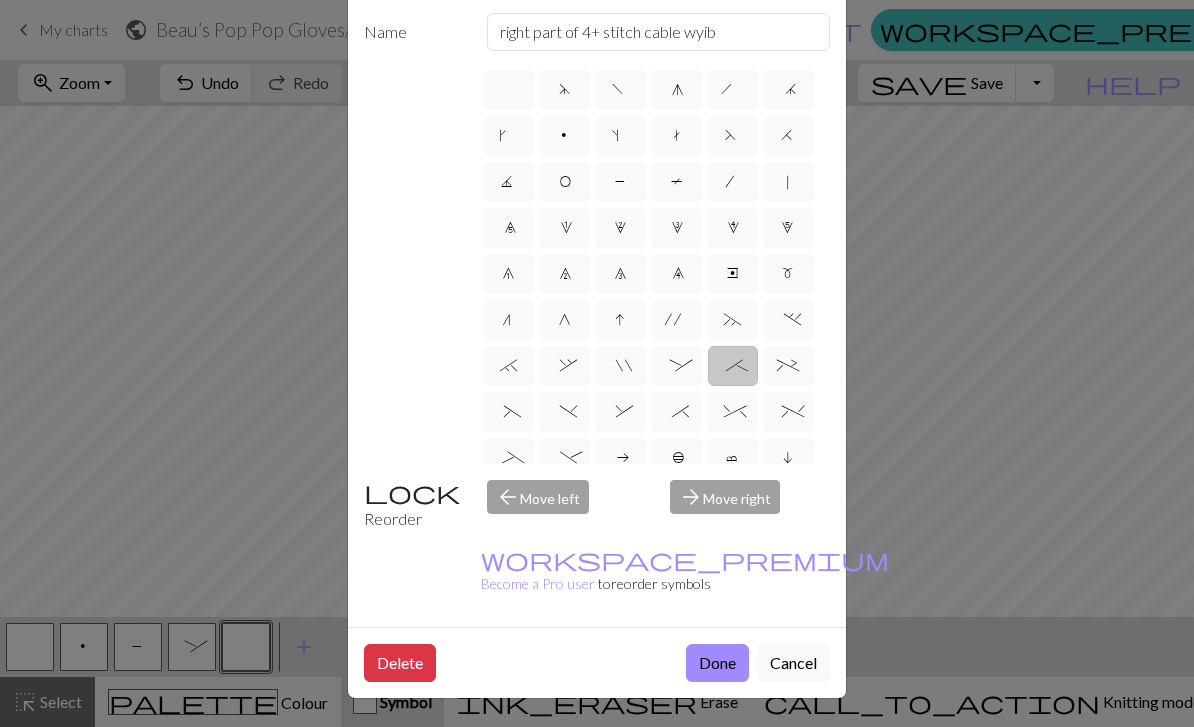 scroll, scrollTop: 118, scrollLeft: 0, axis: vertical 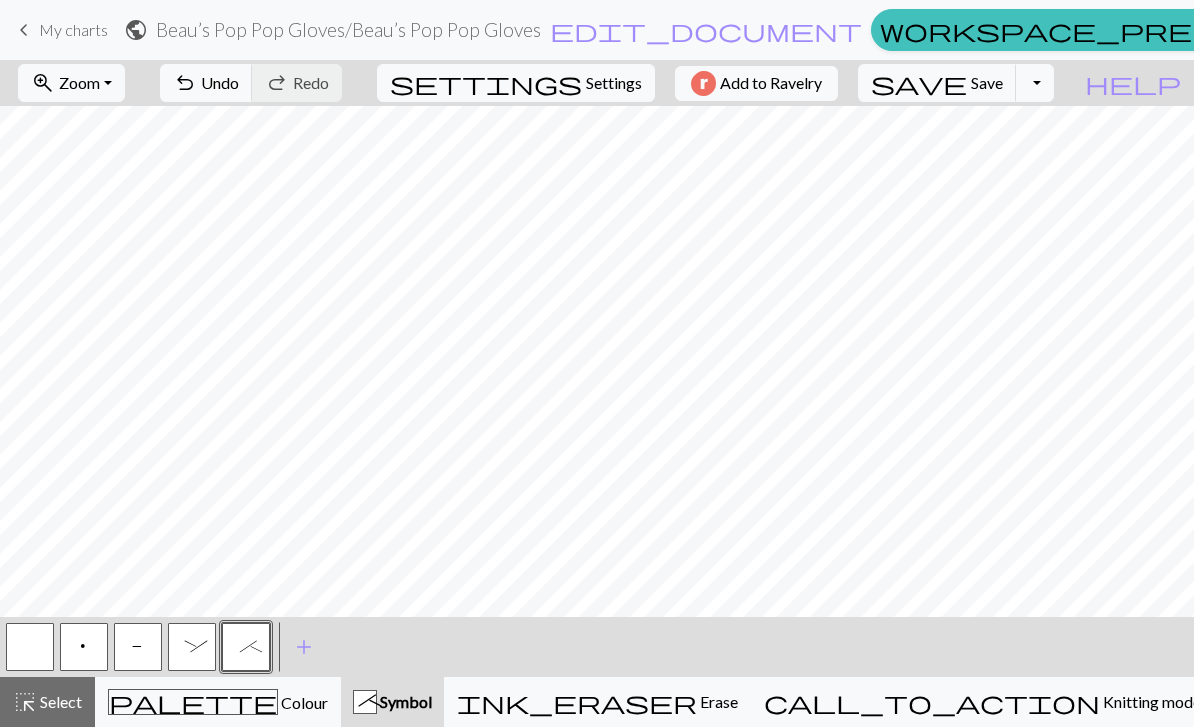 click on ":" at bounding box center (192, 649) 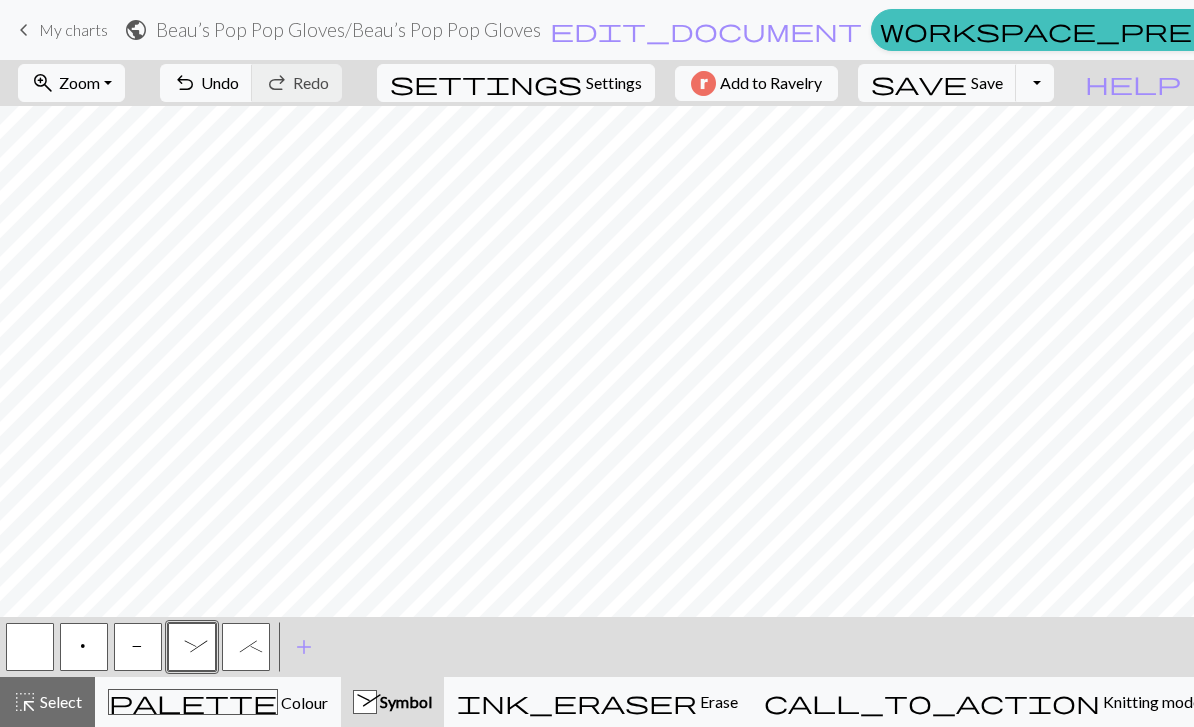 click on ";" at bounding box center (246, 649) 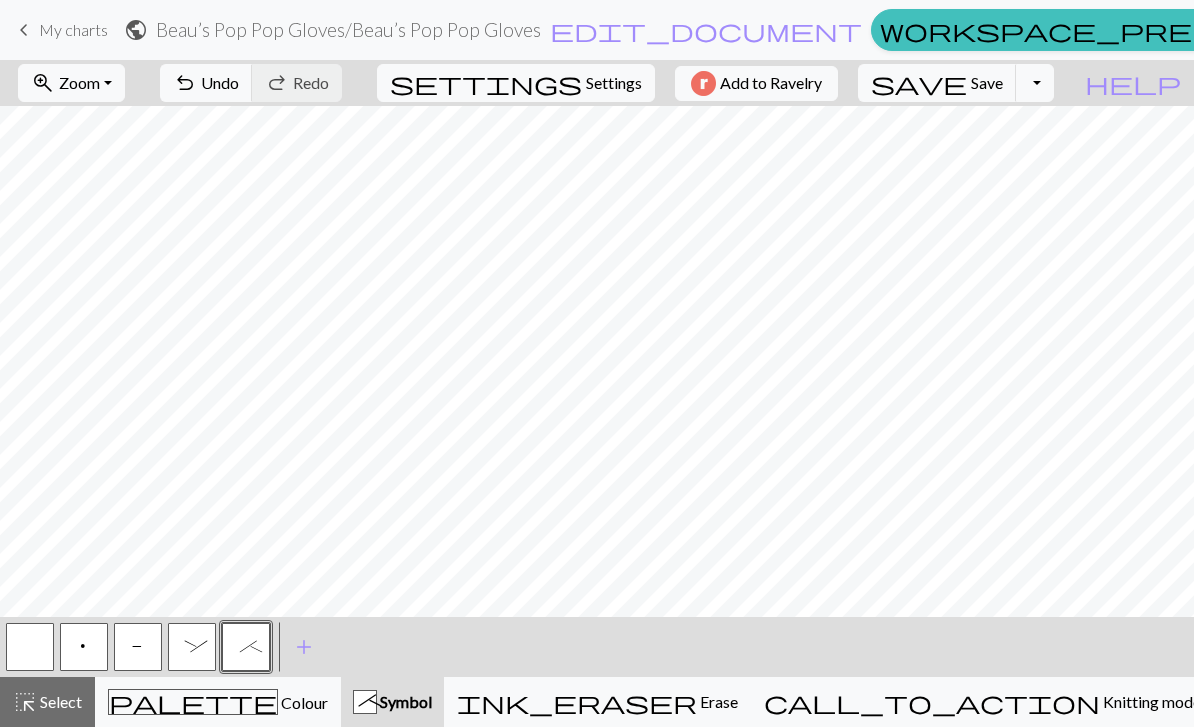 click on "add" at bounding box center (304, 647) 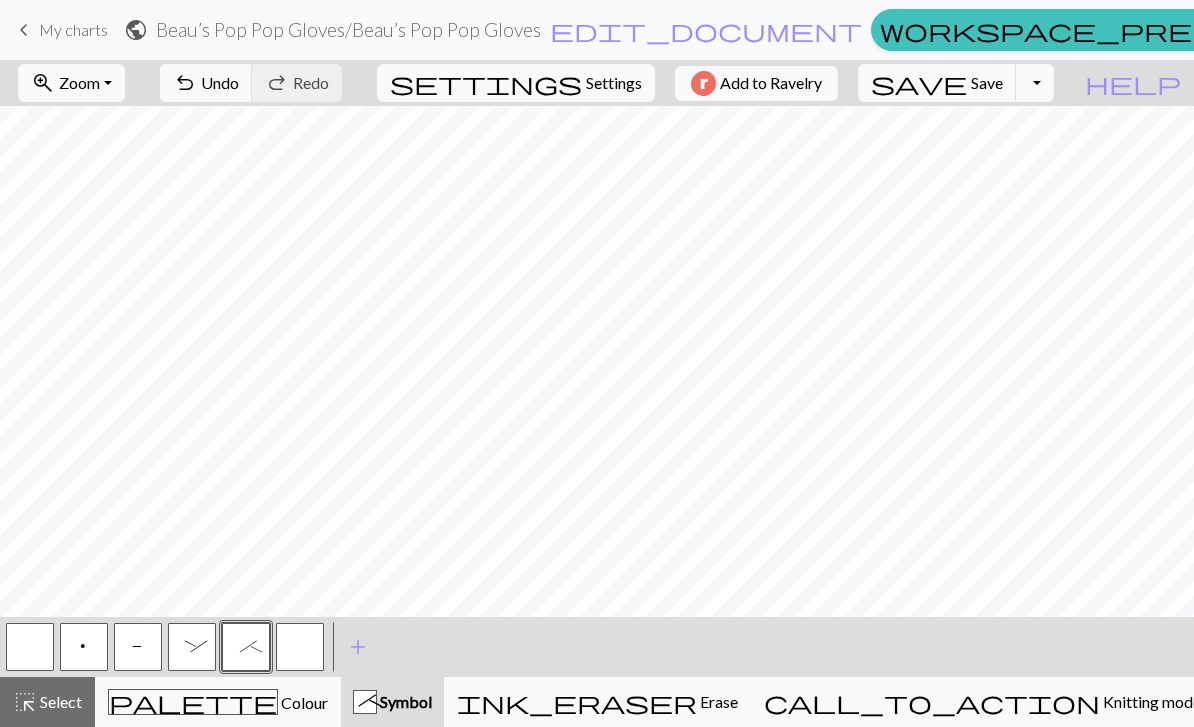 click on "add" at bounding box center (358, 647) 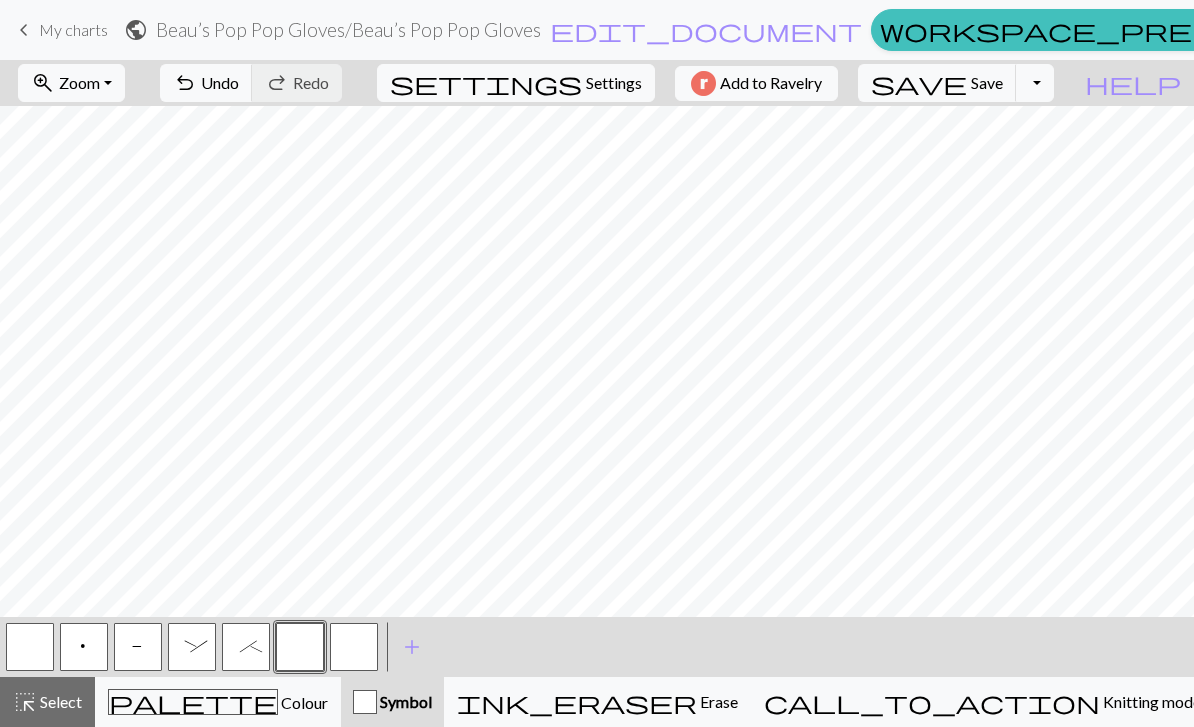 click at bounding box center (300, 647) 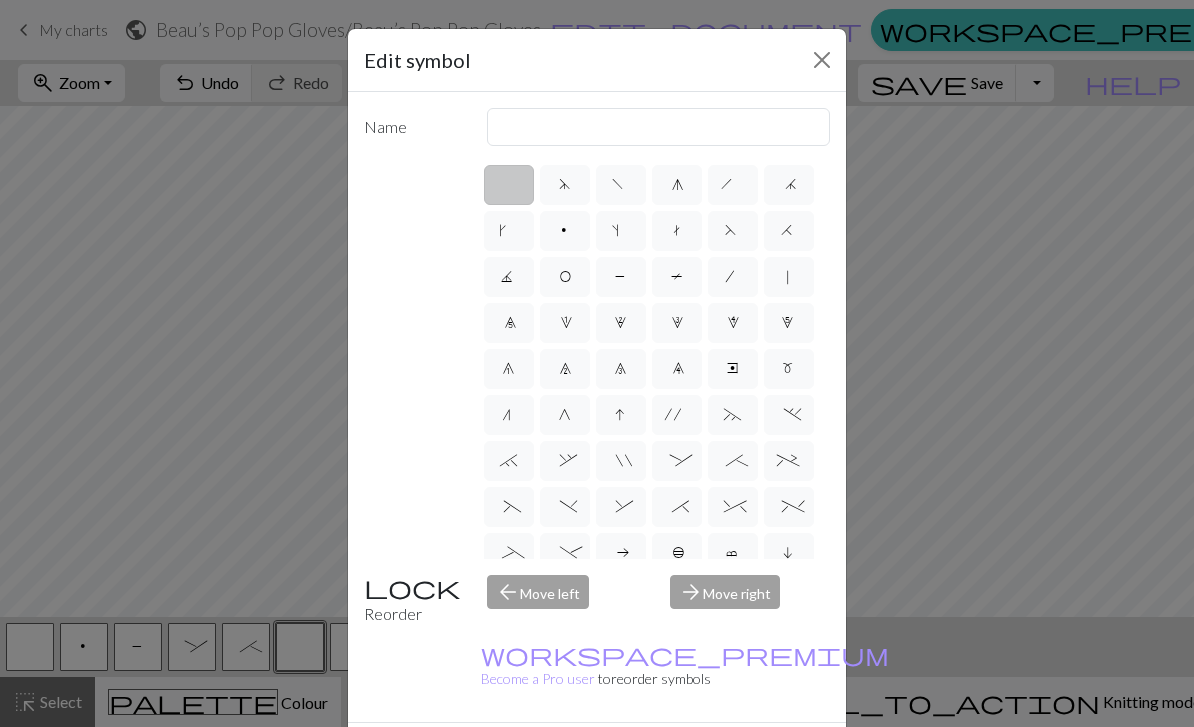 click on "(" at bounding box center [508, 509] 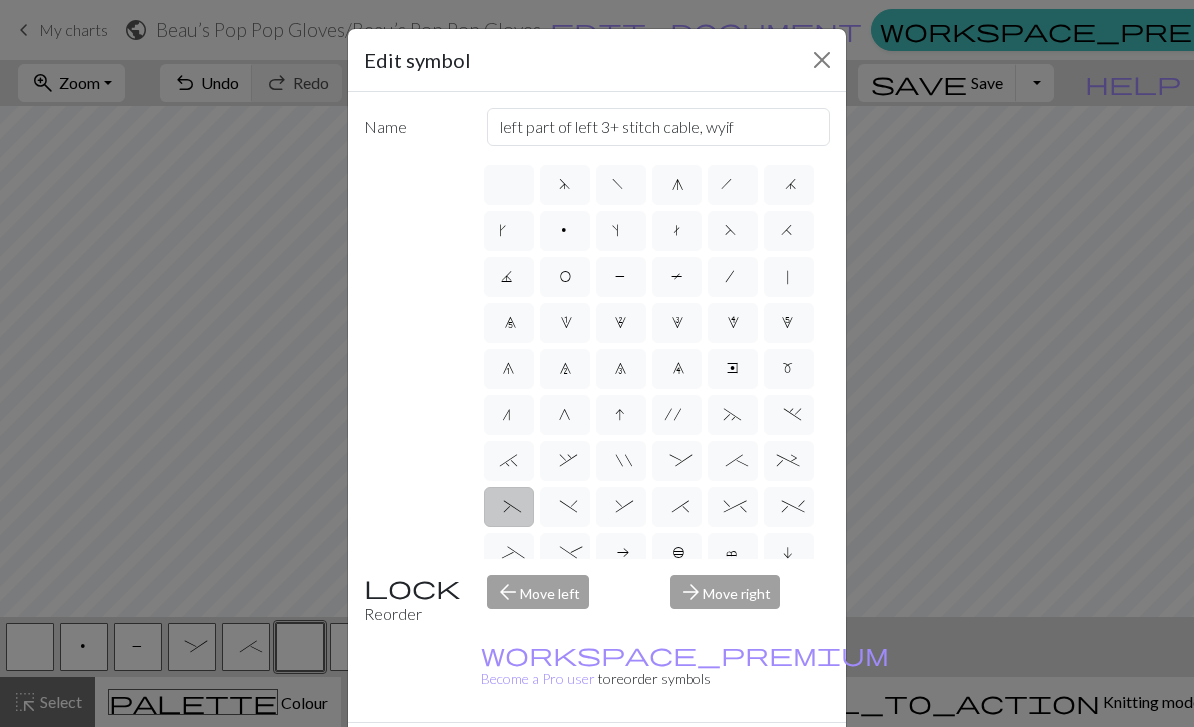click on "&" at bounding box center (620, 509) 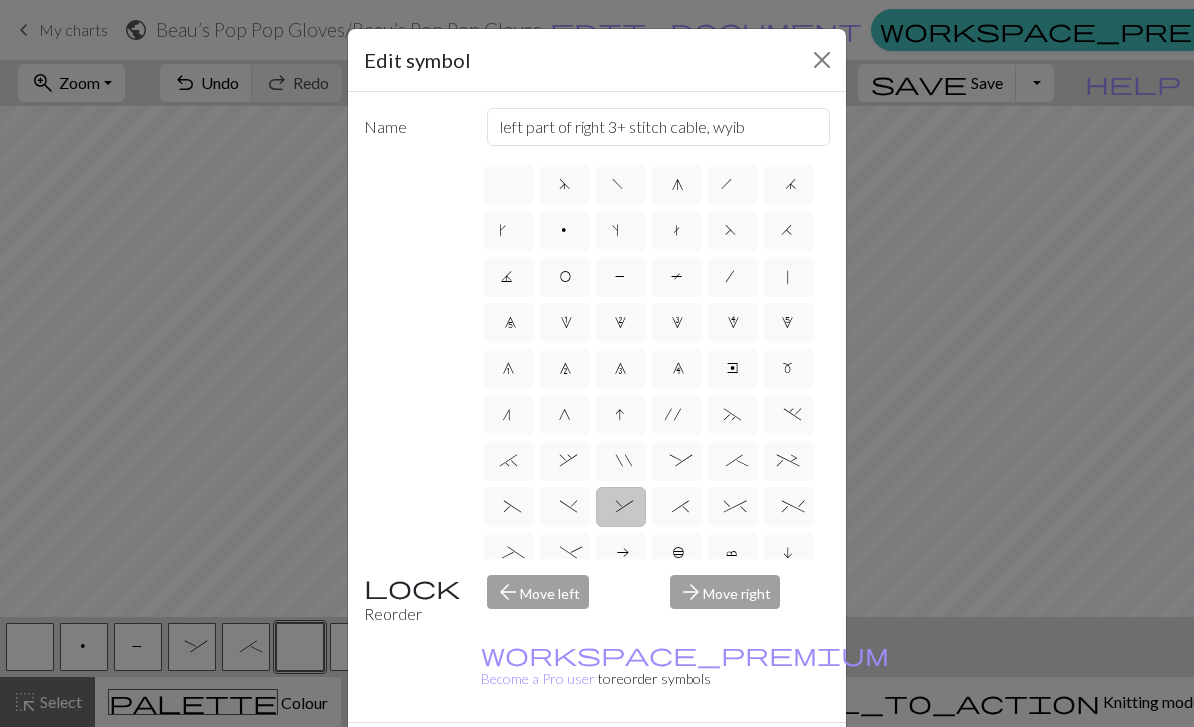 click on "^" at bounding box center (732, 509) 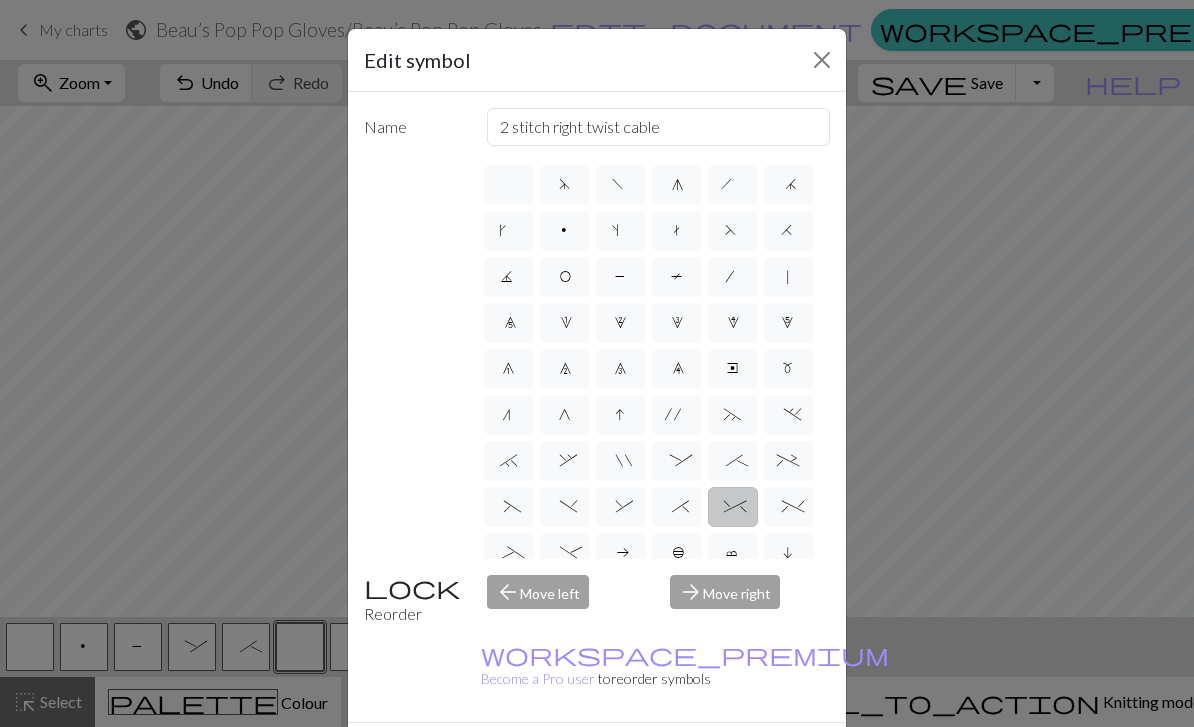 click on ":" at bounding box center [677, 463] 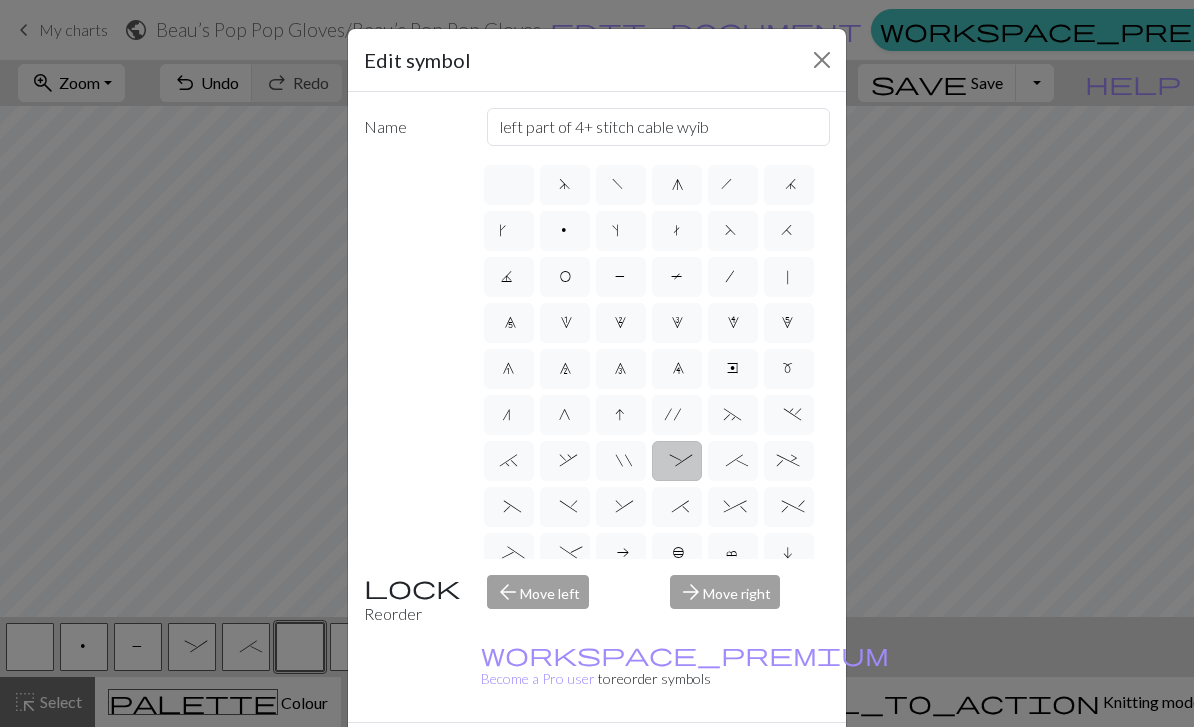 click on ";" at bounding box center [732, 463] 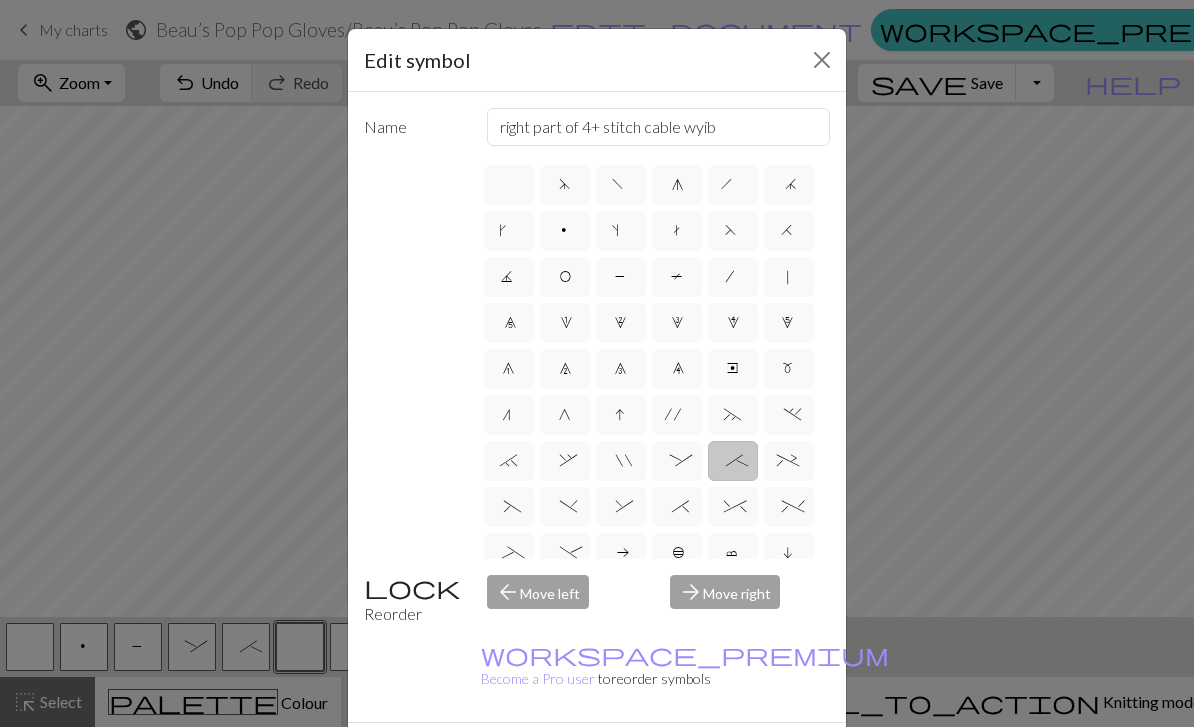 scroll, scrollTop: 0, scrollLeft: 0, axis: both 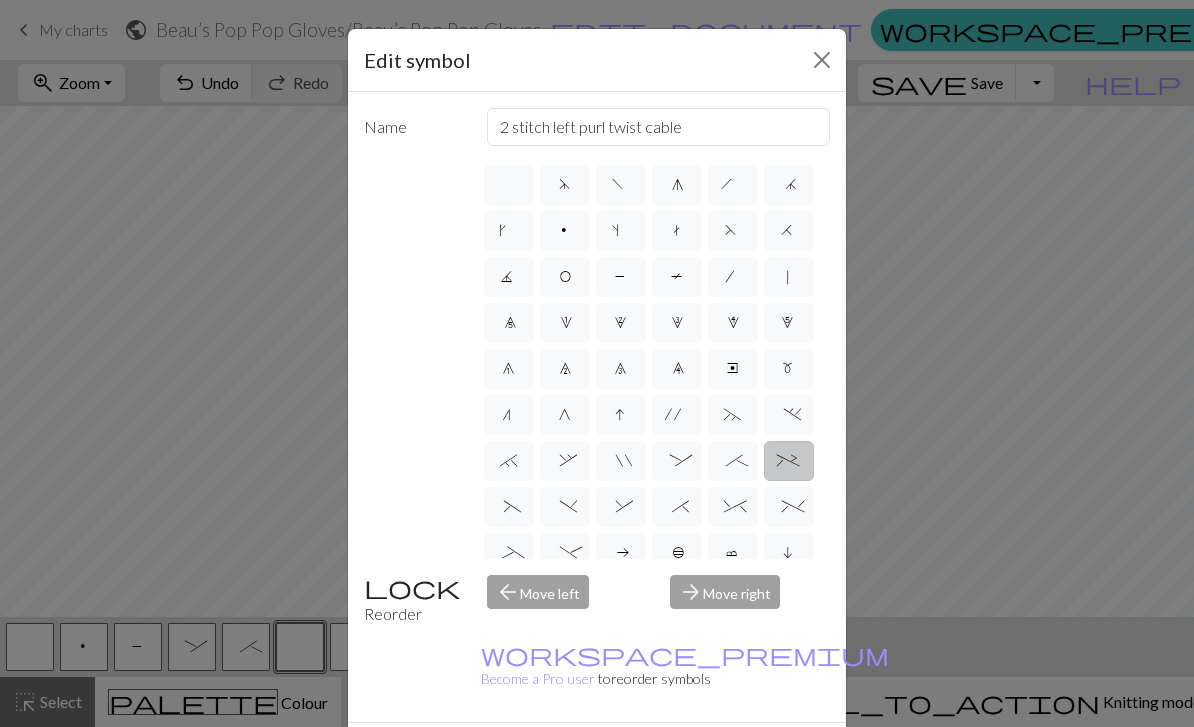 click on "(" at bounding box center [508, 509] 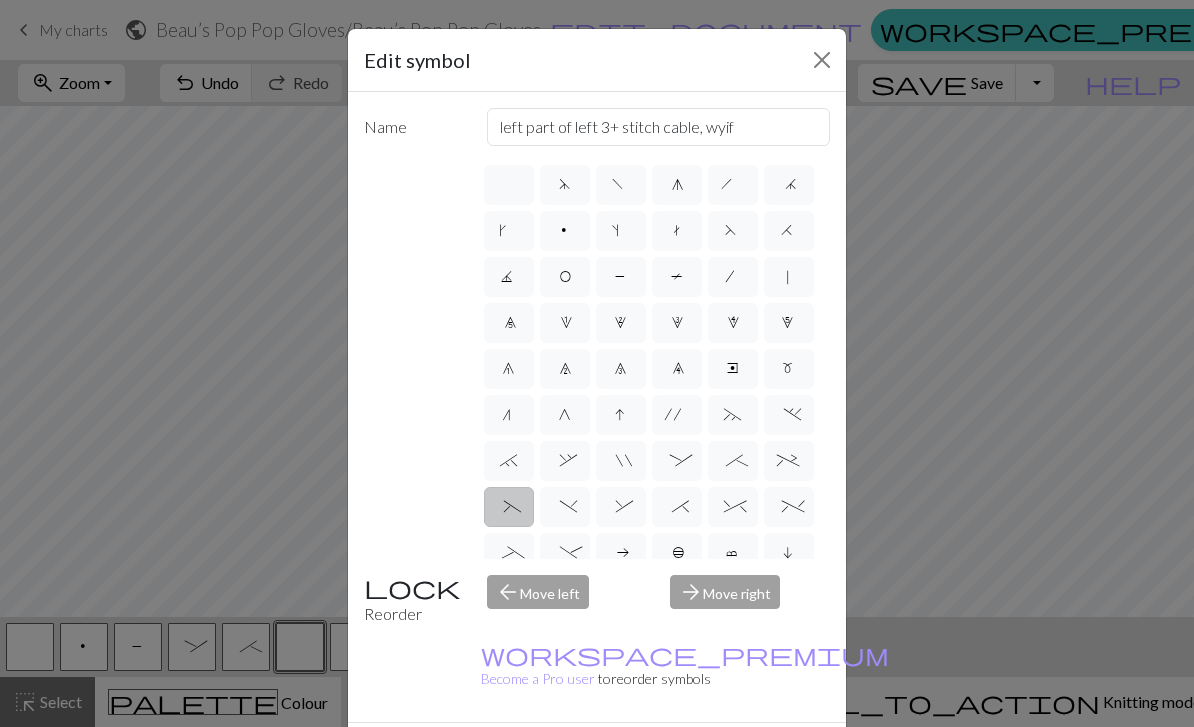 click on ")" at bounding box center (565, 507) 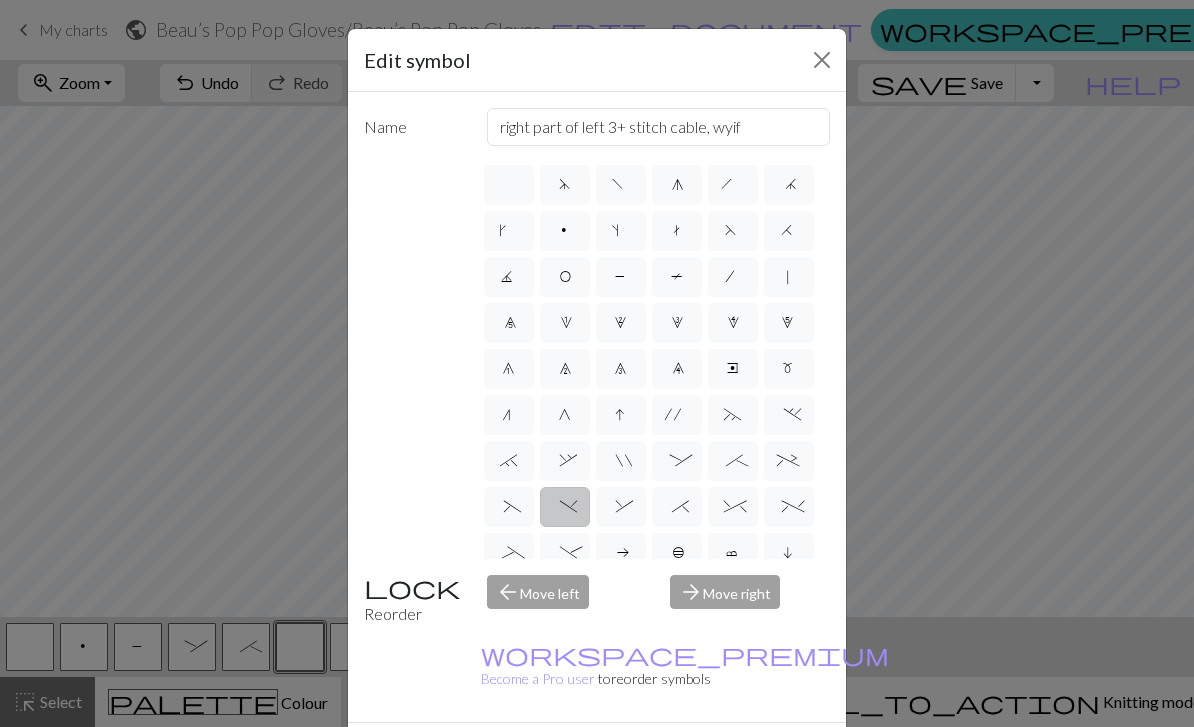 click on "&" at bounding box center (621, 507) 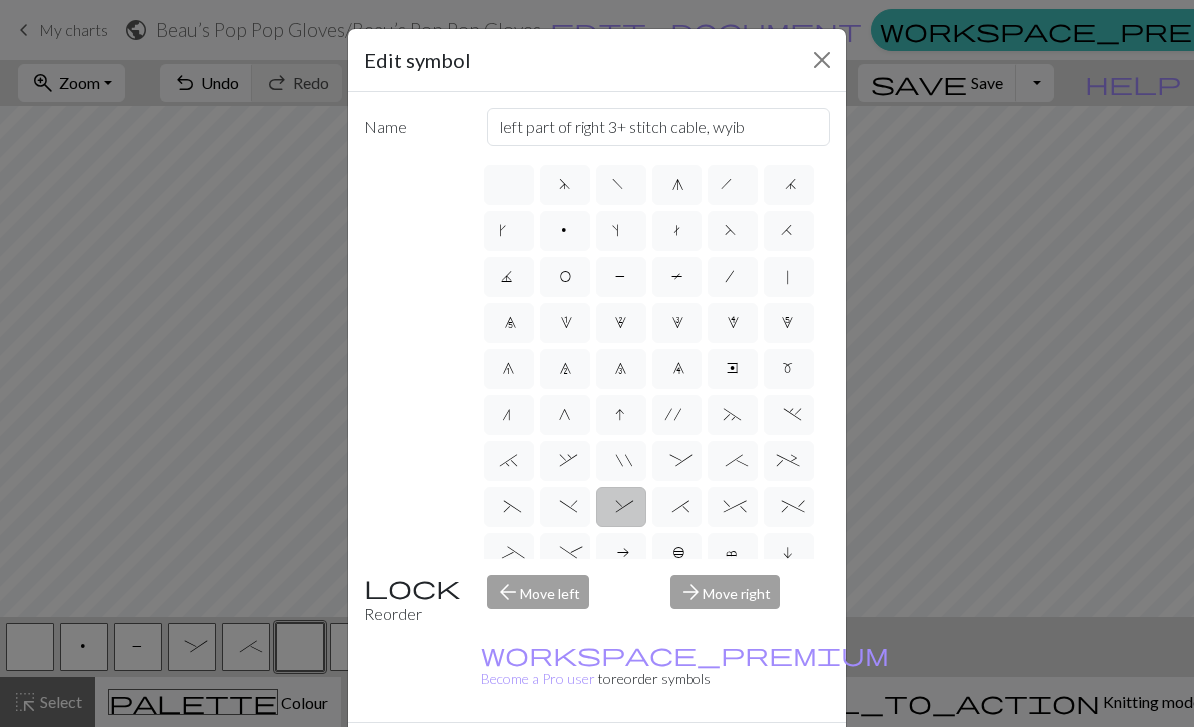 click on "*" at bounding box center [677, 507] 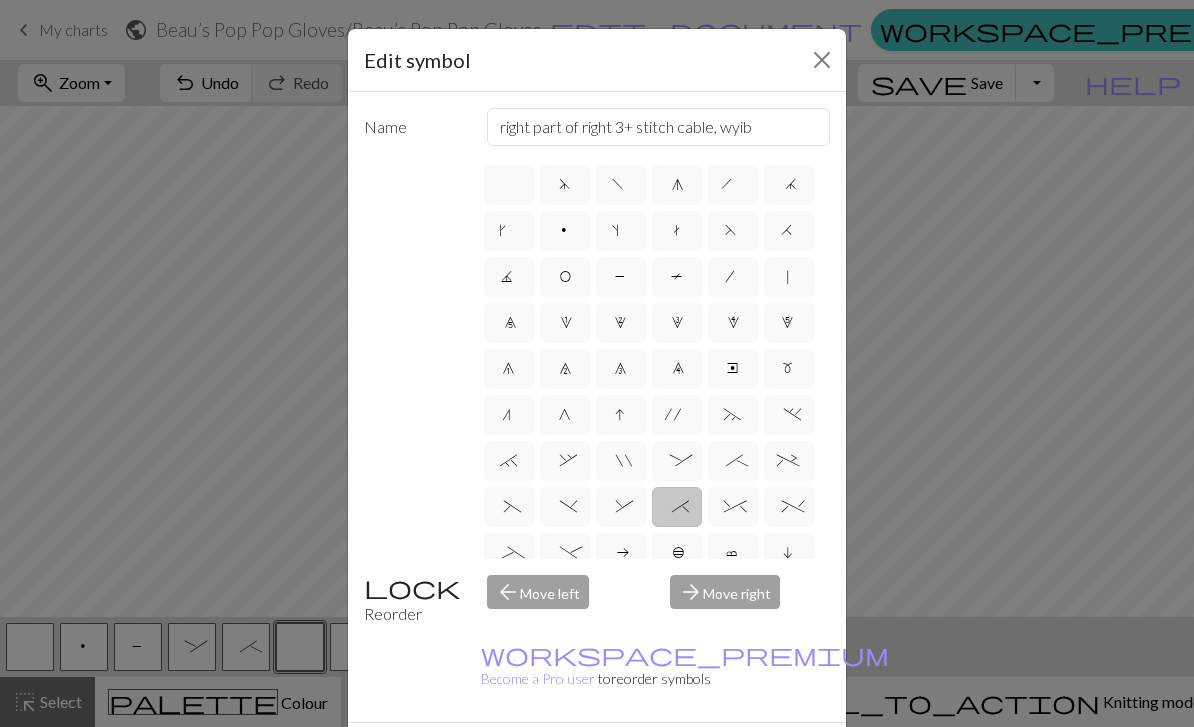 click on ":" at bounding box center (677, 461) 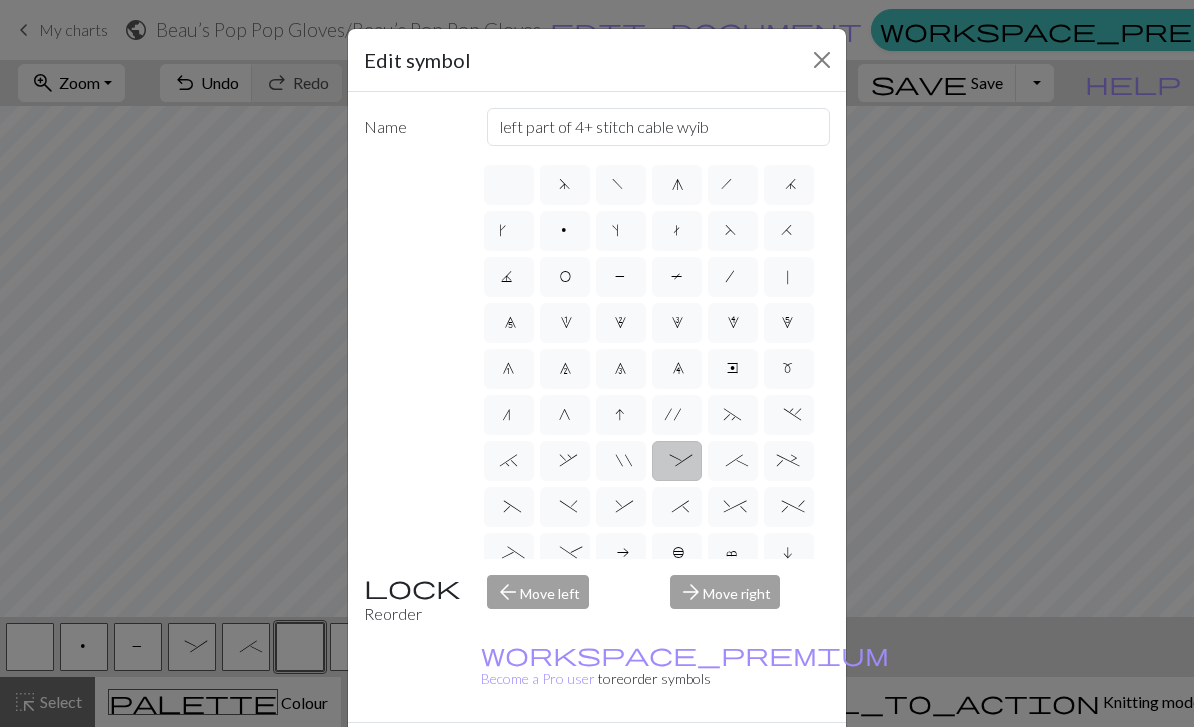 click on """ at bounding box center (620, 463) 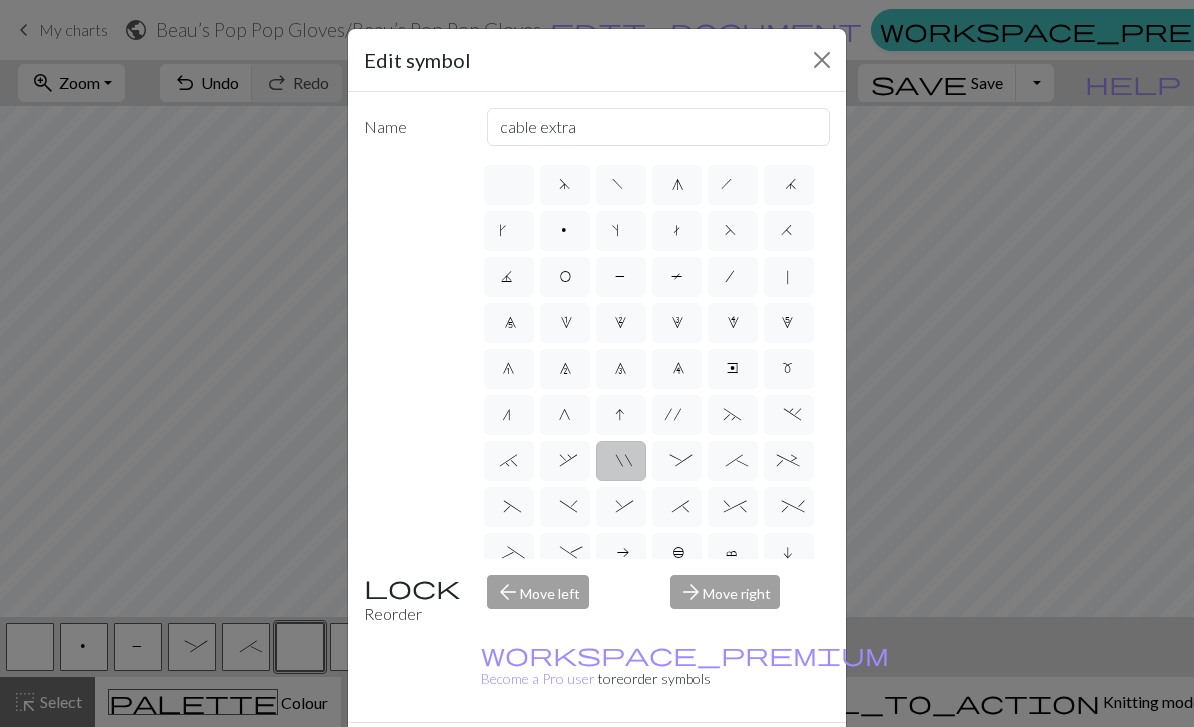 click on "," at bounding box center (564, 463) 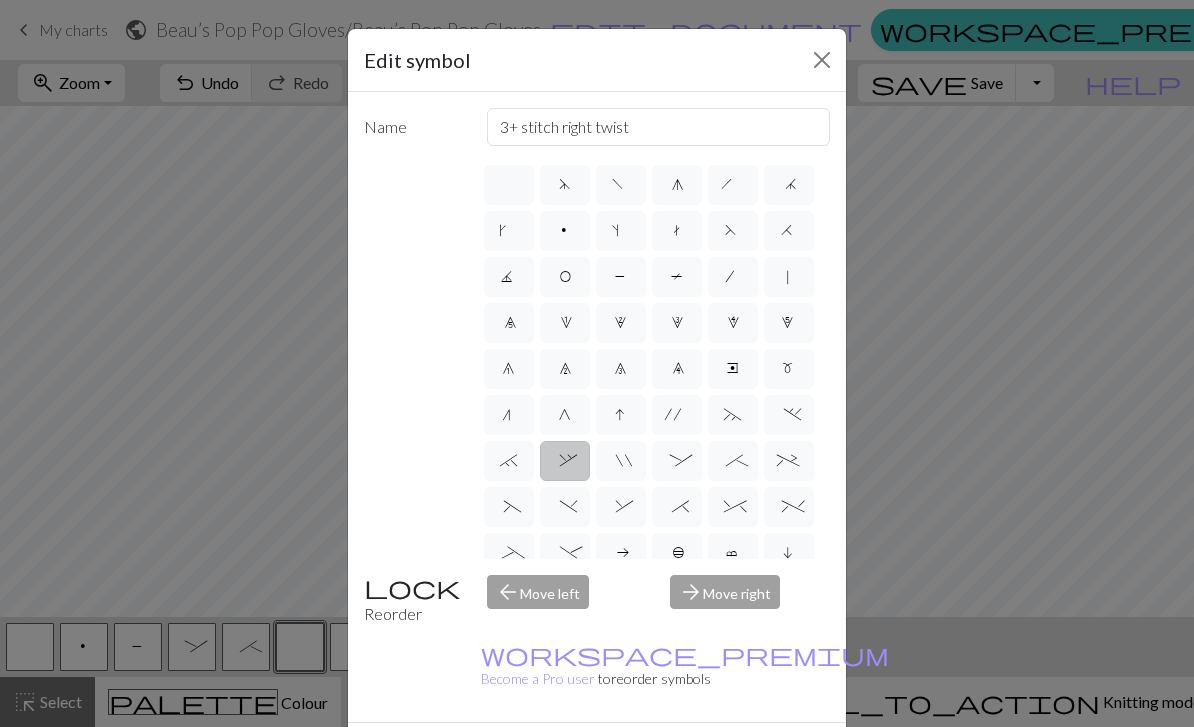 click on "`" at bounding box center (509, 461) 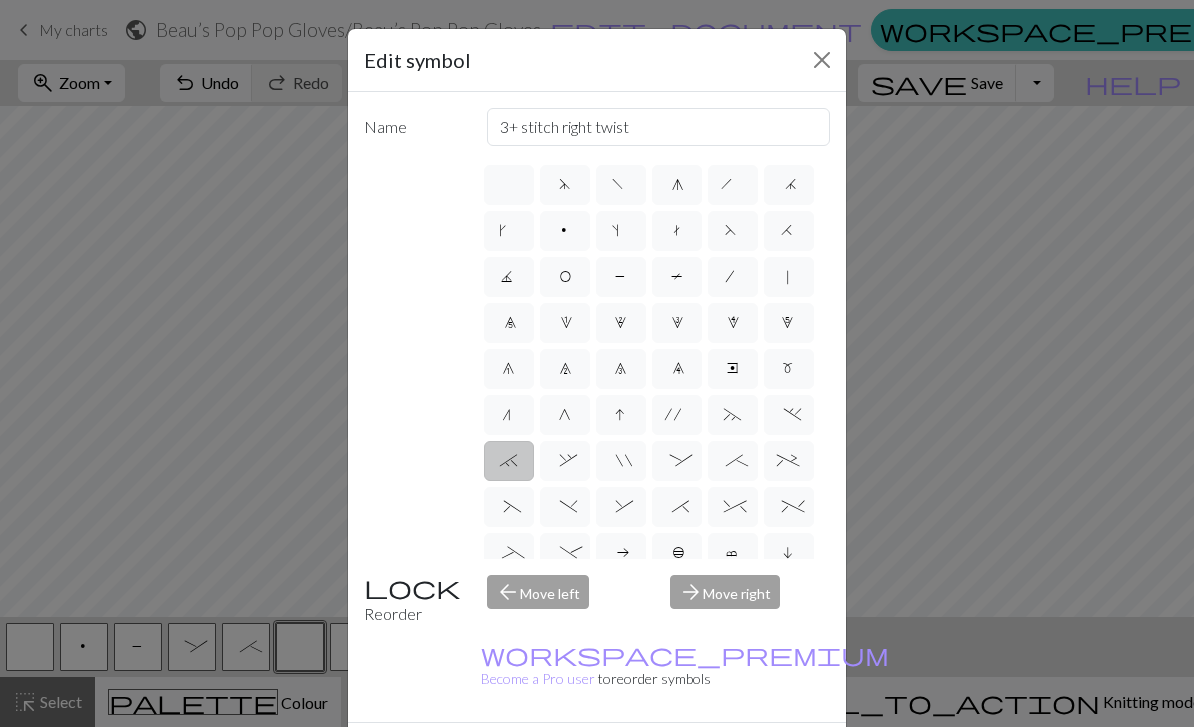 click on "." at bounding box center [788, 417] 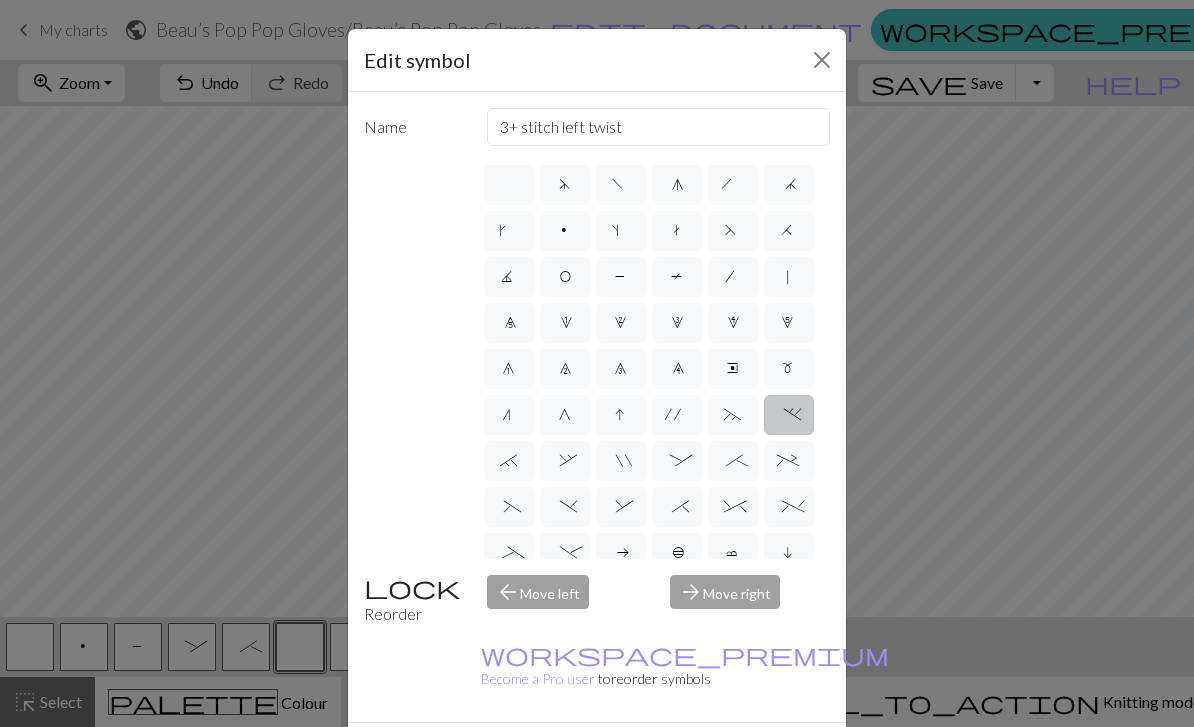 click on "~" at bounding box center (733, 415) 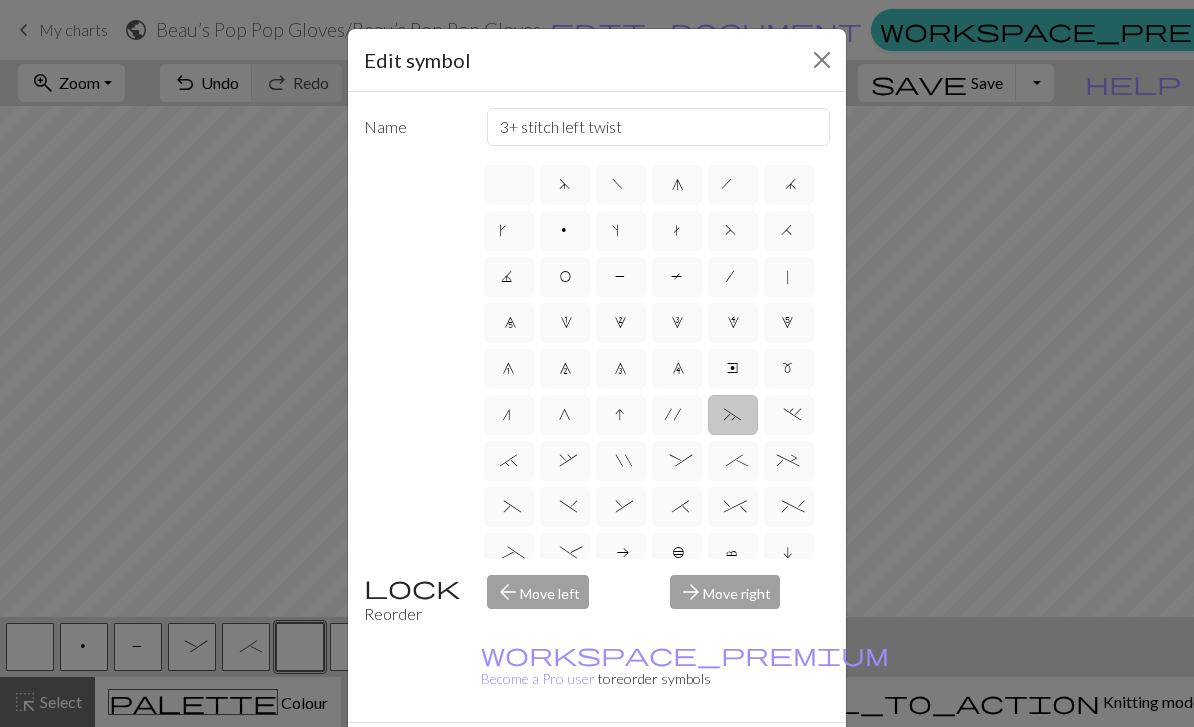 click on "%" at bounding box center (789, 509) 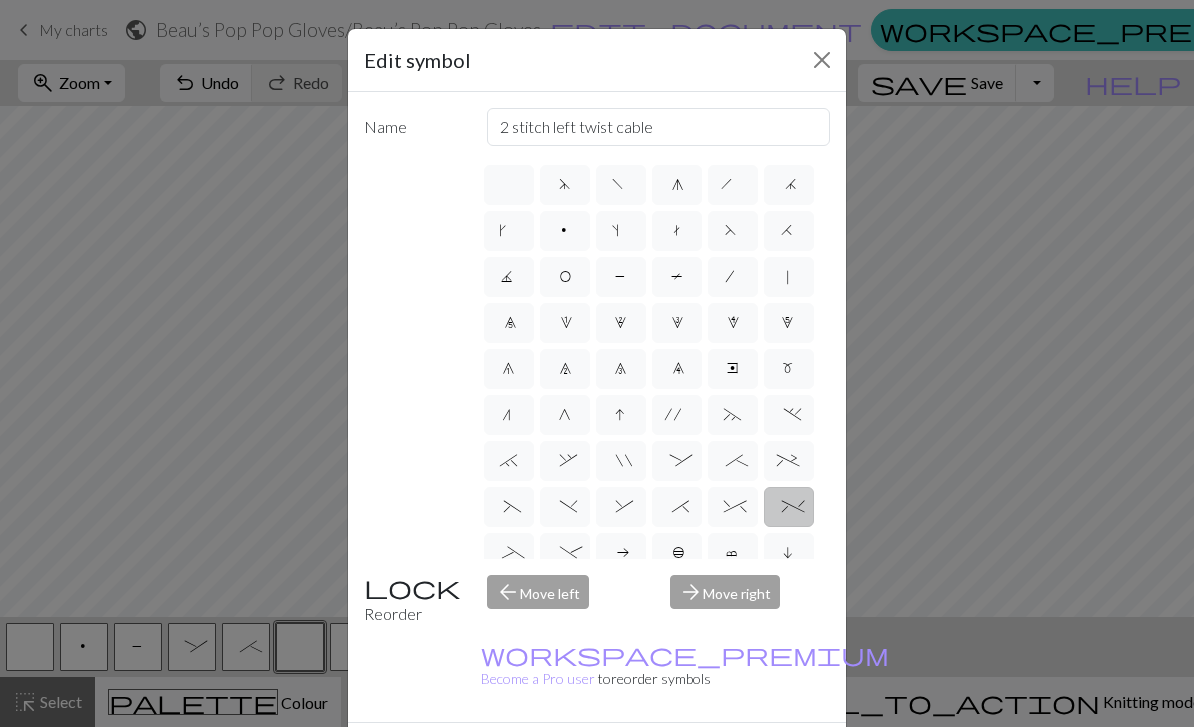 click on ":" at bounding box center [677, 463] 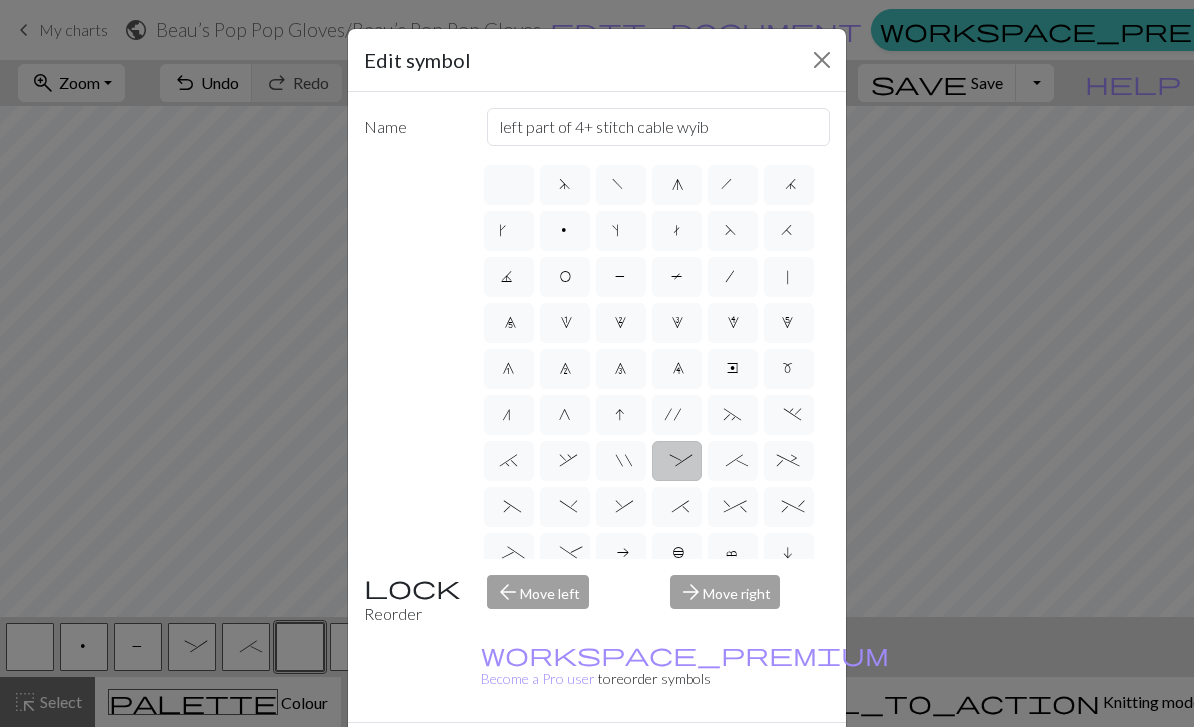 click on ";" at bounding box center [733, 461] 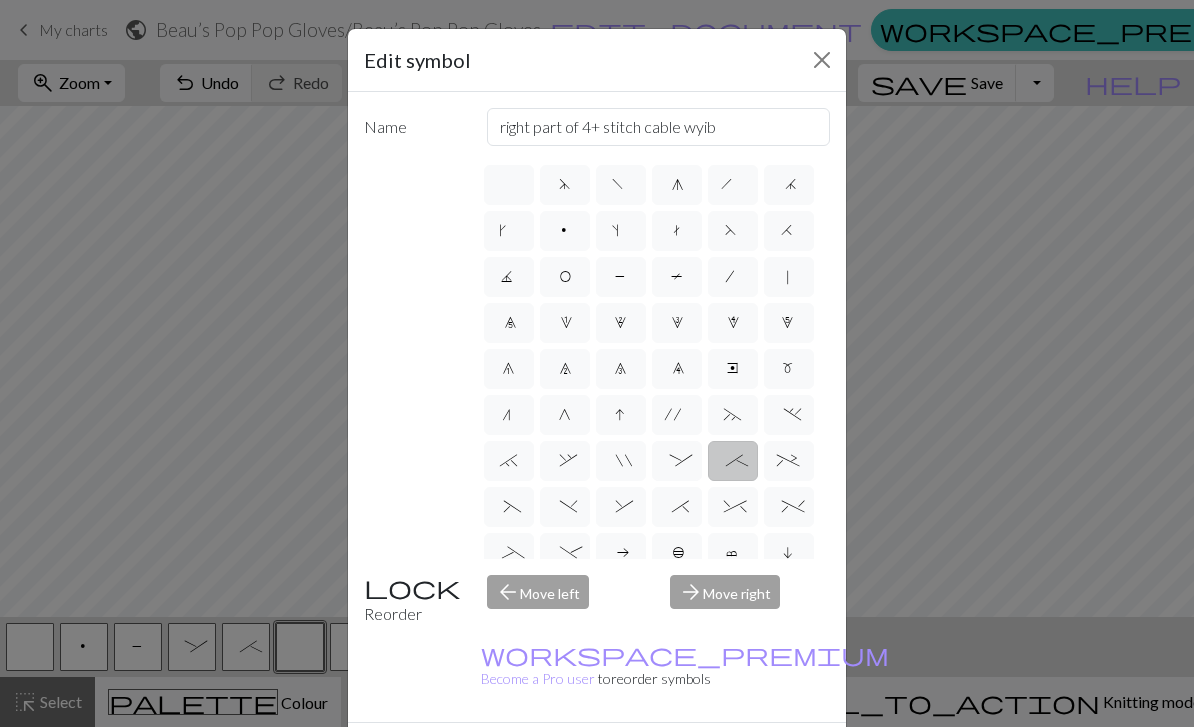click on ":" at bounding box center (677, 463) 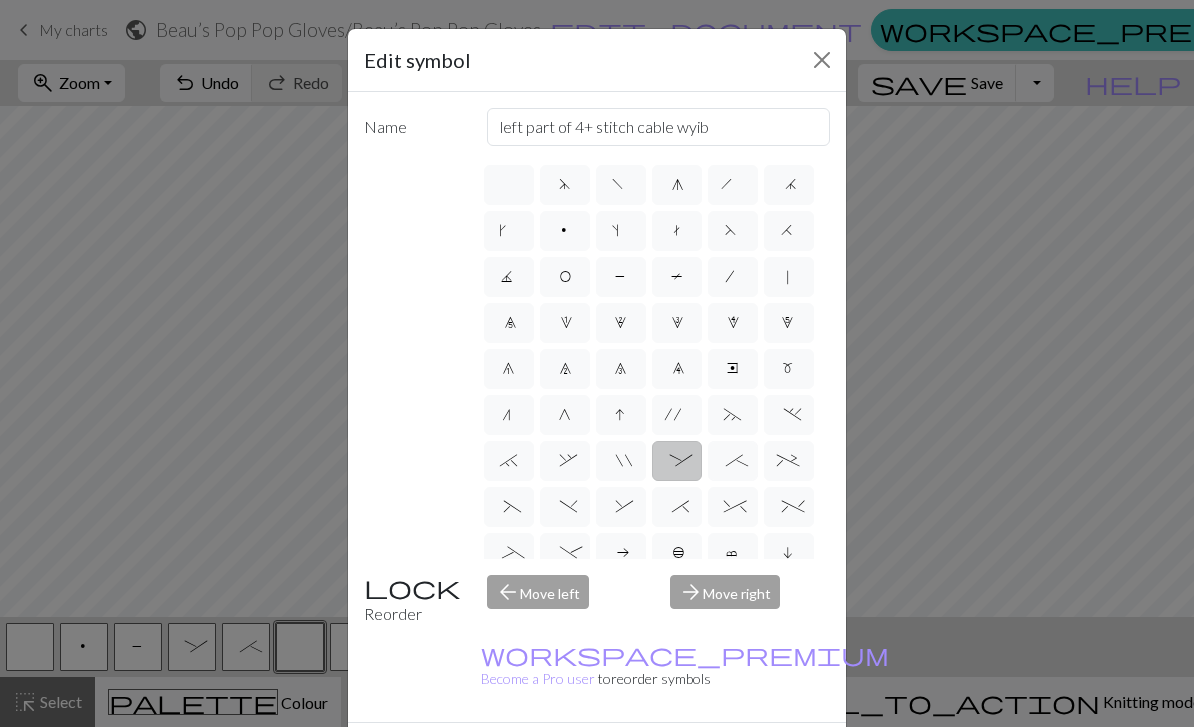click on "/" at bounding box center [733, 277] 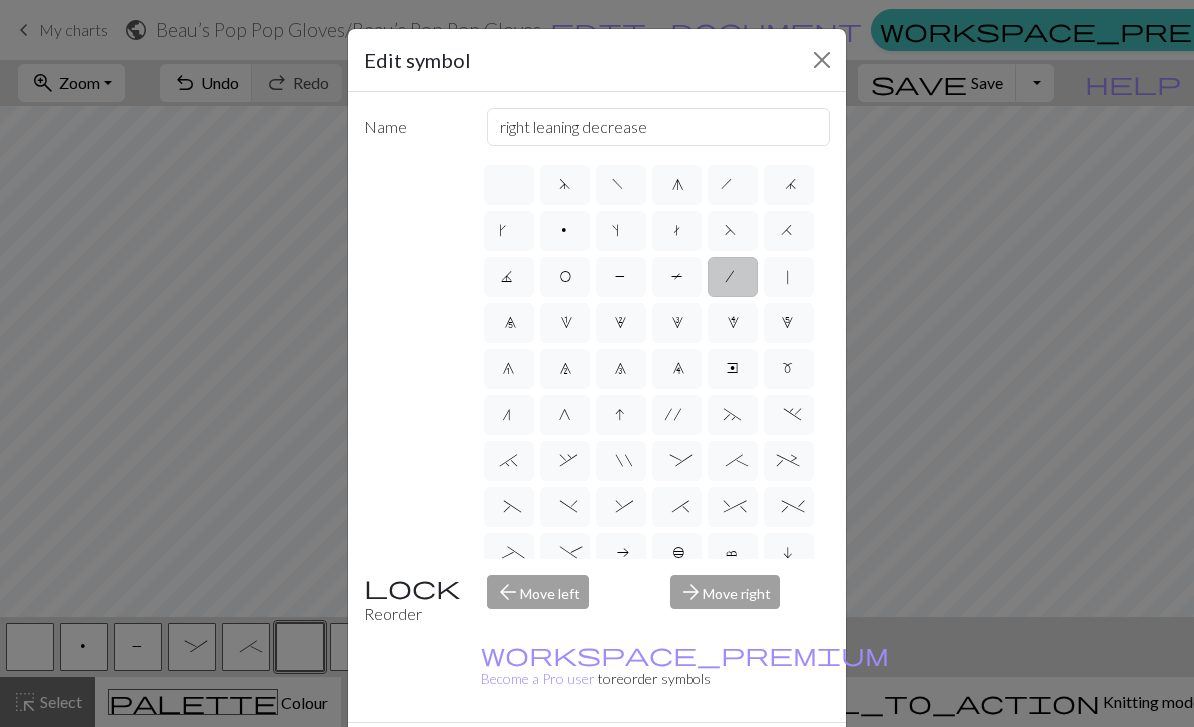 click on "|" at bounding box center [788, 279] 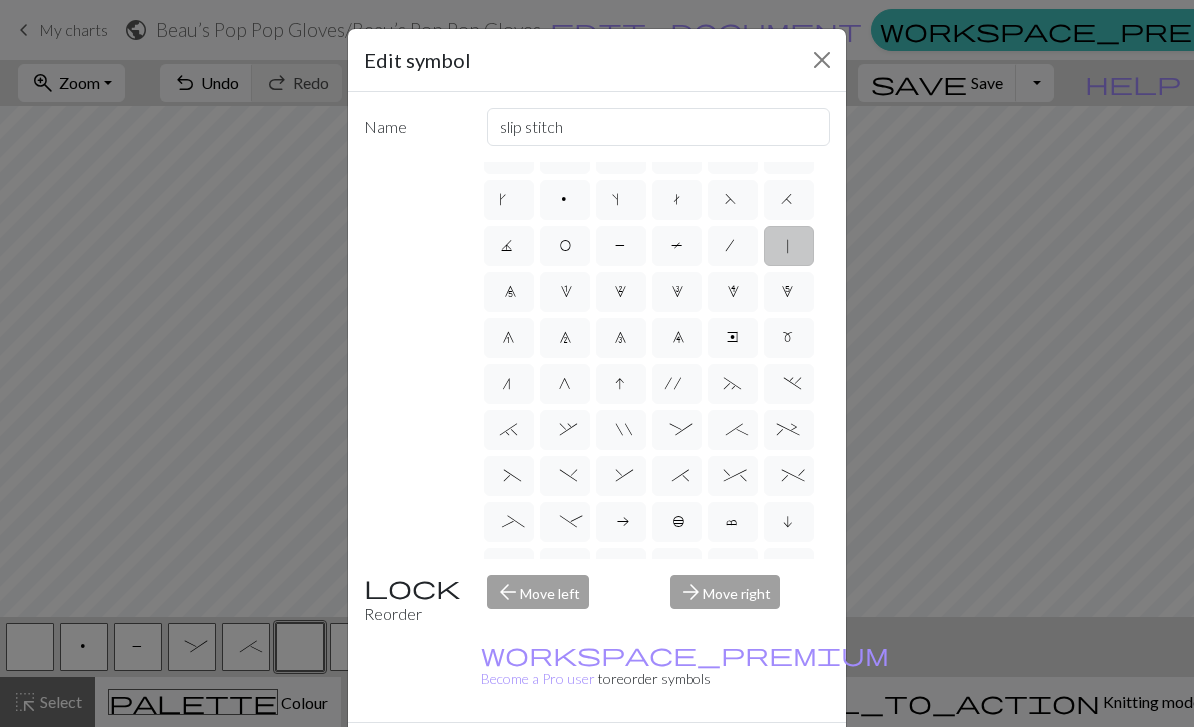 scroll, scrollTop: 28, scrollLeft: 0, axis: vertical 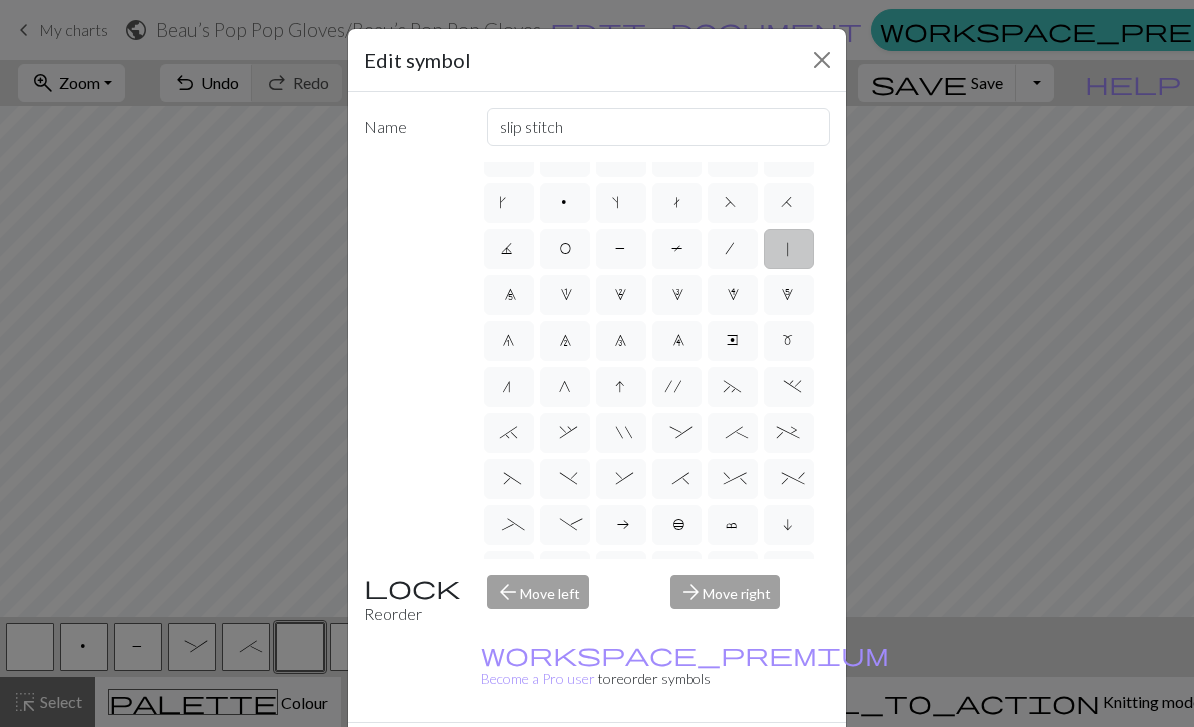 click at bounding box center (822, 60) 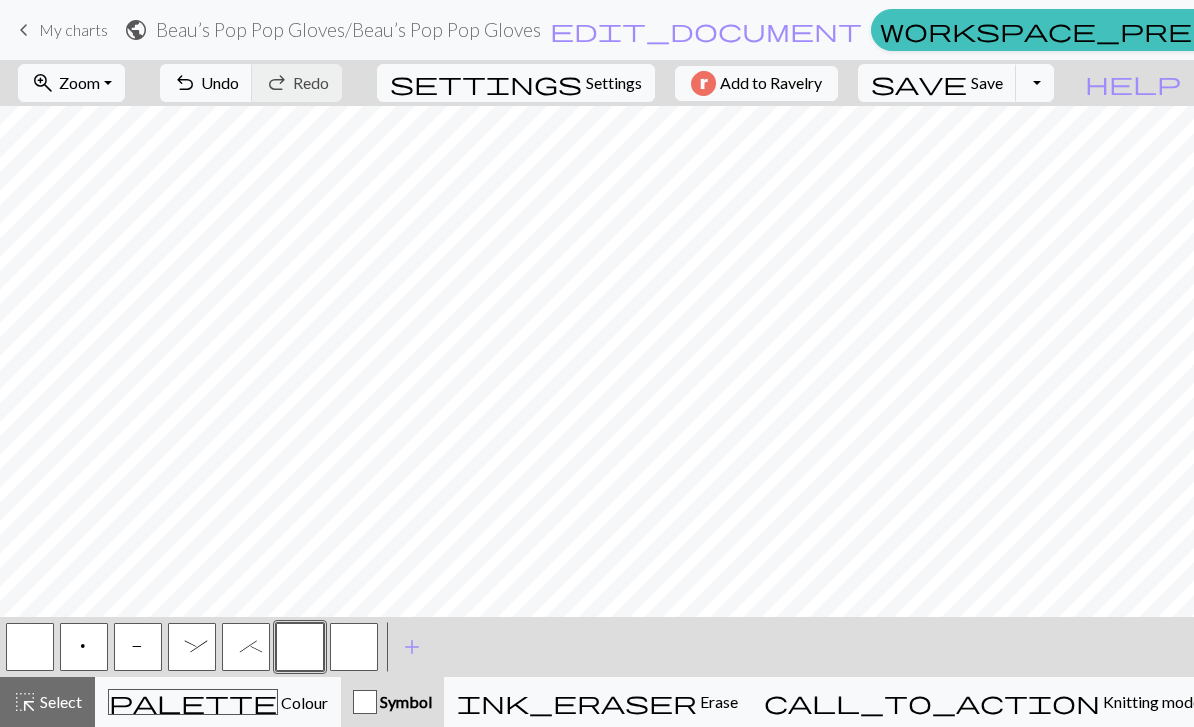 click on ":" at bounding box center (192, 649) 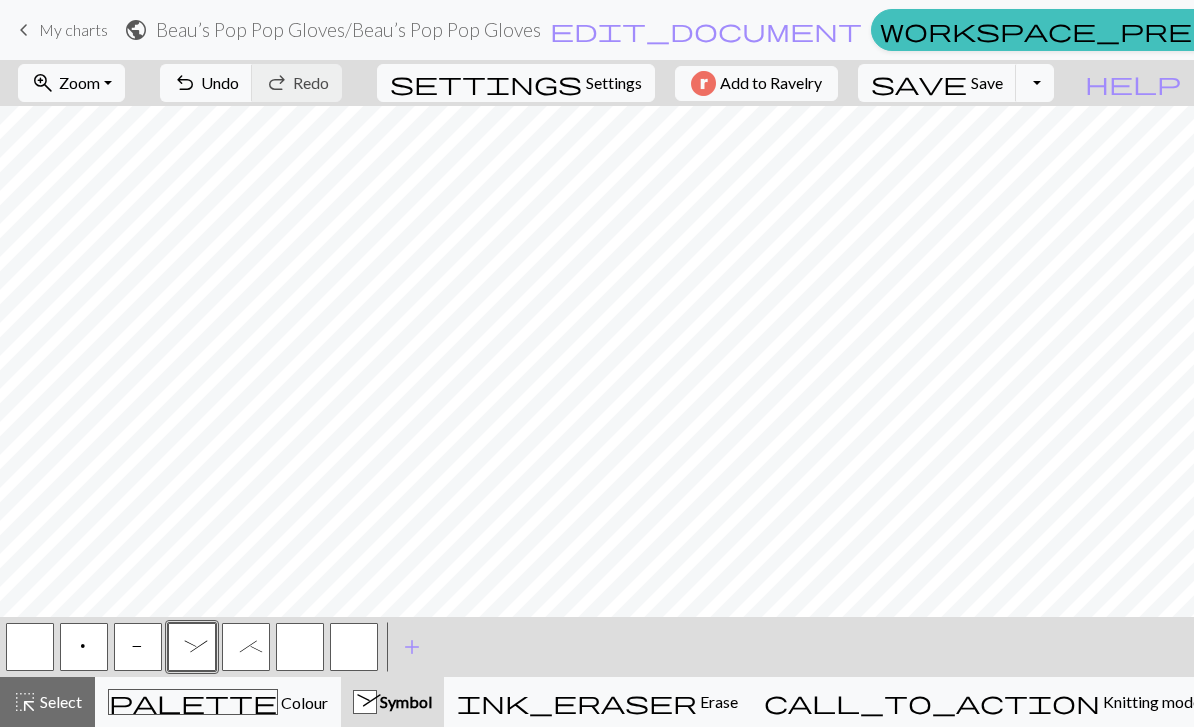 click on ";" at bounding box center [246, 649] 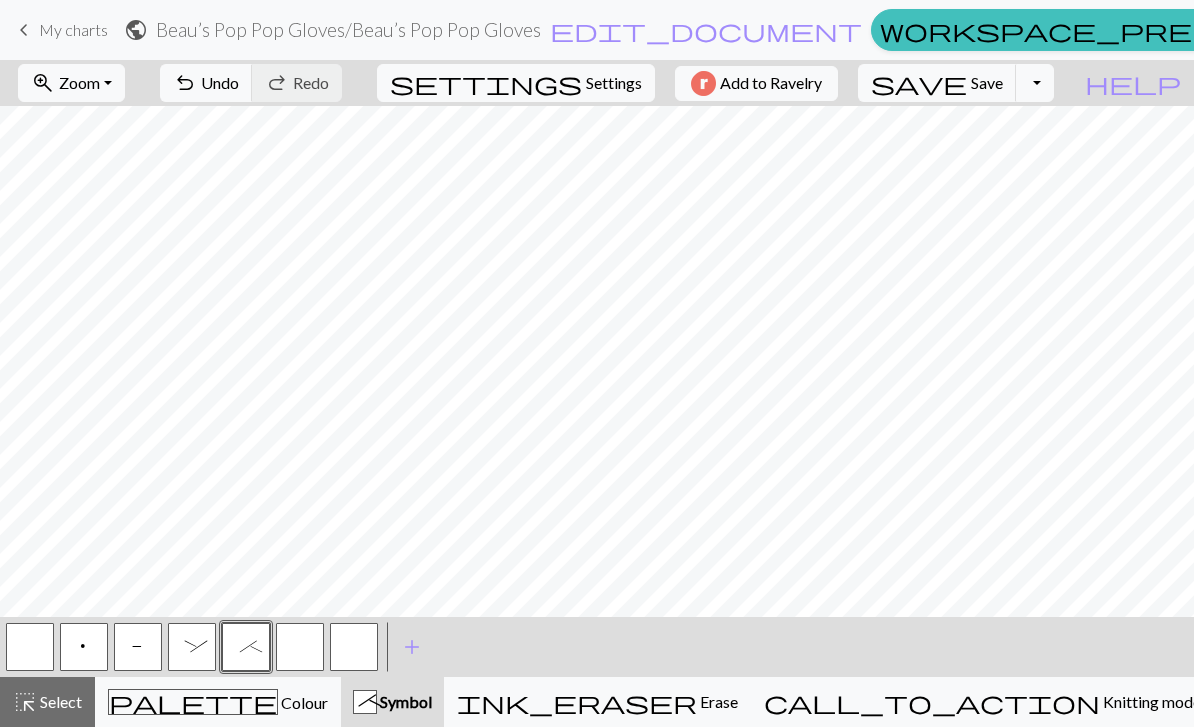 click on ":" at bounding box center [192, 649] 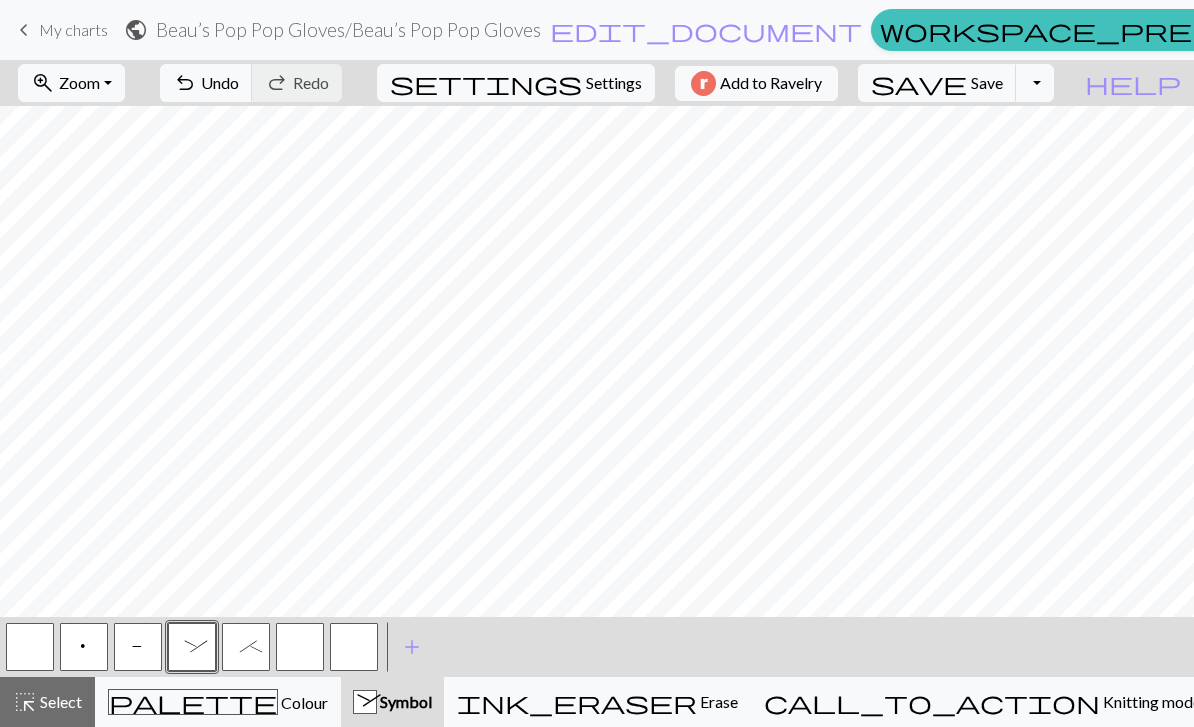 click at bounding box center [30, 647] 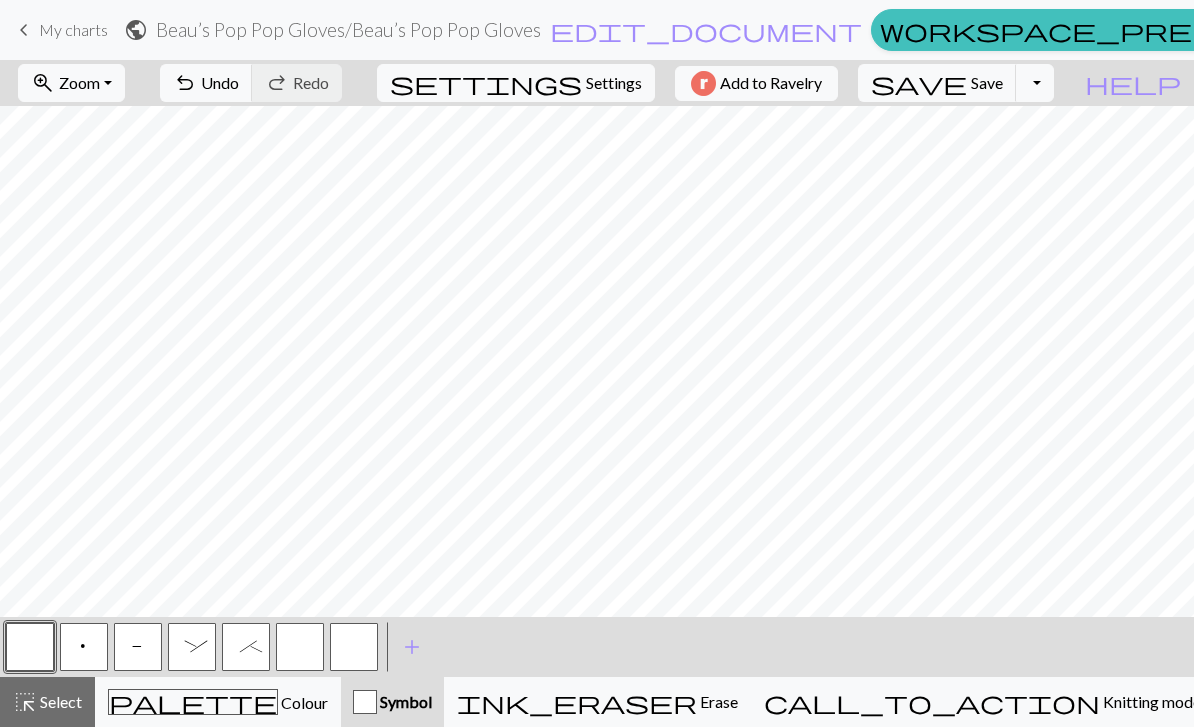 click on ";" at bounding box center [246, 649] 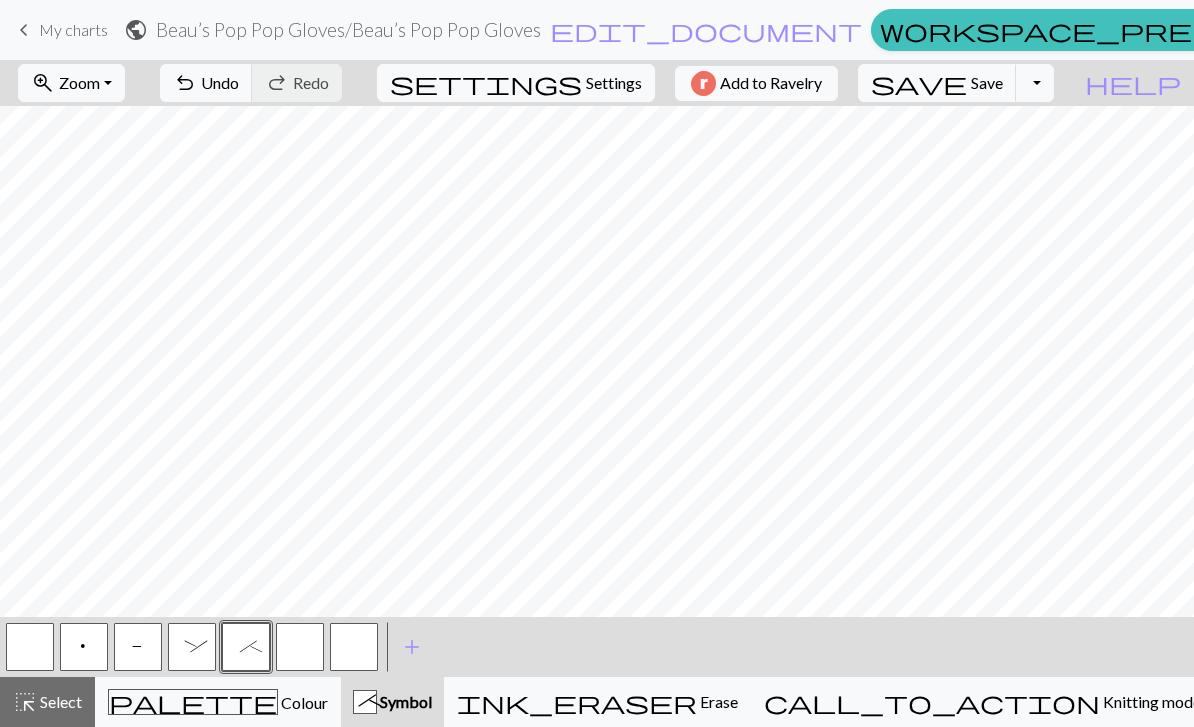 click on ":" at bounding box center [192, 647] 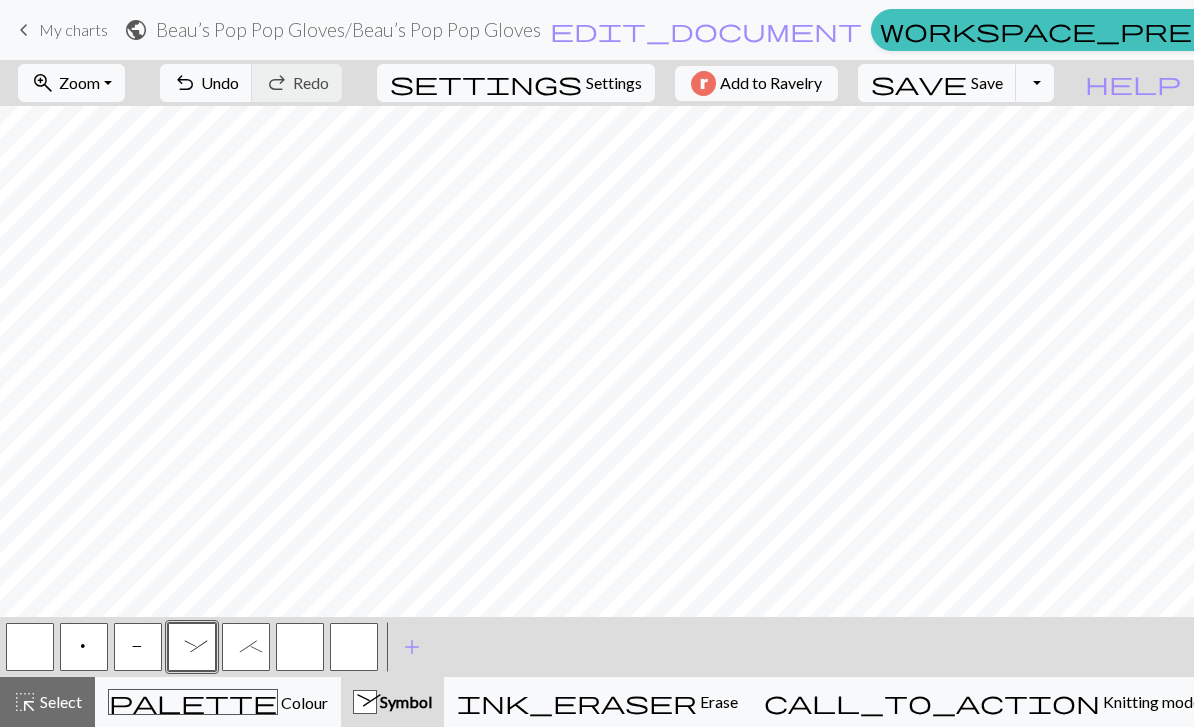 click on ";" at bounding box center (246, 649) 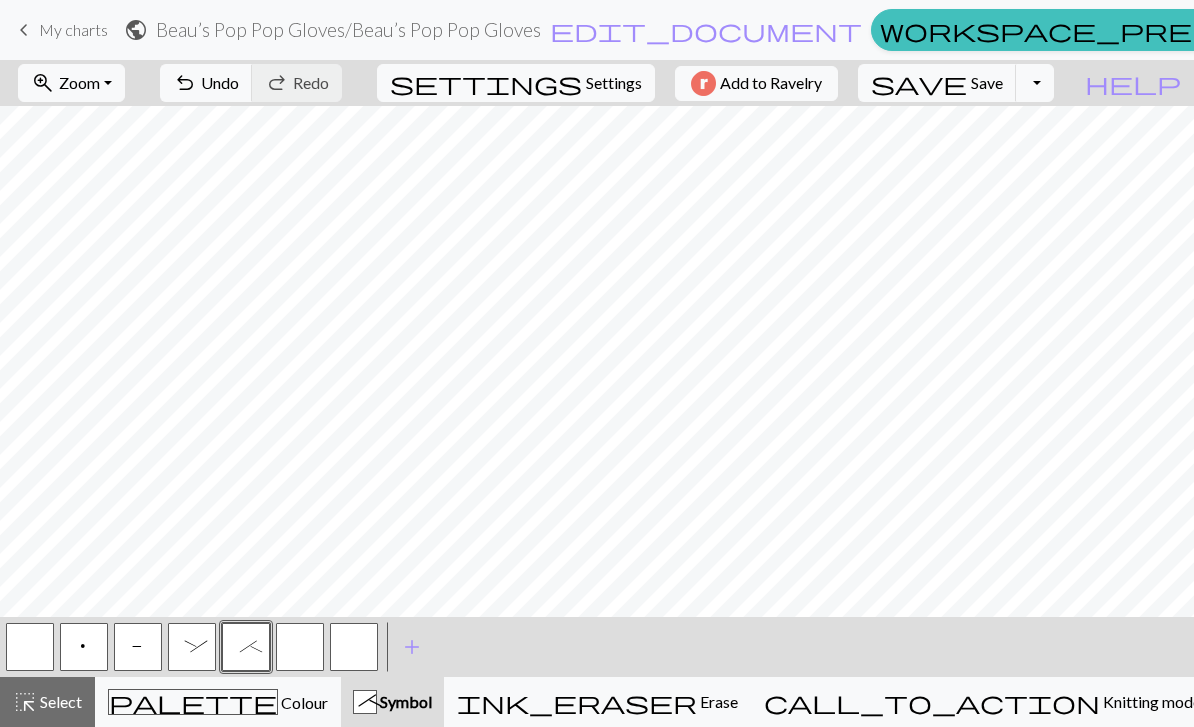 click on "P" at bounding box center [138, 649] 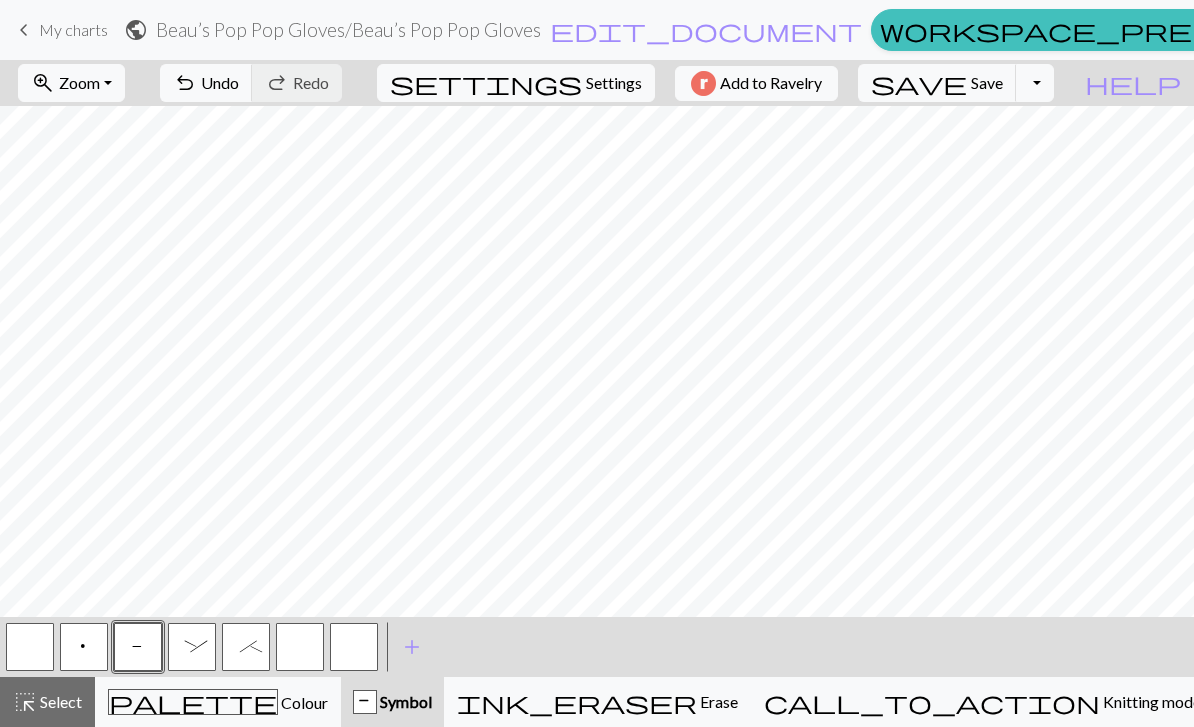 click at bounding box center (300, 647) 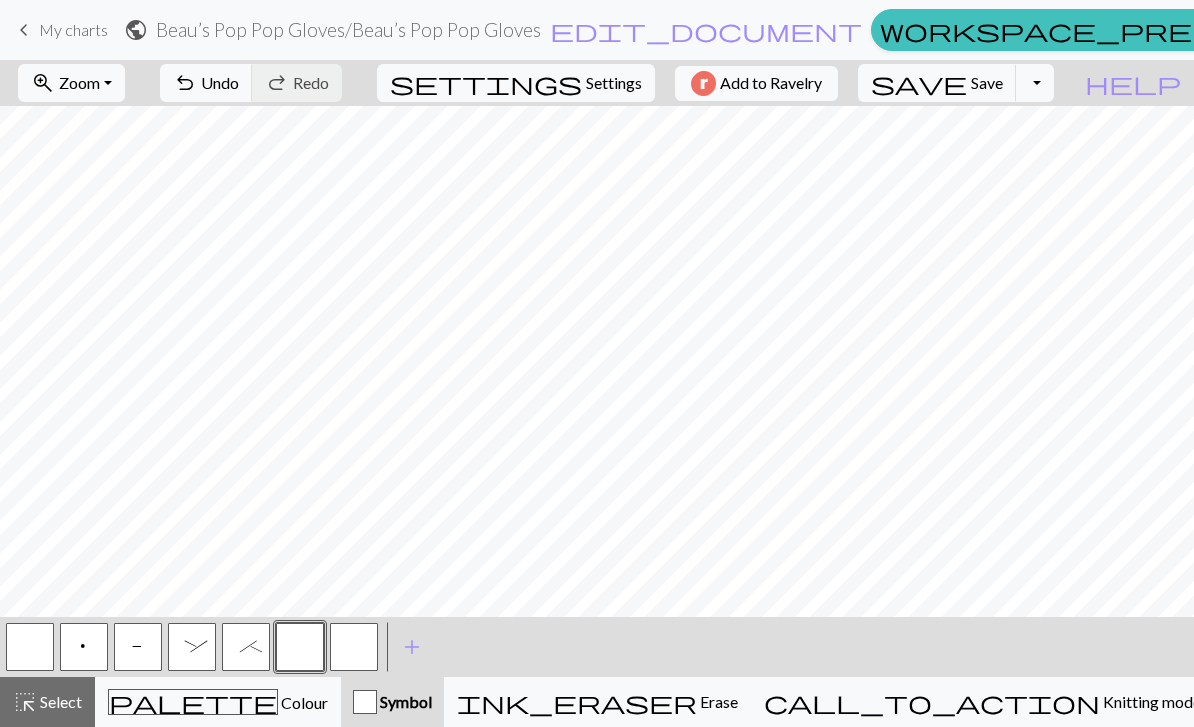 click at bounding box center [300, 647] 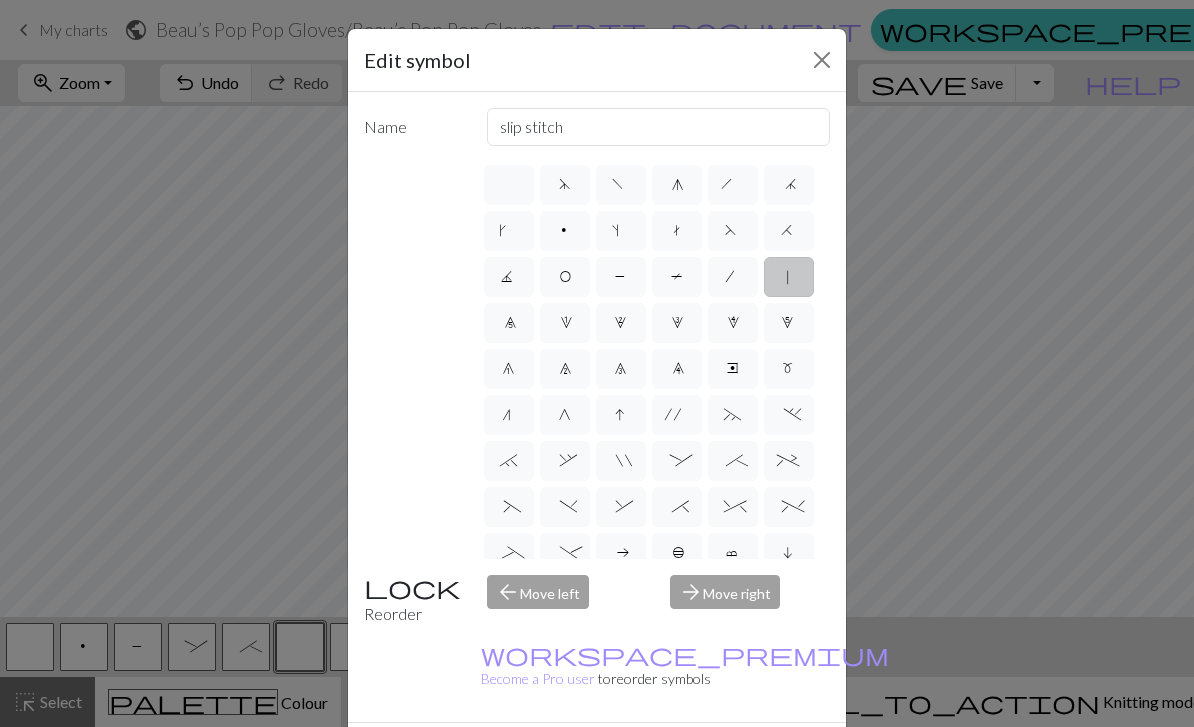 click on ":" at bounding box center (677, 463) 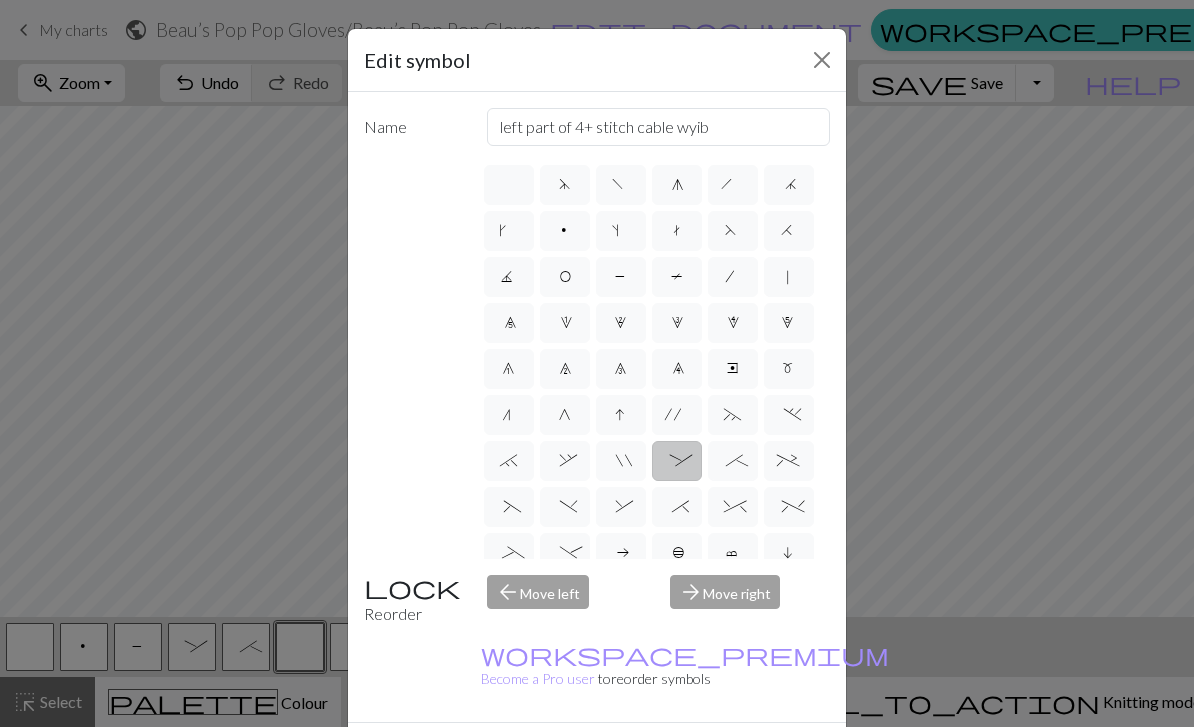 click on "&" at bounding box center [620, 509] 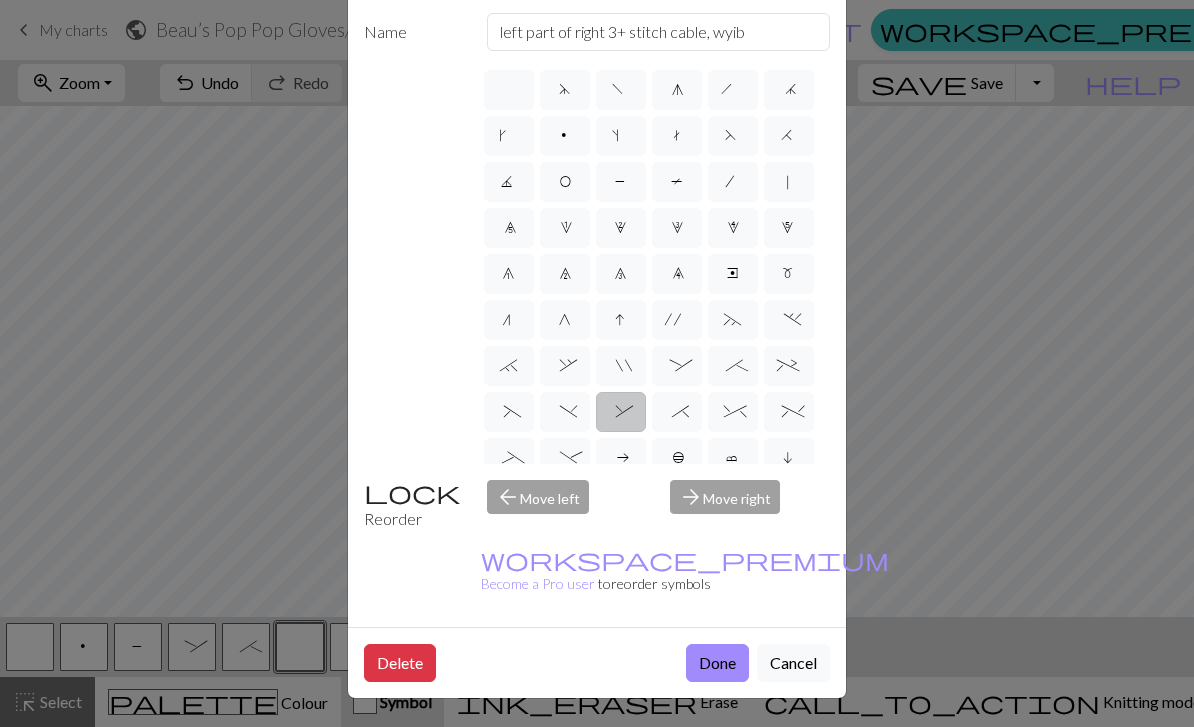 scroll, scrollTop: 118, scrollLeft: 0, axis: vertical 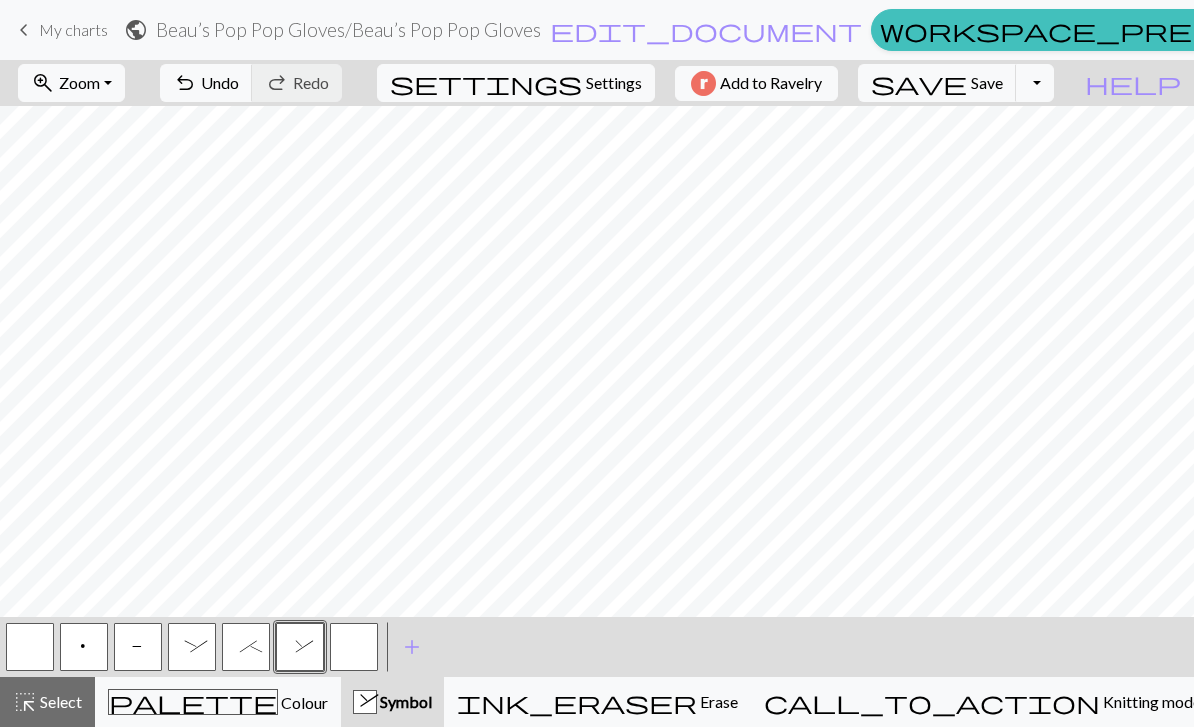 click at bounding box center [354, 647] 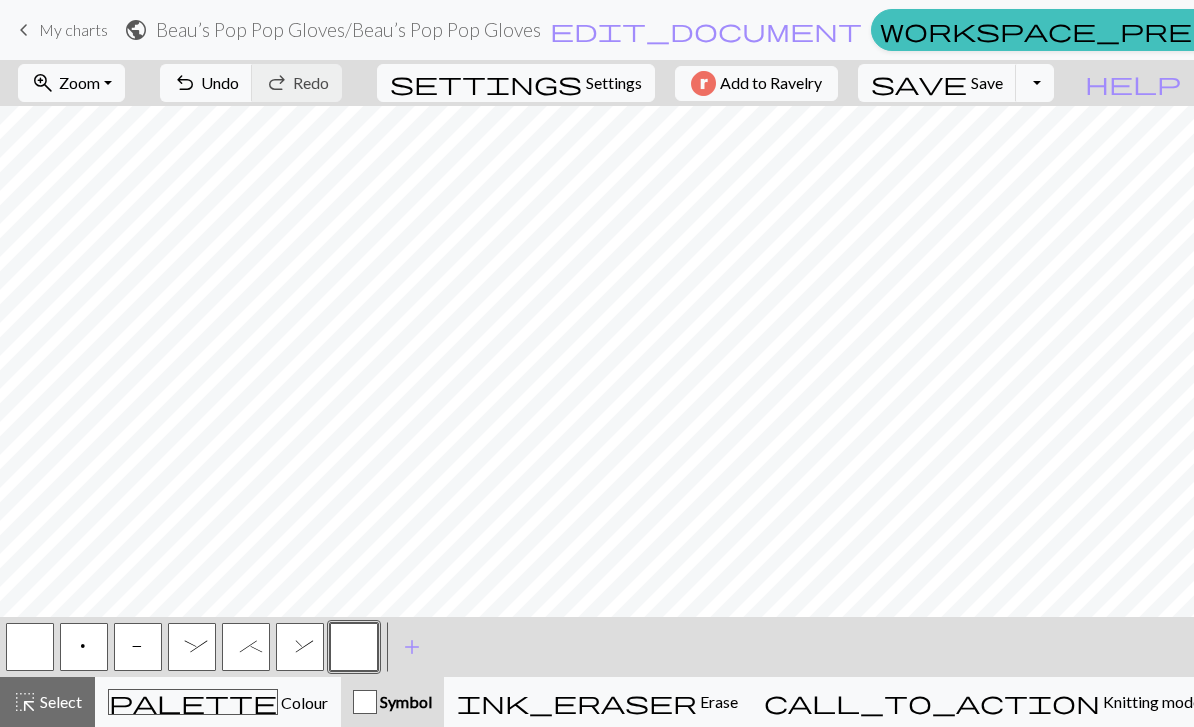 click at bounding box center (354, 647) 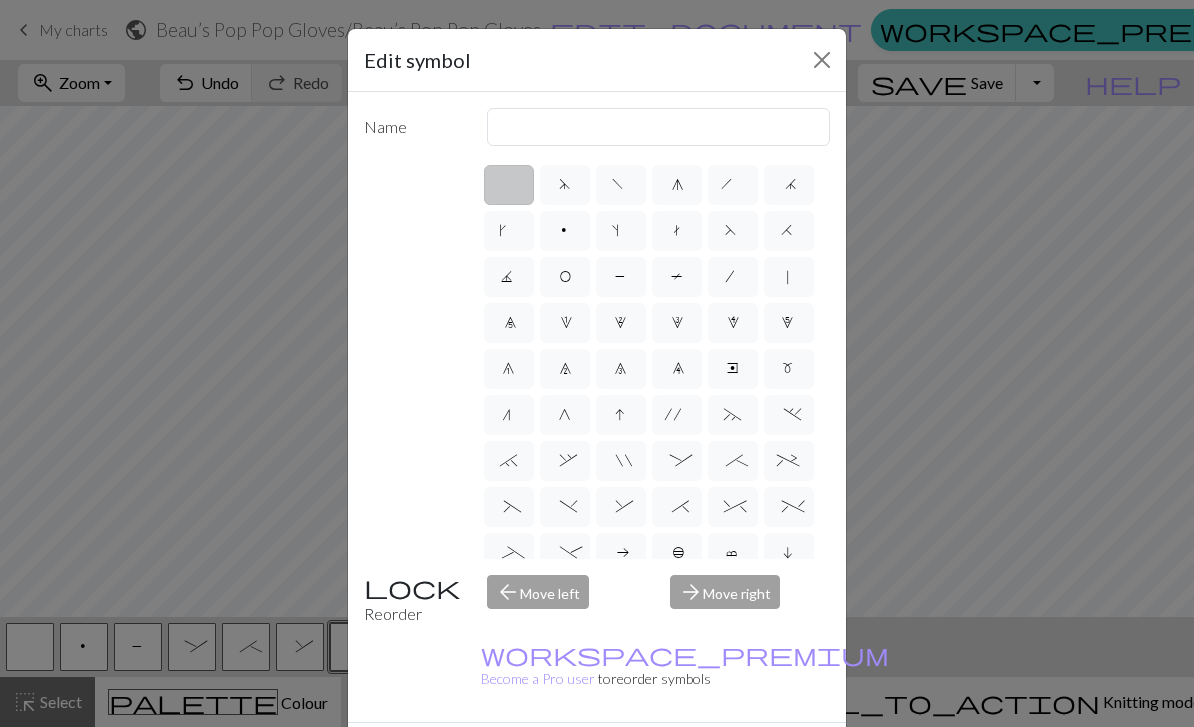 click on "*" at bounding box center (677, 507) 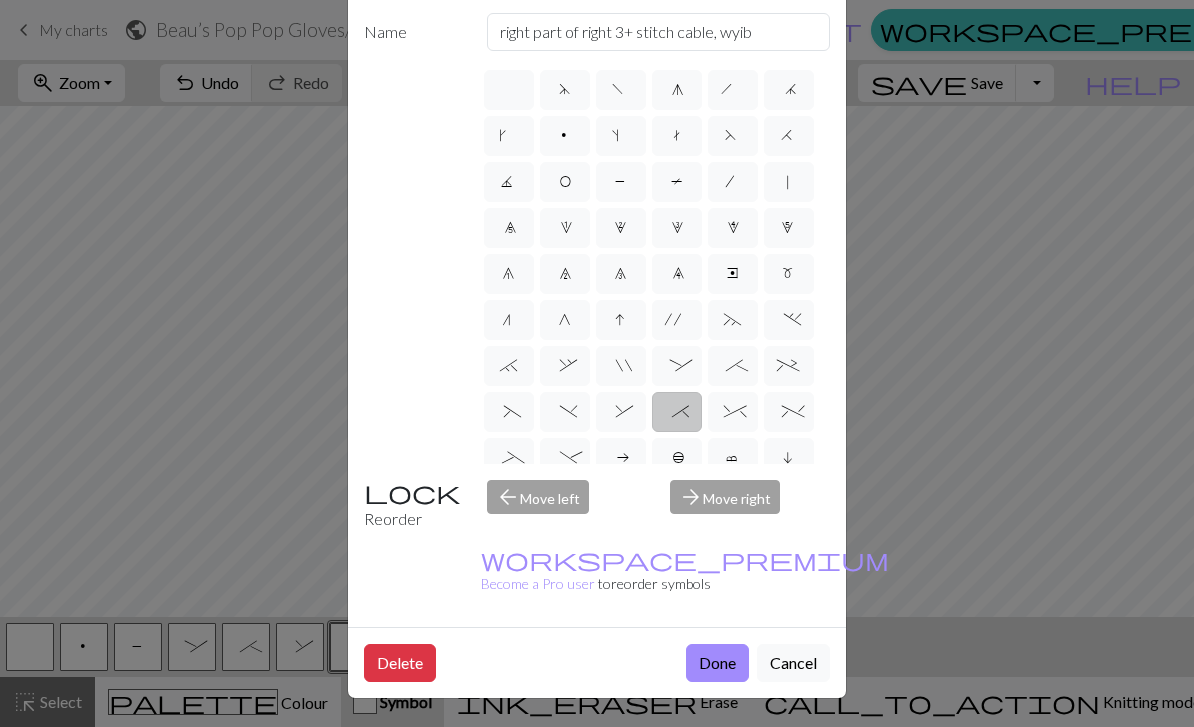 scroll, scrollTop: 112, scrollLeft: 0, axis: vertical 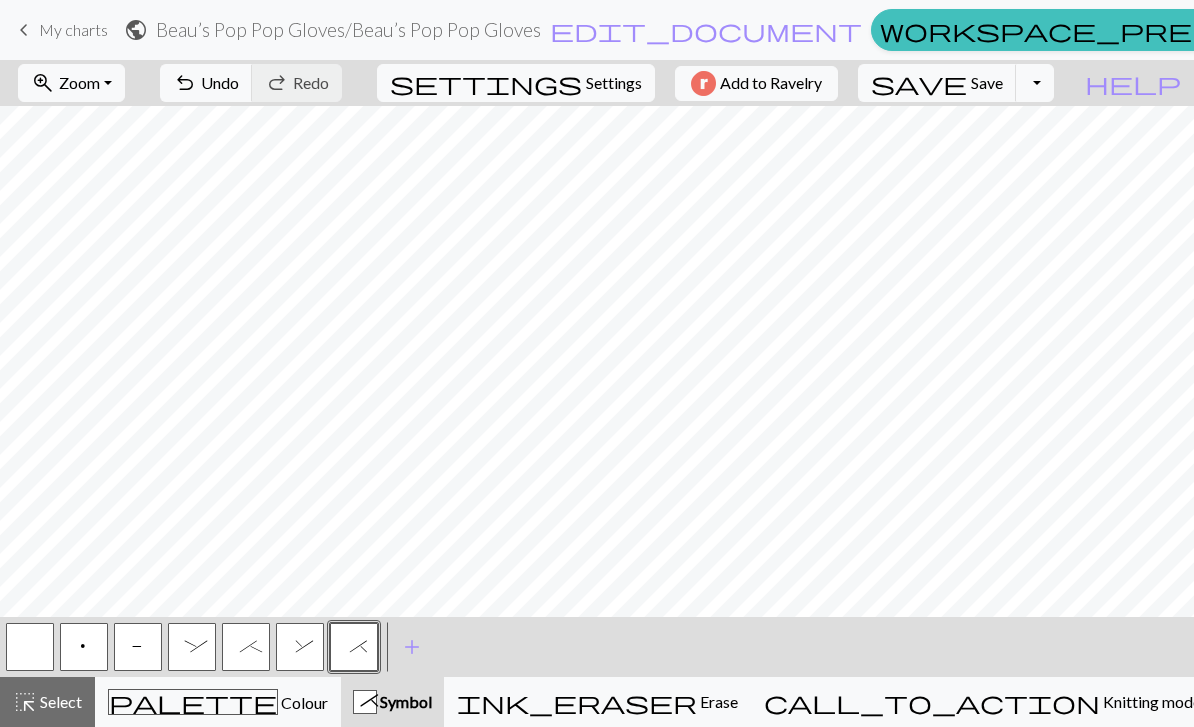 click on "&" at bounding box center [300, 649] 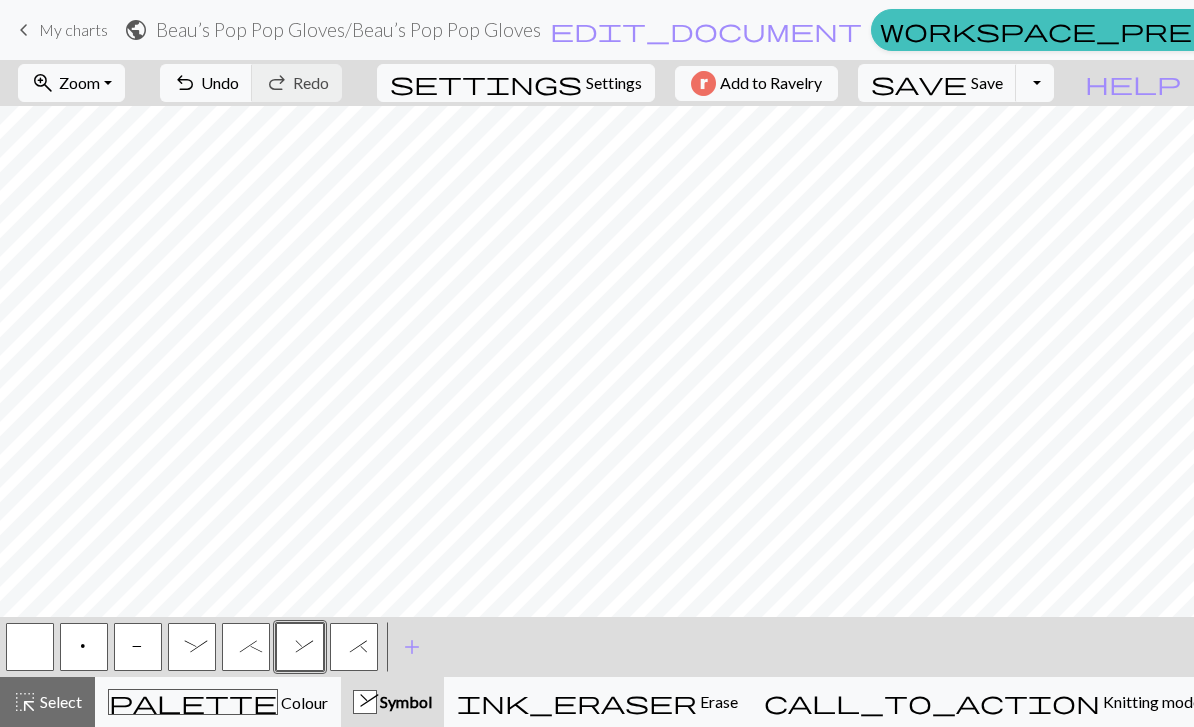 click on "*" at bounding box center [354, 649] 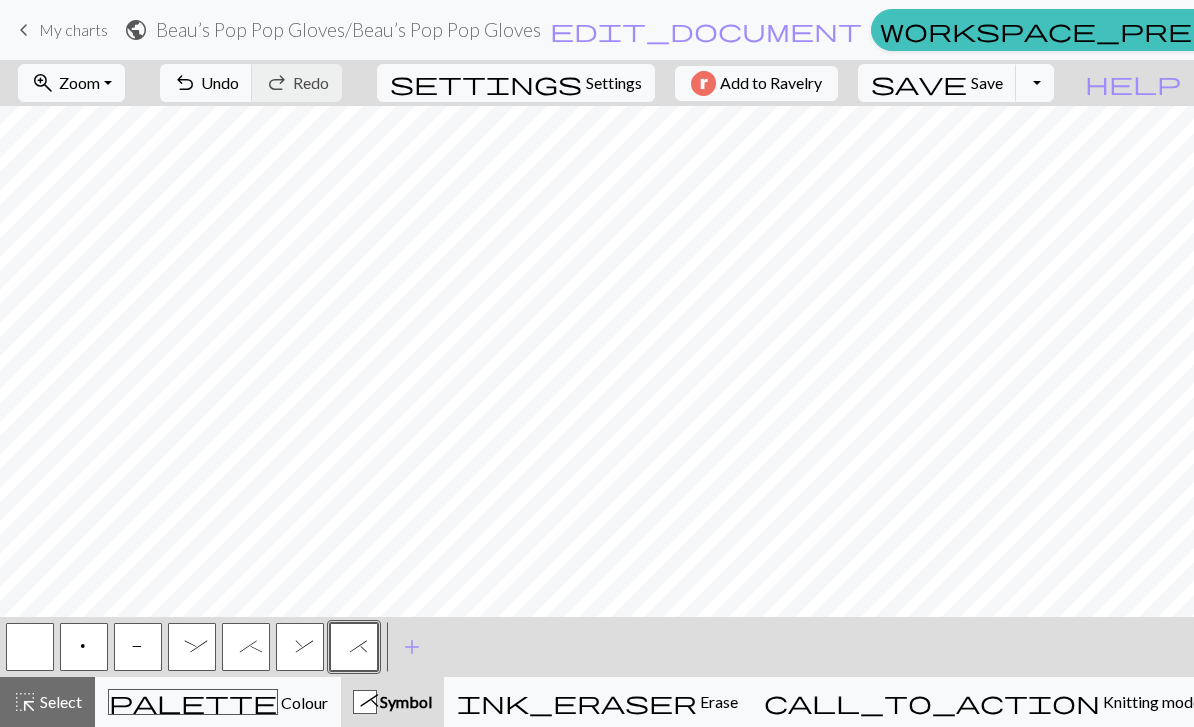 click on "&" at bounding box center [300, 649] 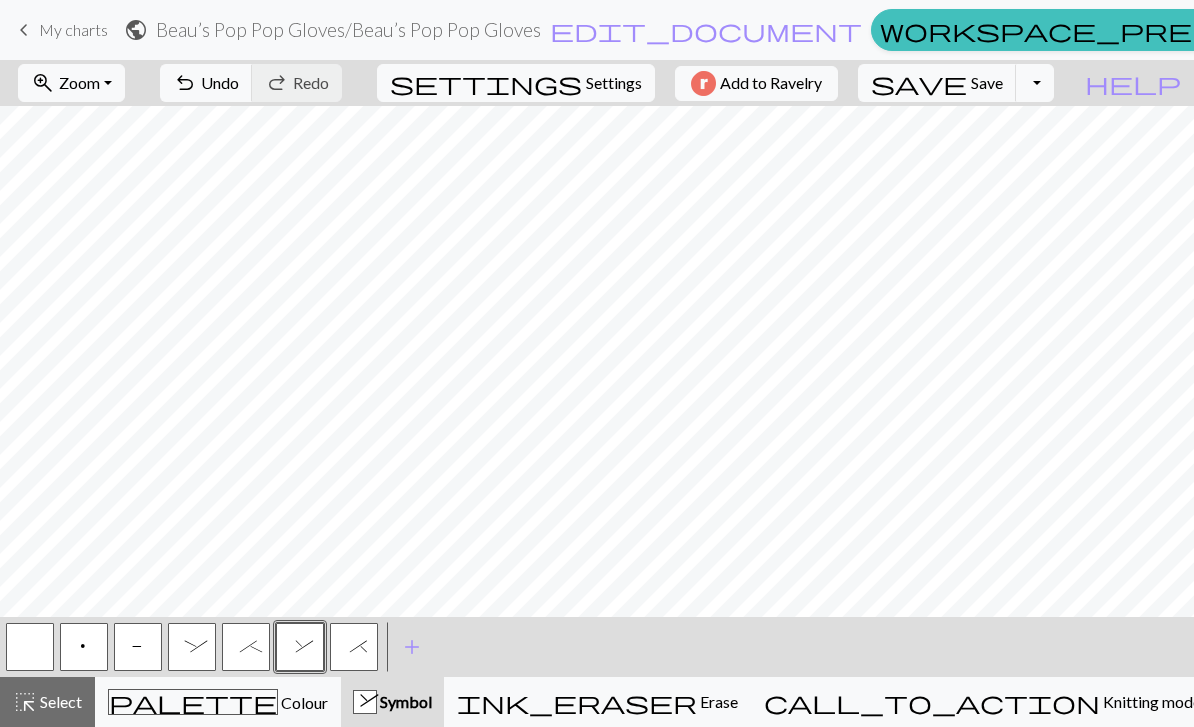 click on "&" at bounding box center [300, 647] 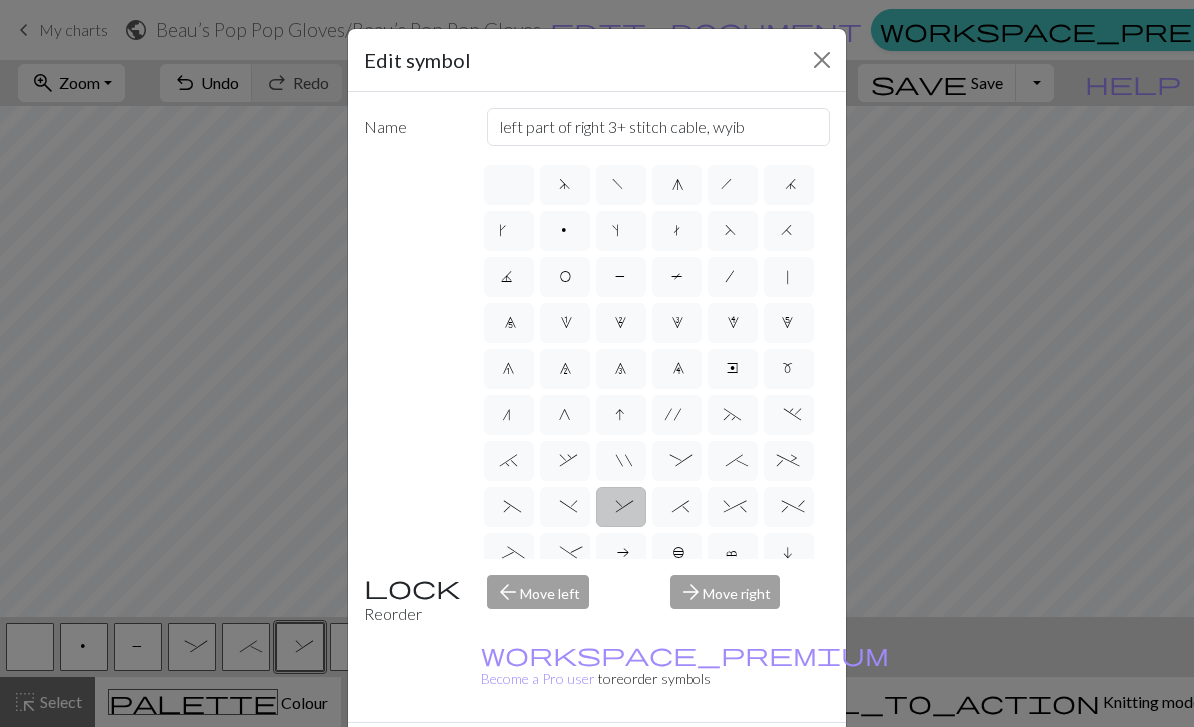click on "^" at bounding box center [732, 509] 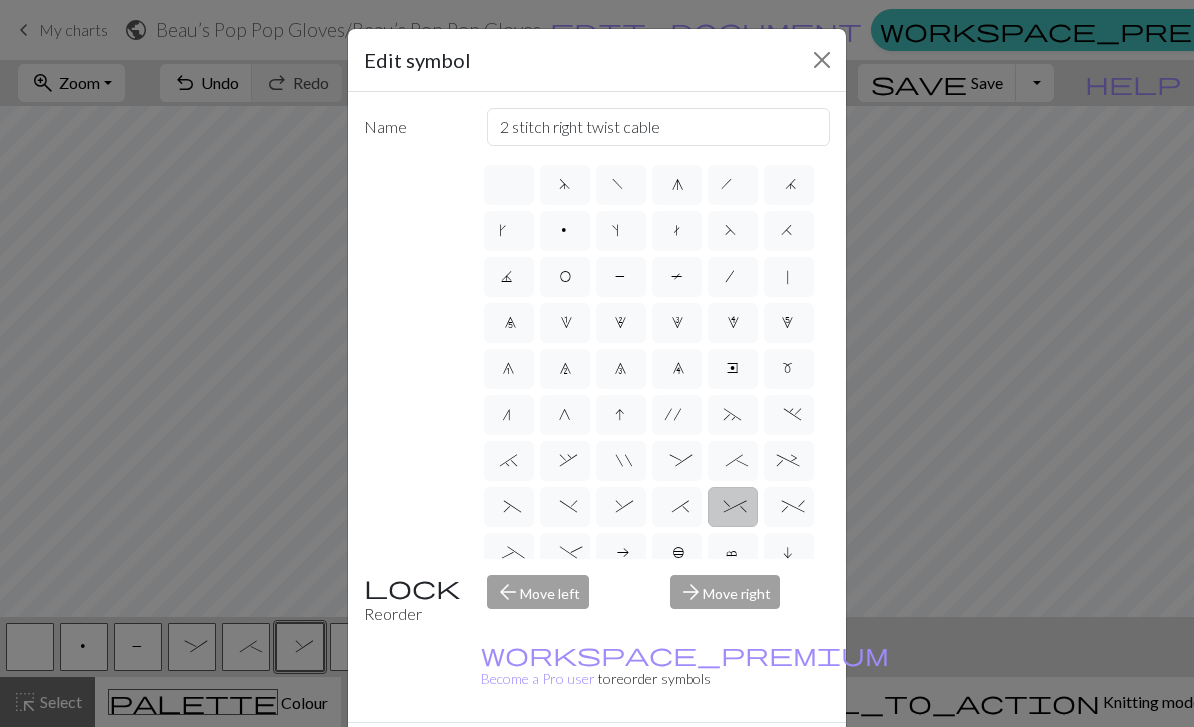 click on "(" at bounding box center [508, 509] 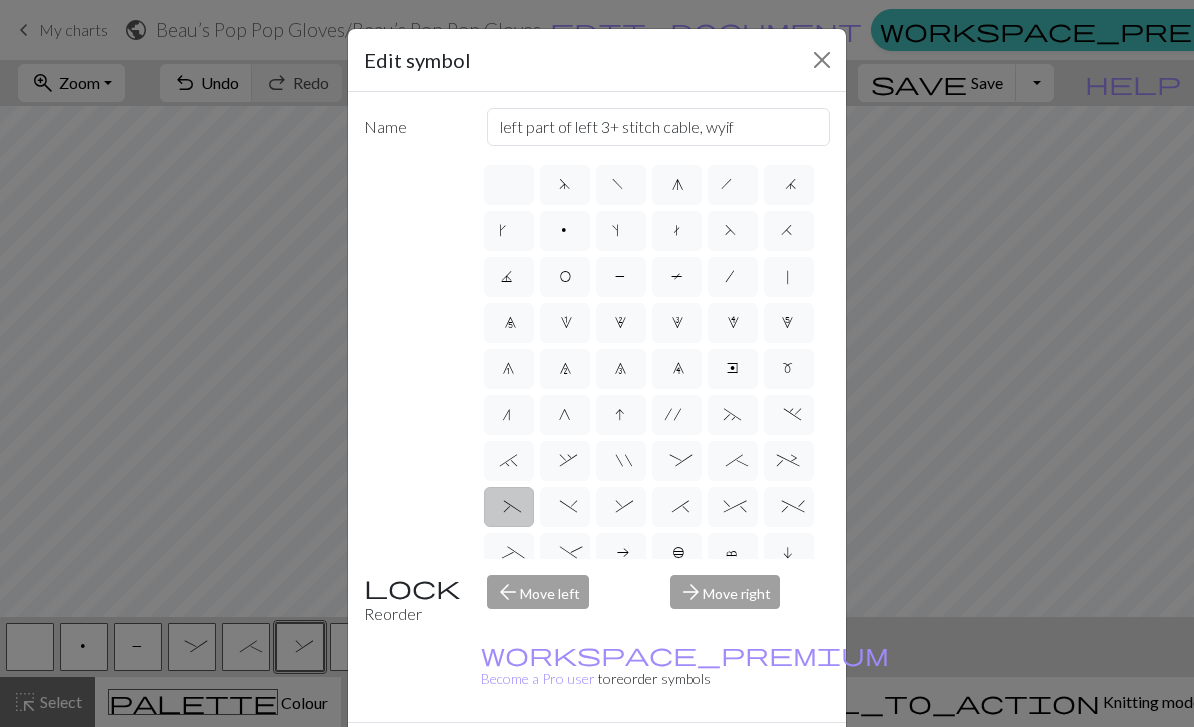 click on ")" at bounding box center [564, 509] 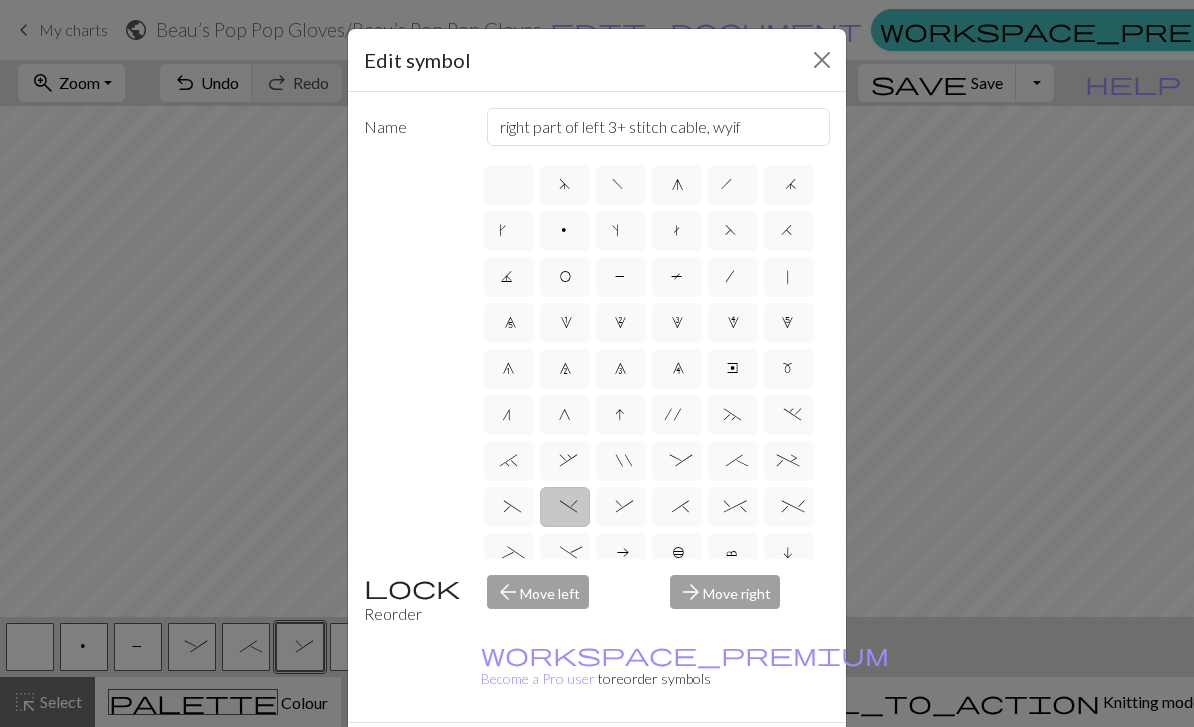 click on "&" at bounding box center (620, 509) 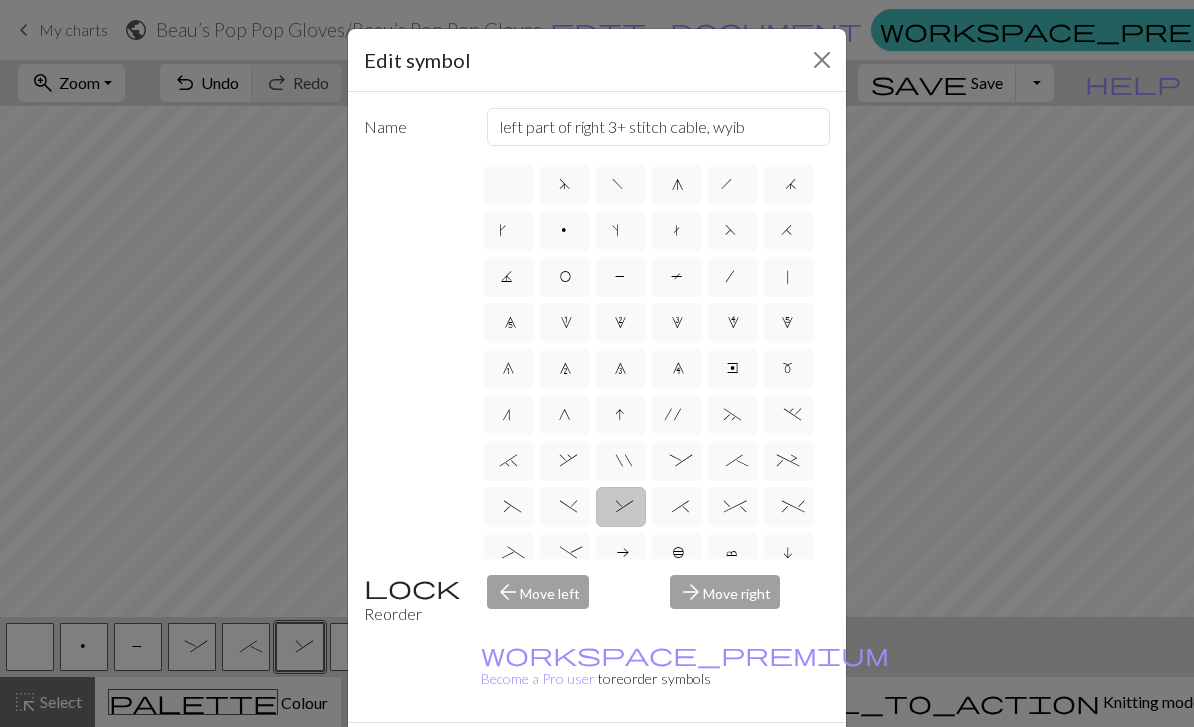 click on "*" at bounding box center (676, 509) 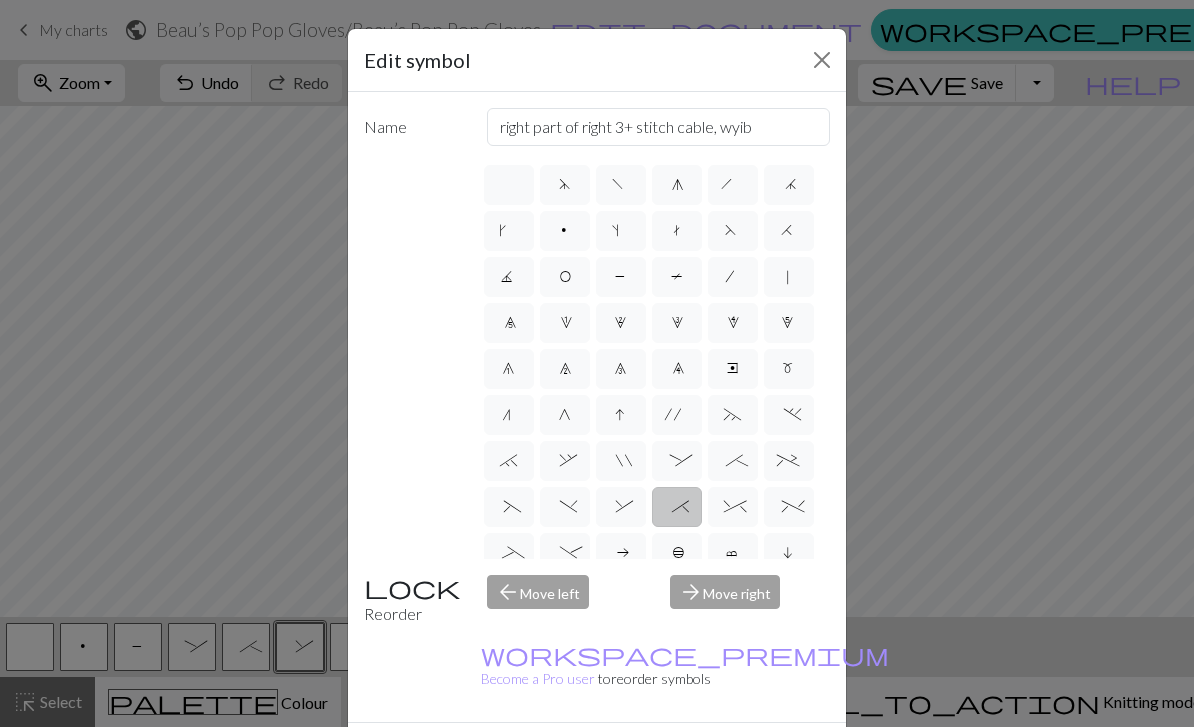 click on "^" at bounding box center [732, 509] 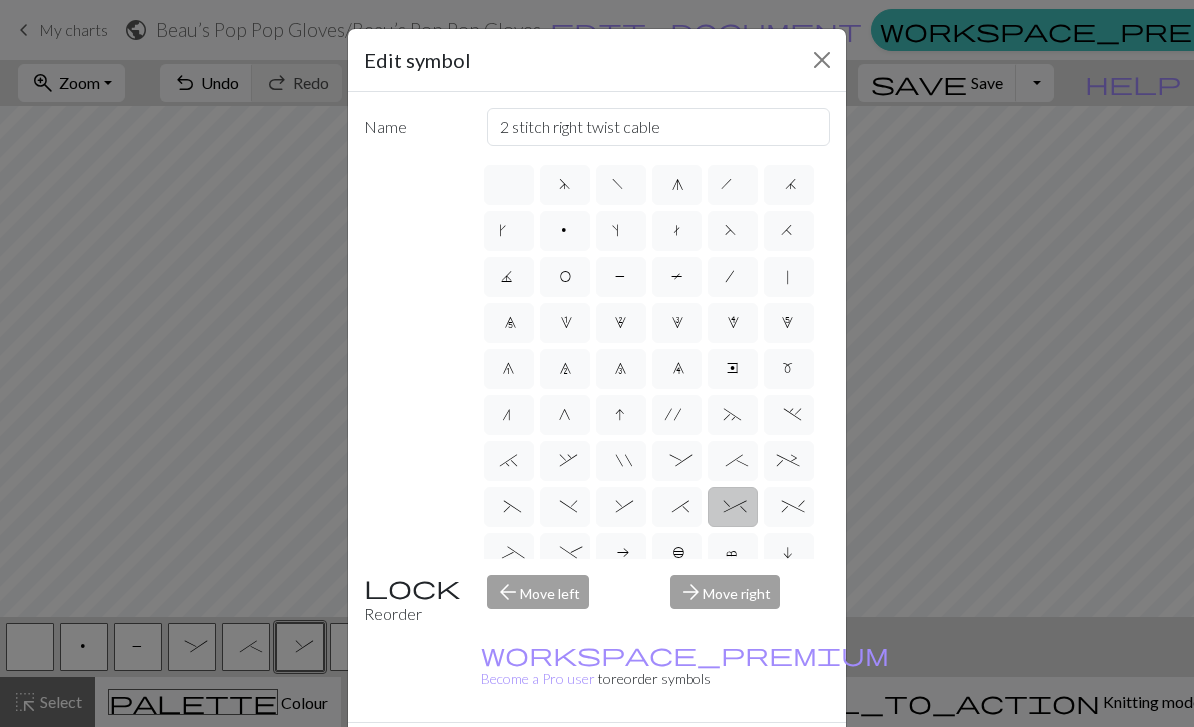 click on "%" at bounding box center (789, 507) 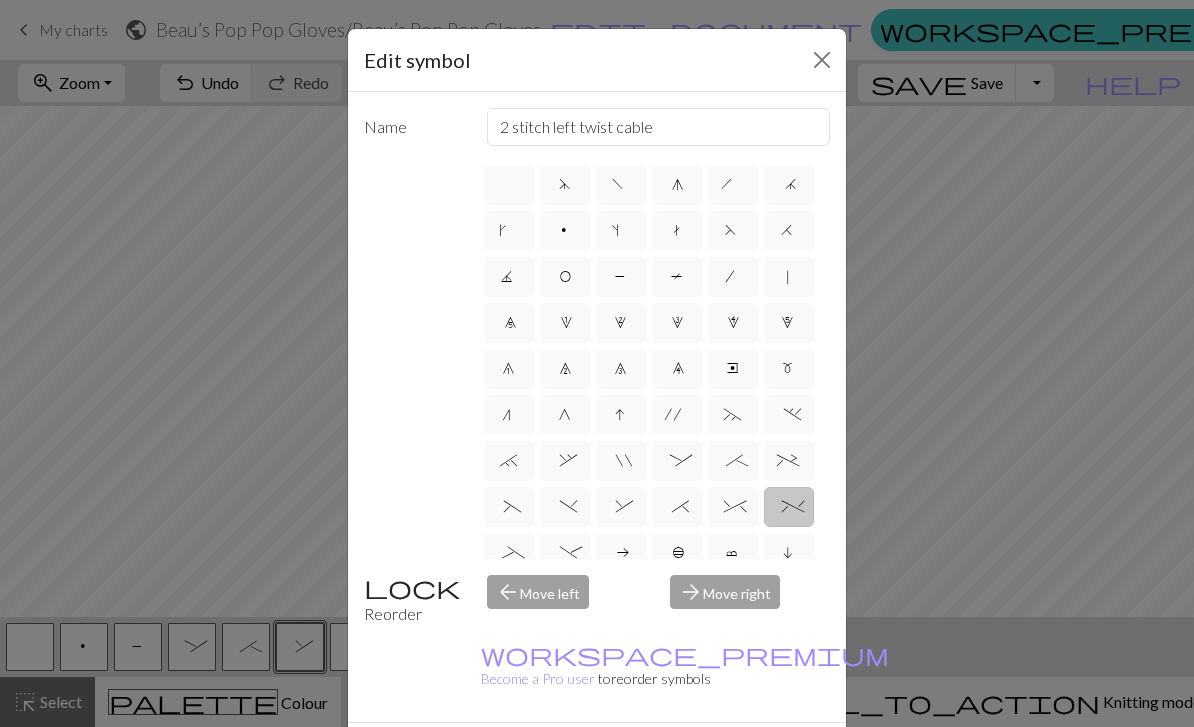 click on "_" at bounding box center (508, 555) 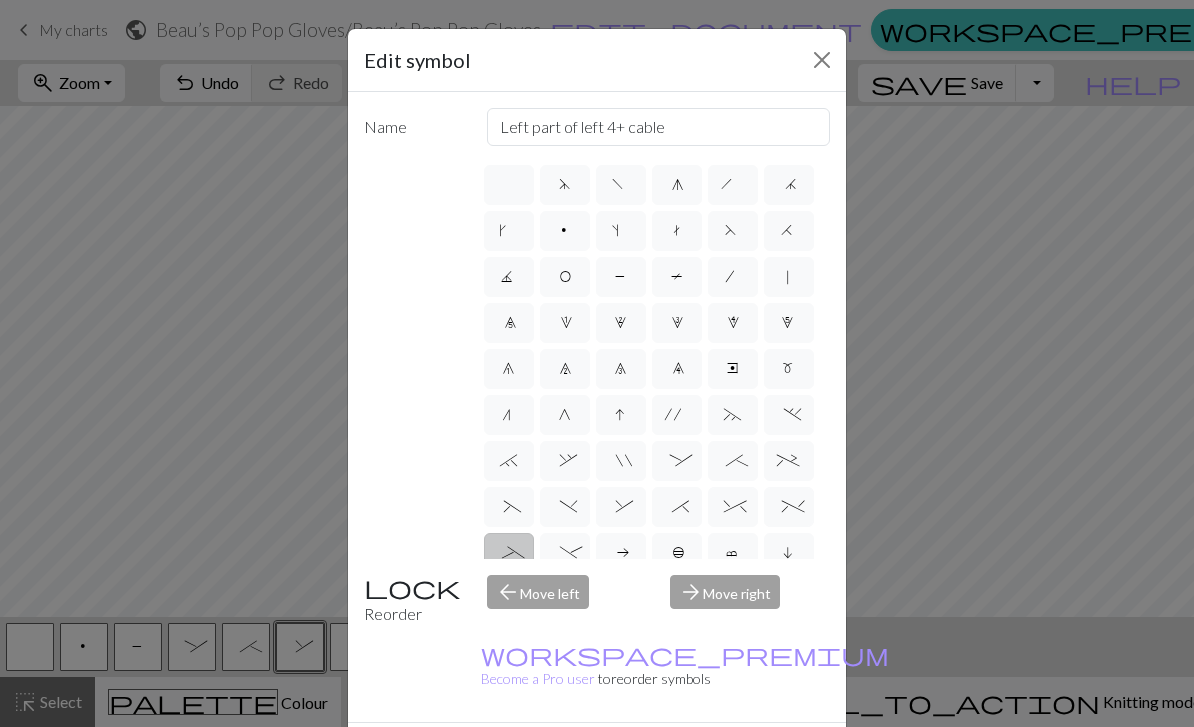 click on "-" at bounding box center [564, 555] 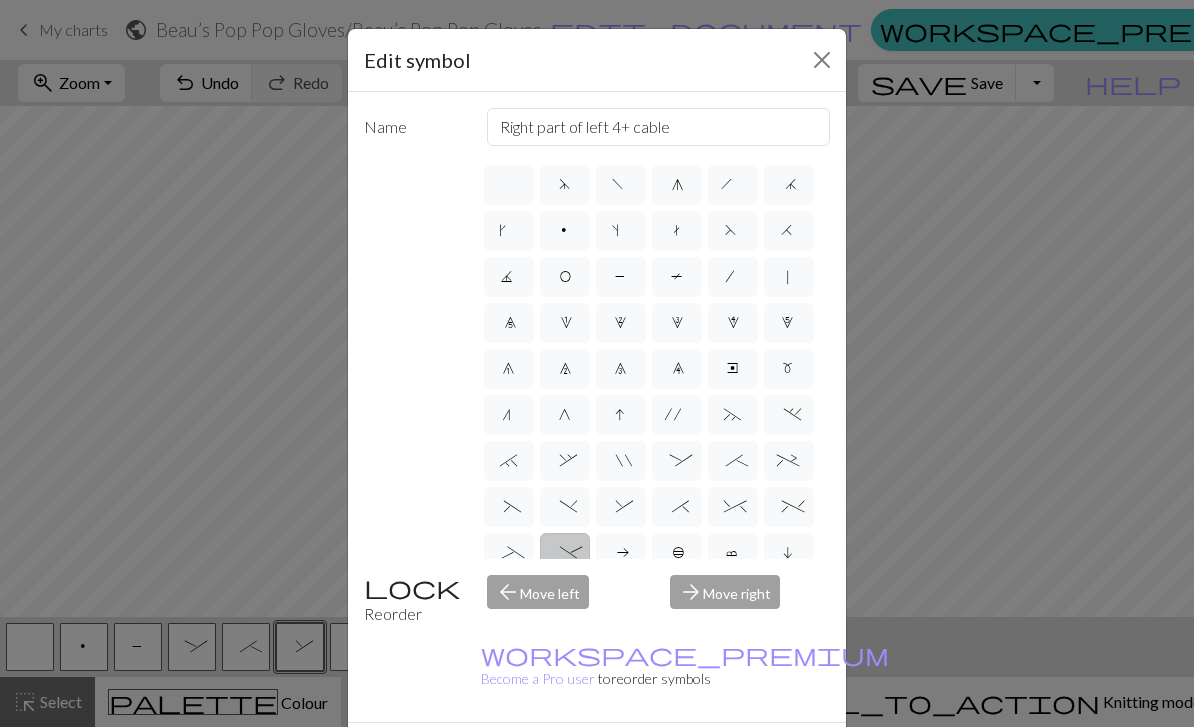 click on "*" at bounding box center (677, 507) 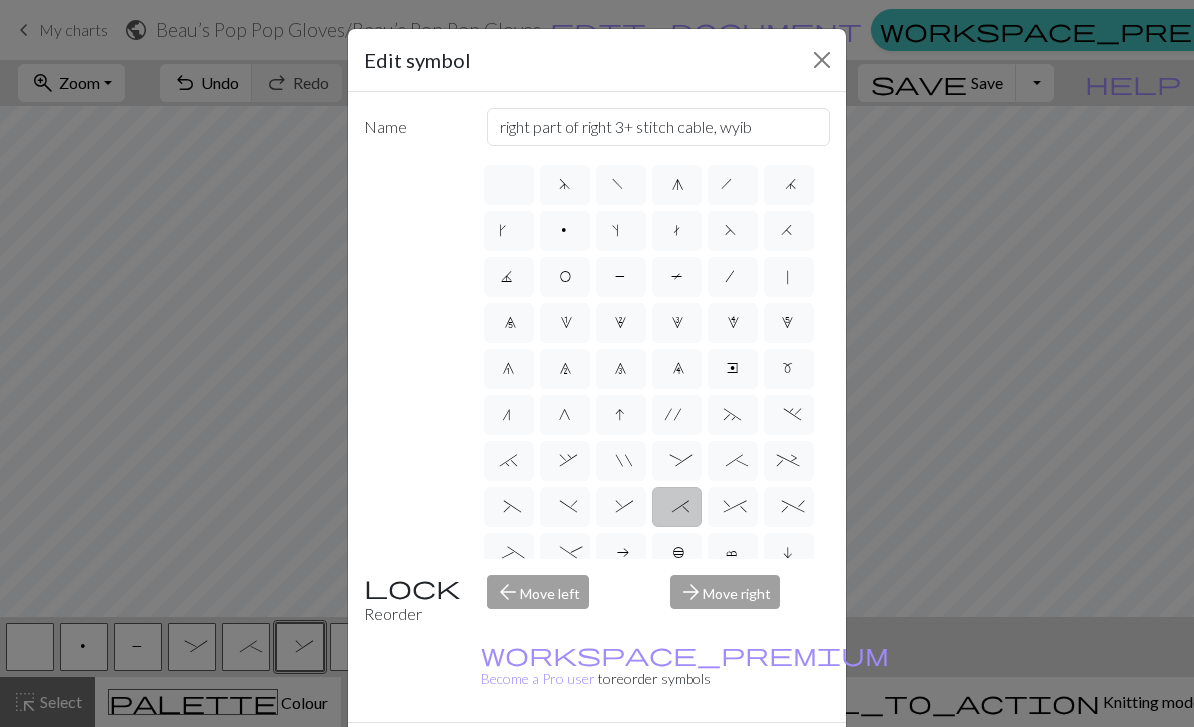 click on "^" at bounding box center [732, 509] 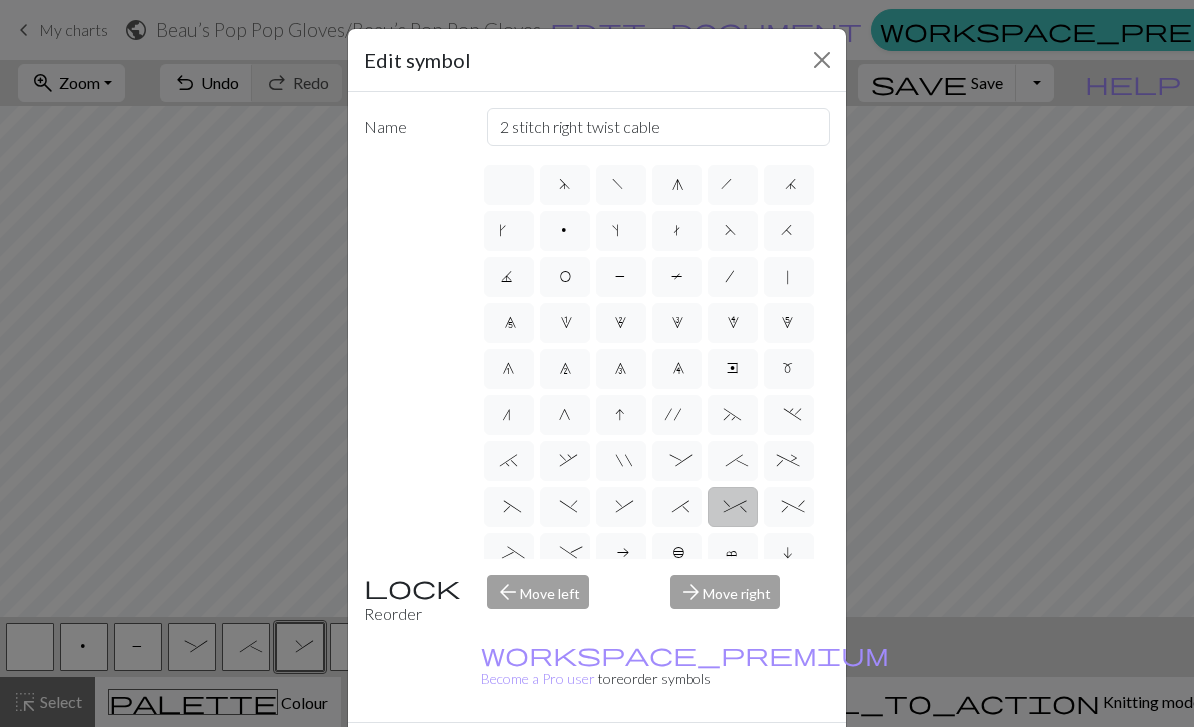 click at bounding box center (822, 60) 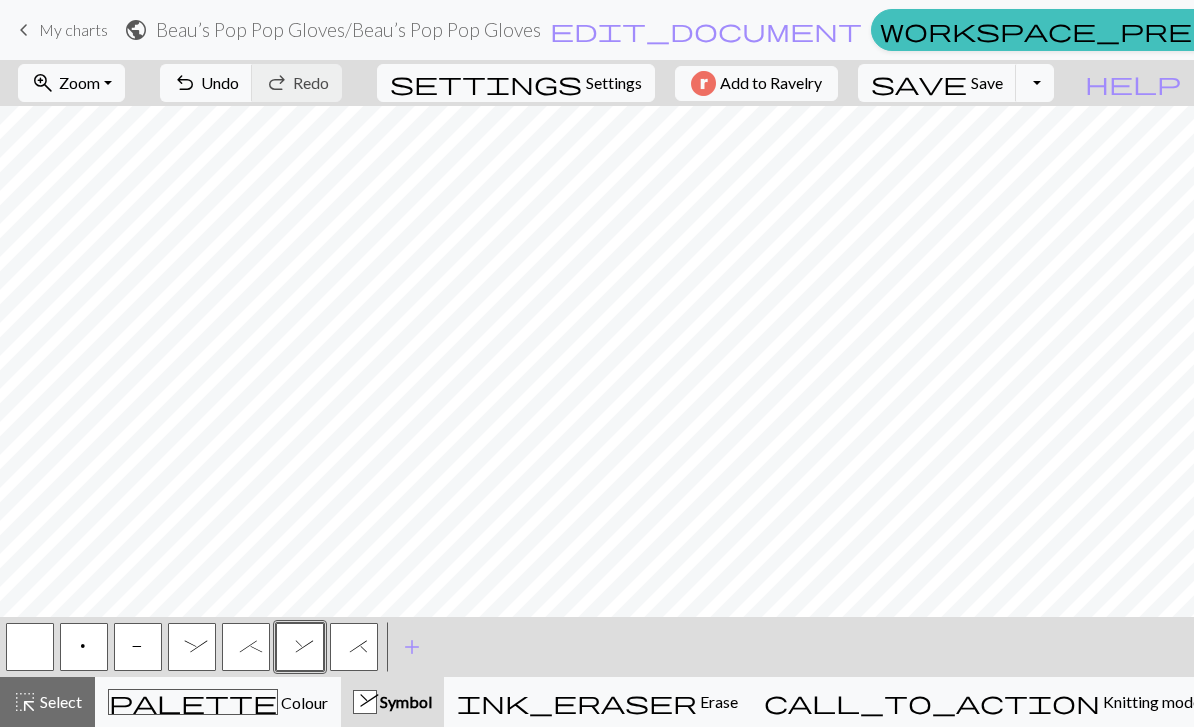 click on "&" at bounding box center (300, 649) 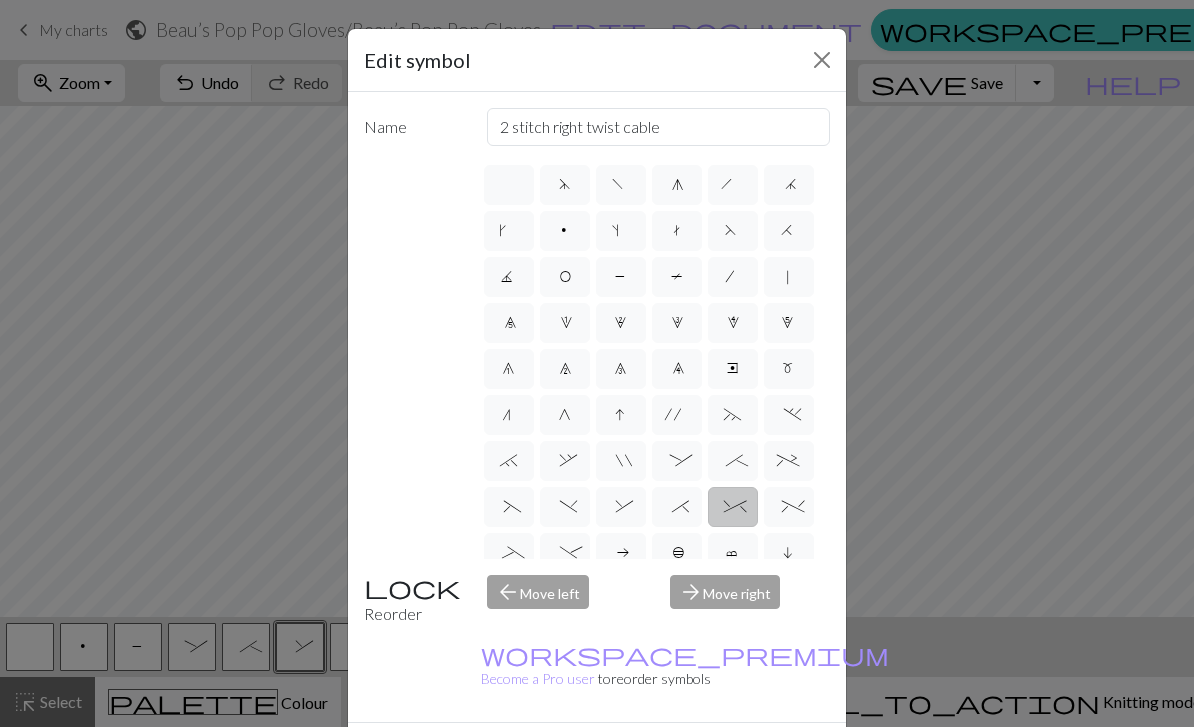 click on "^" at bounding box center (732, 509) 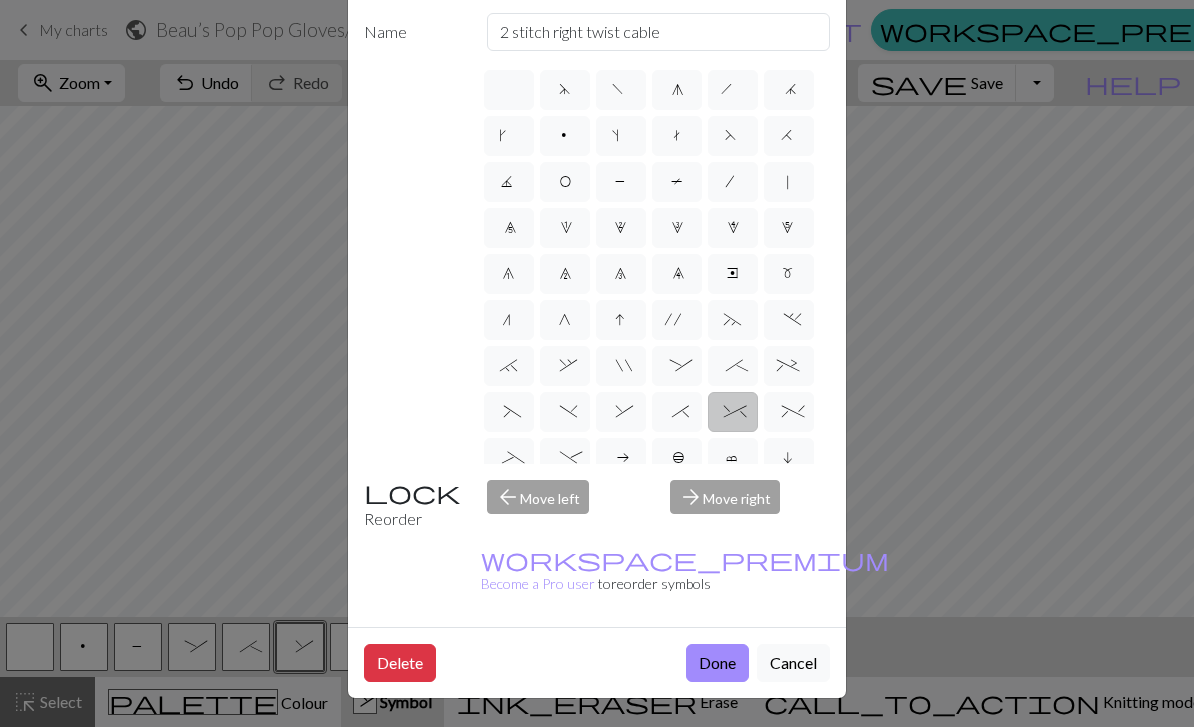 scroll, scrollTop: 118, scrollLeft: 0, axis: vertical 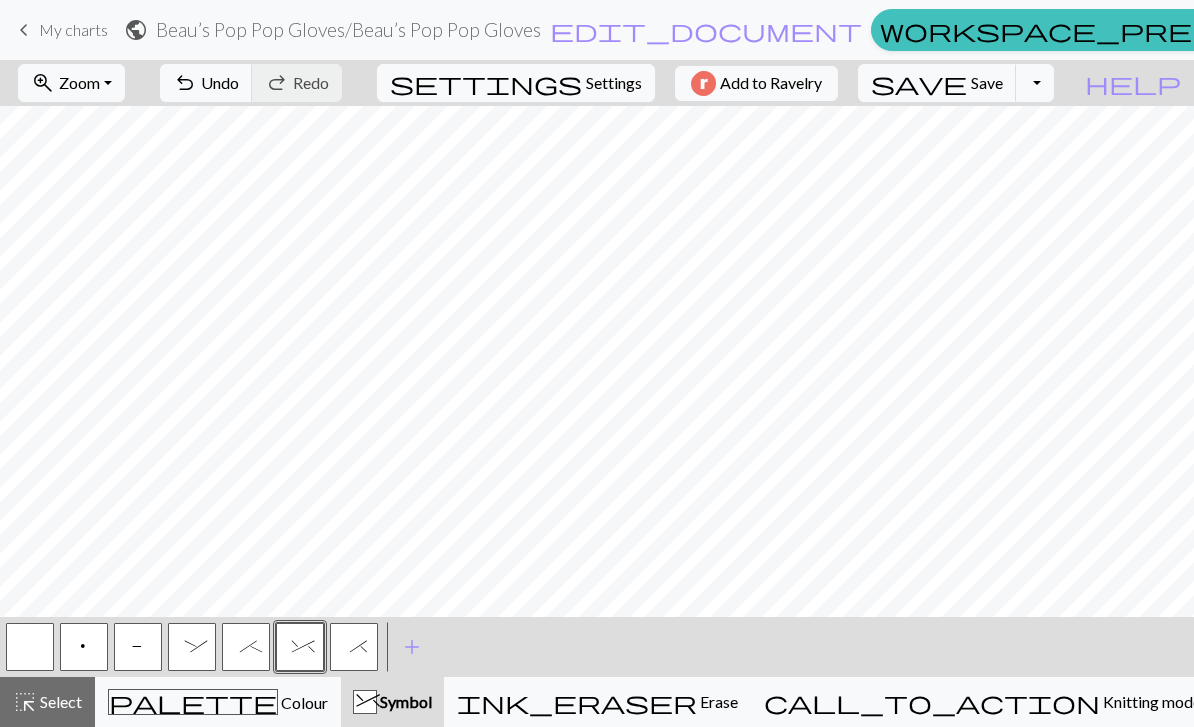 click on "P" at bounding box center [138, 649] 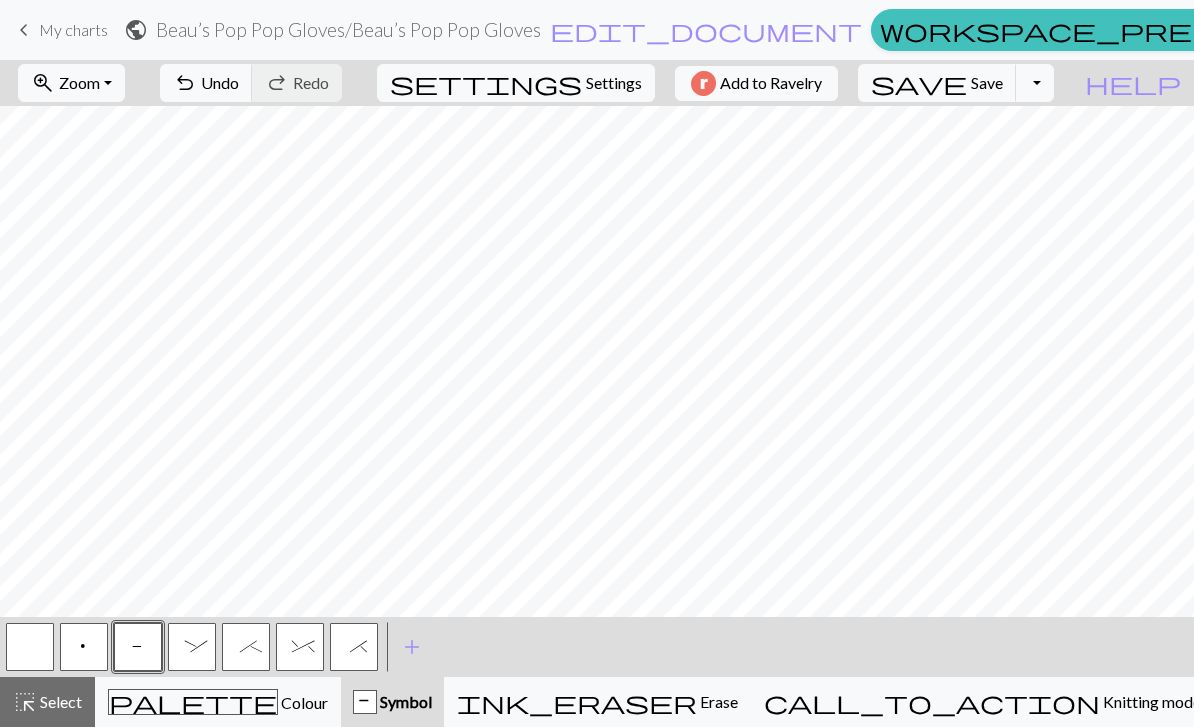click on "add" at bounding box center [412, 647] 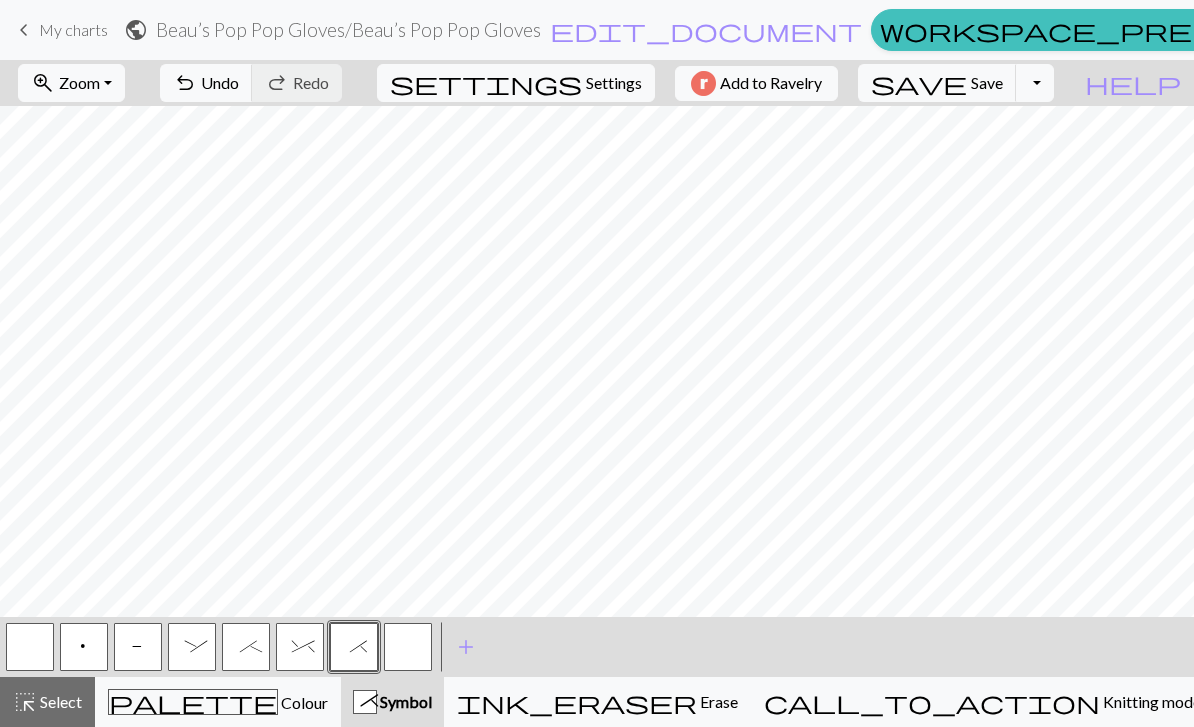 click at bounding box center [408, 647] 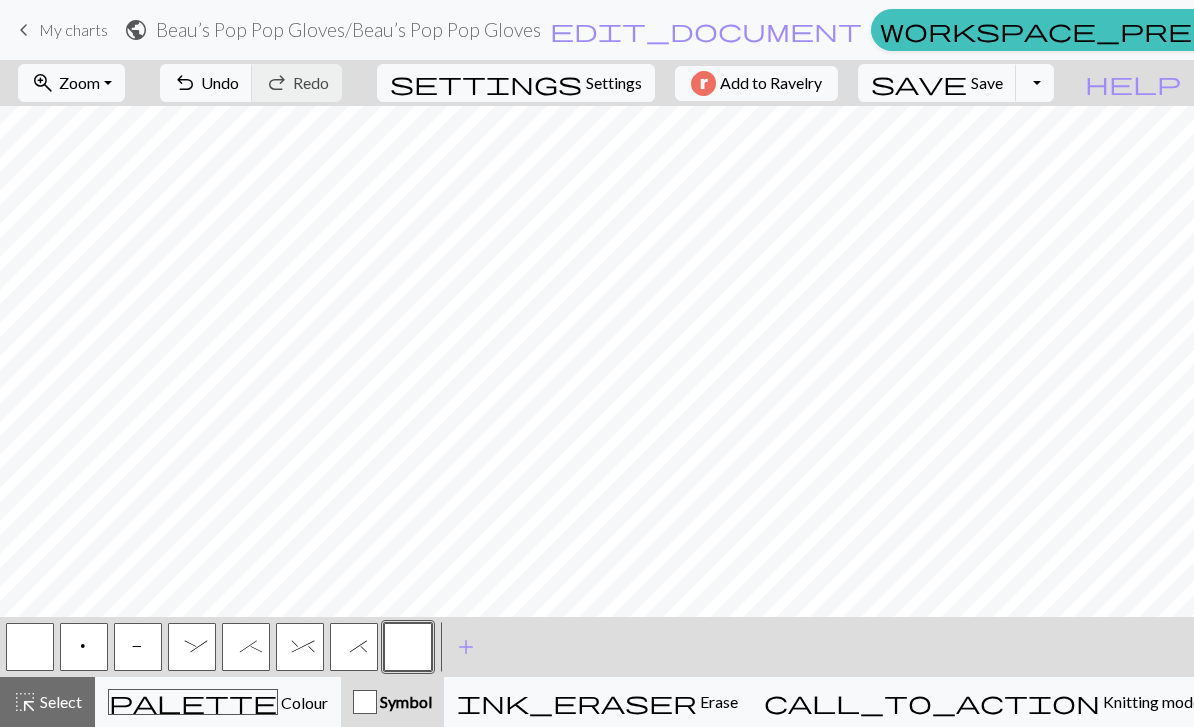 click at bounding box center [408, 647] 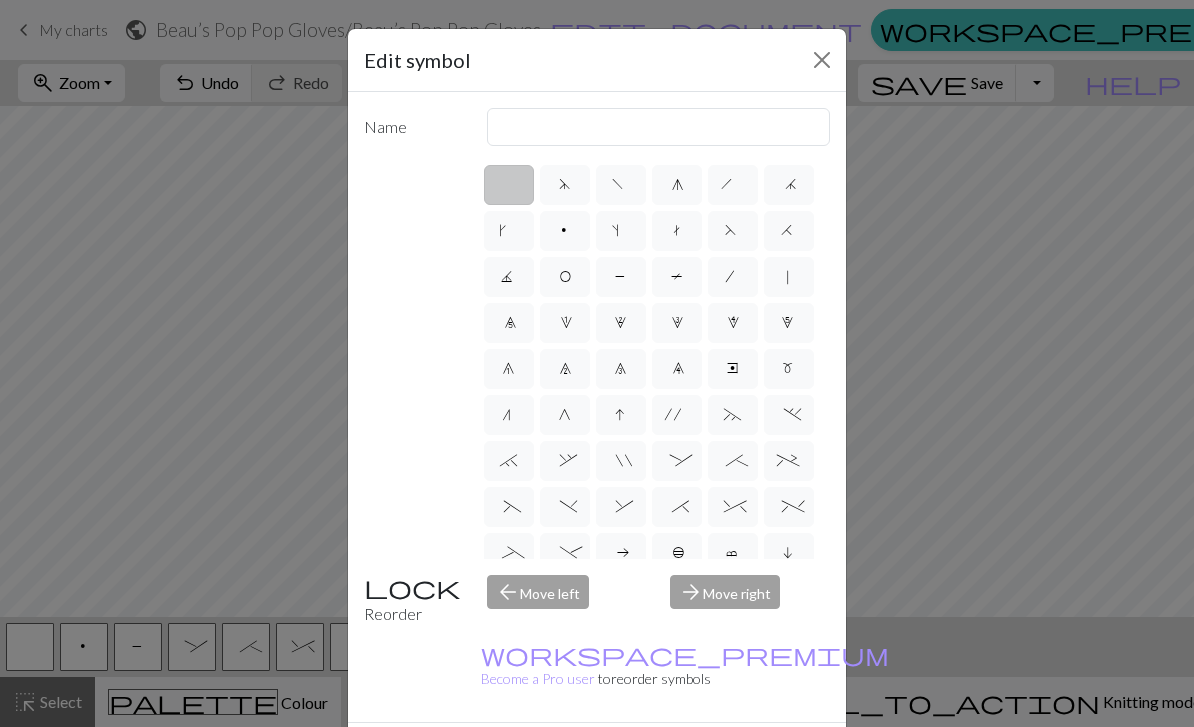 click on "5" at bounding box center (789, 323) 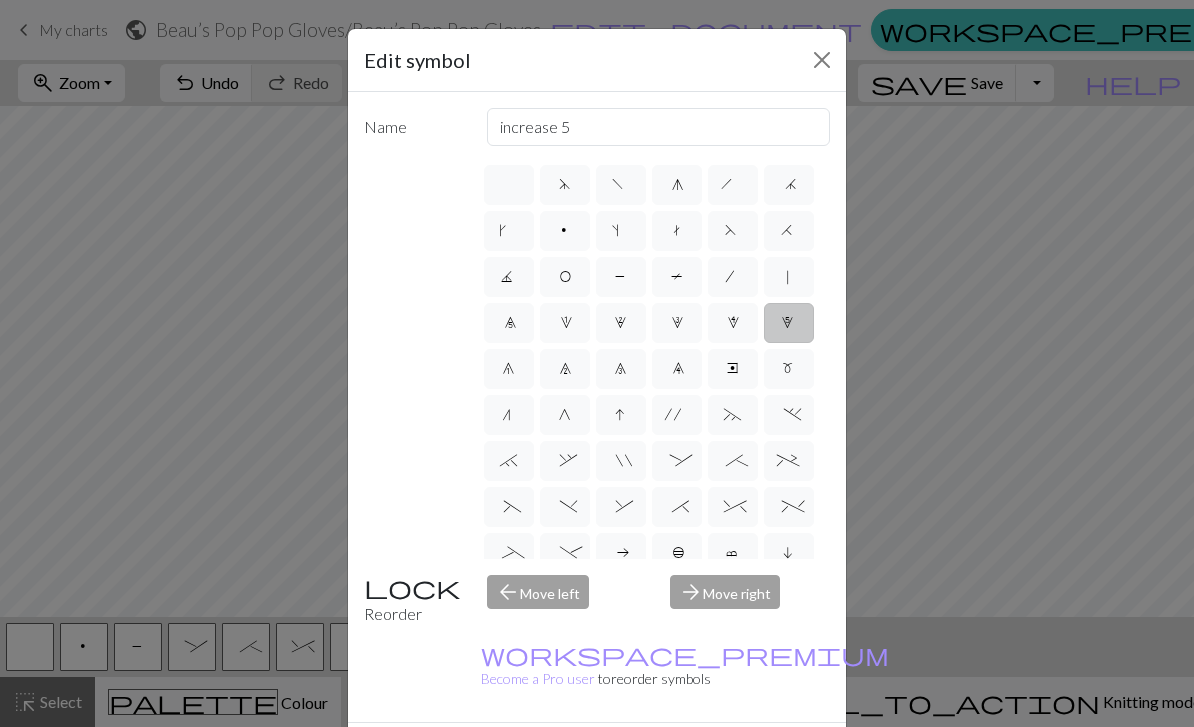 click on "'" at bounding box center [677, 417] 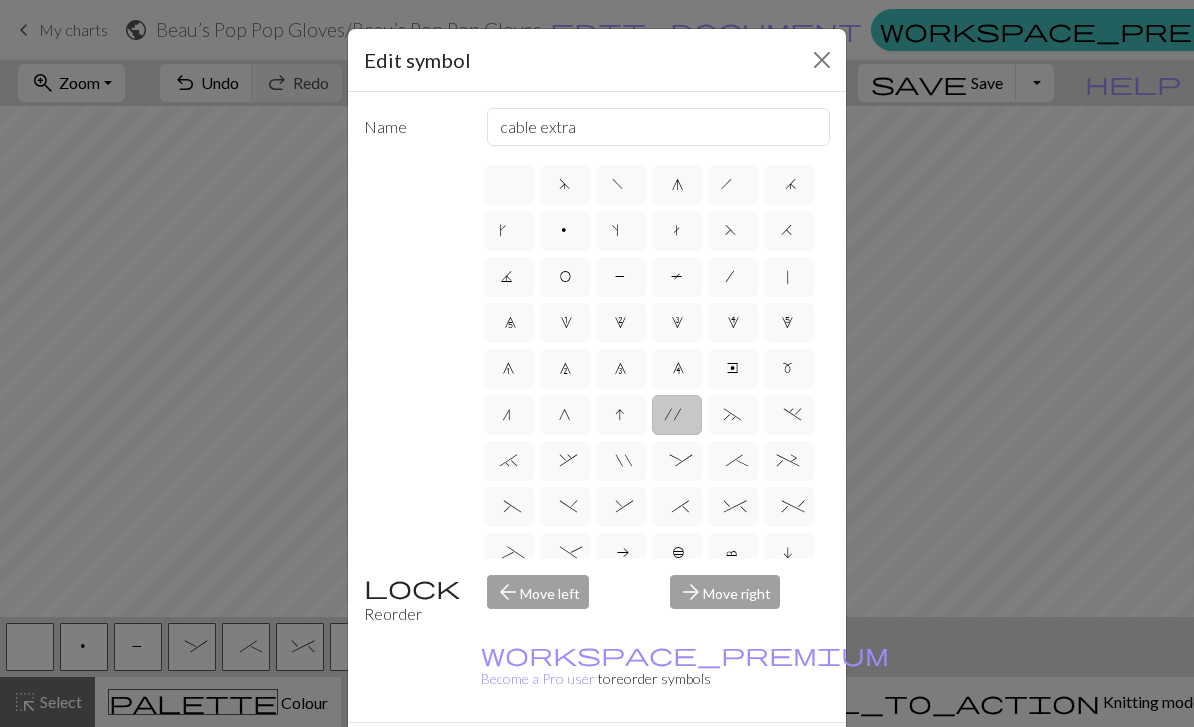 click on "~" at bounding box center (733, 417) 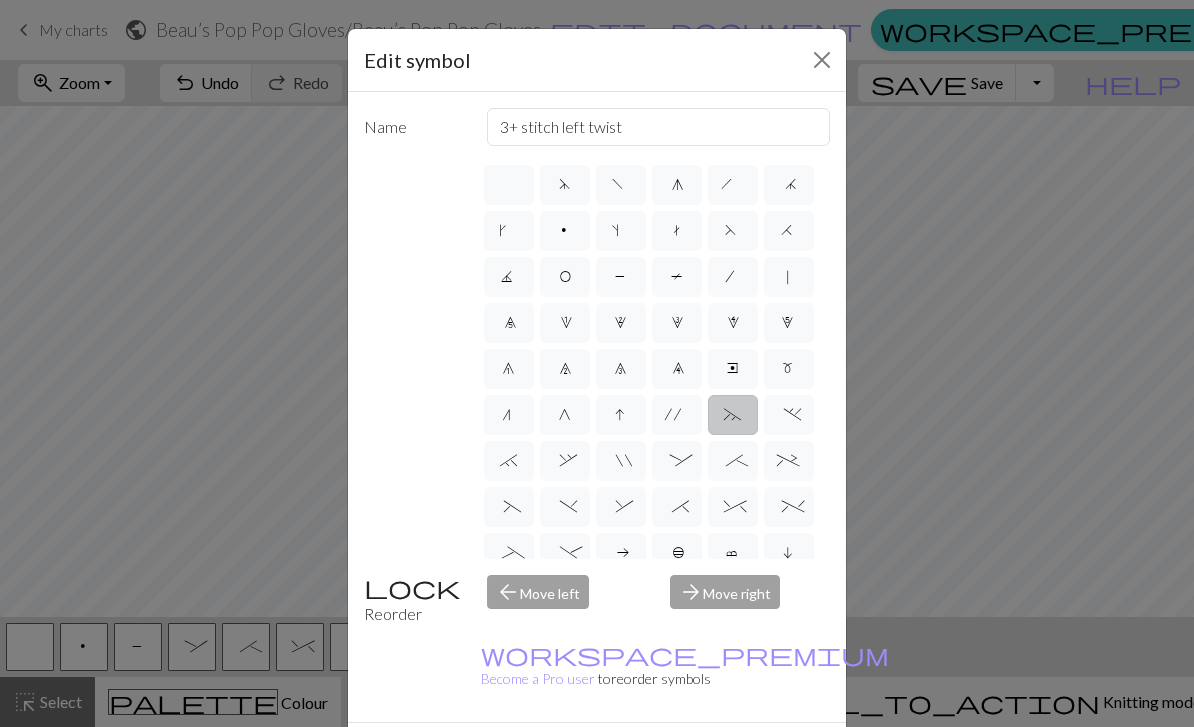 click on "." at bounding box center (788, 417) 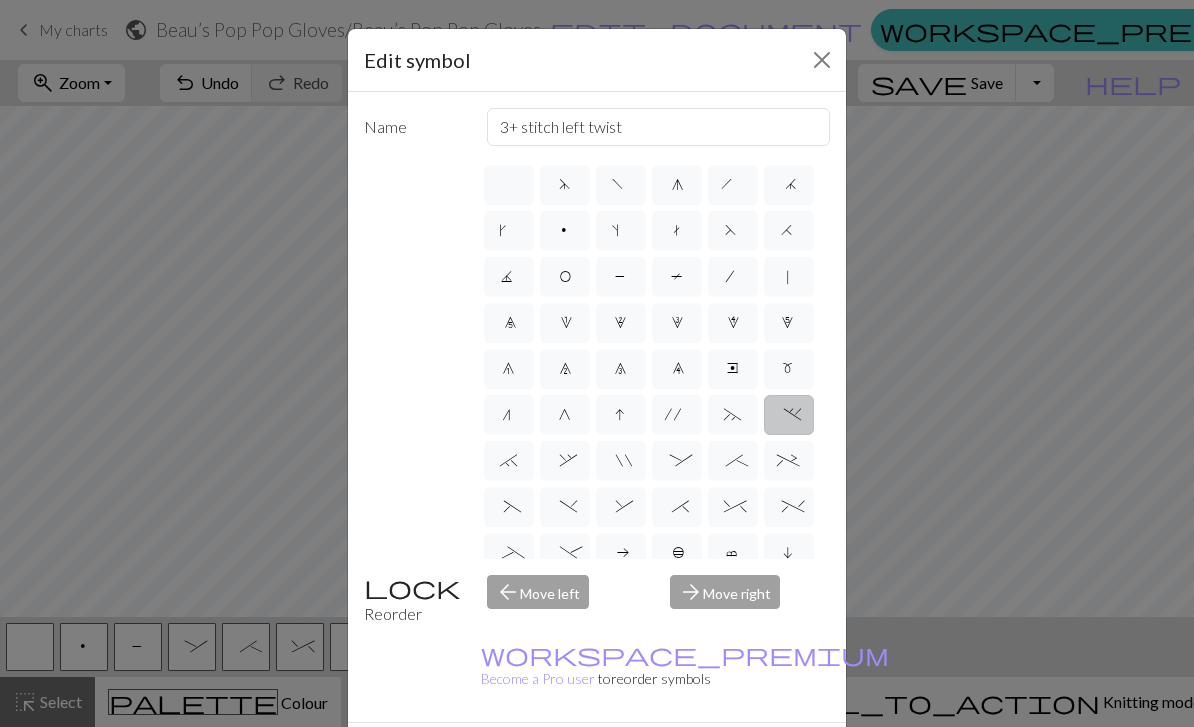 click on "`" at bounding box center (509, 461) 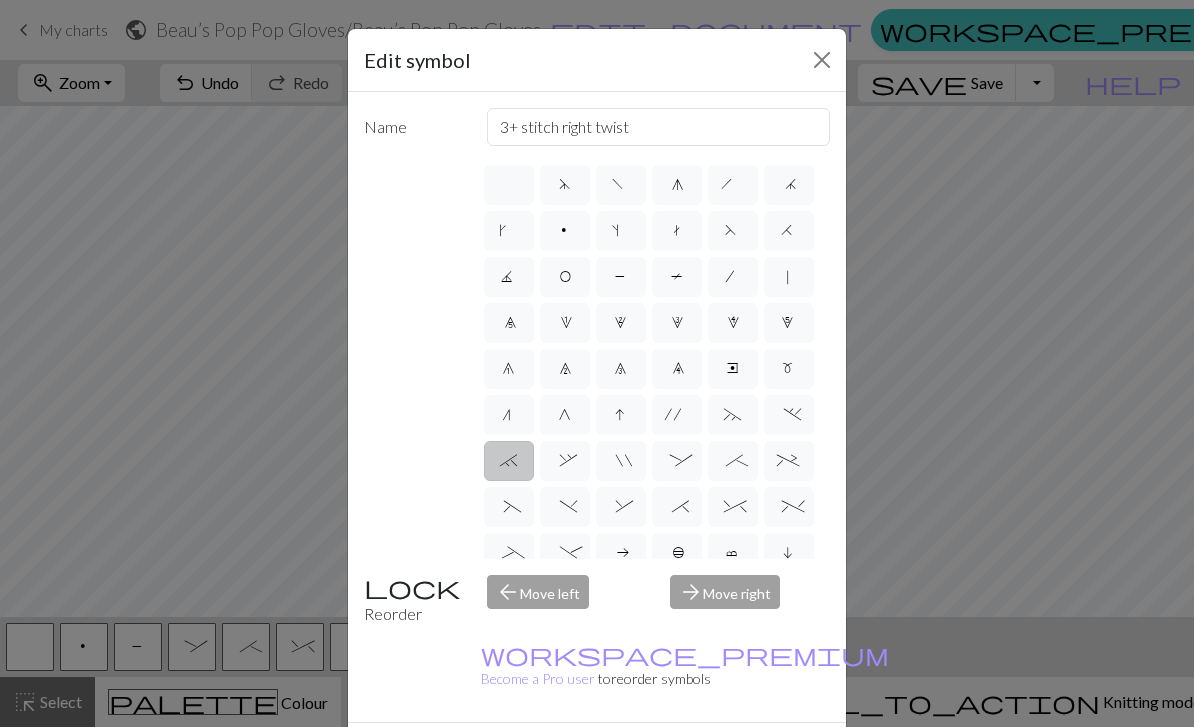click on "," at bounding box center (565, 461) 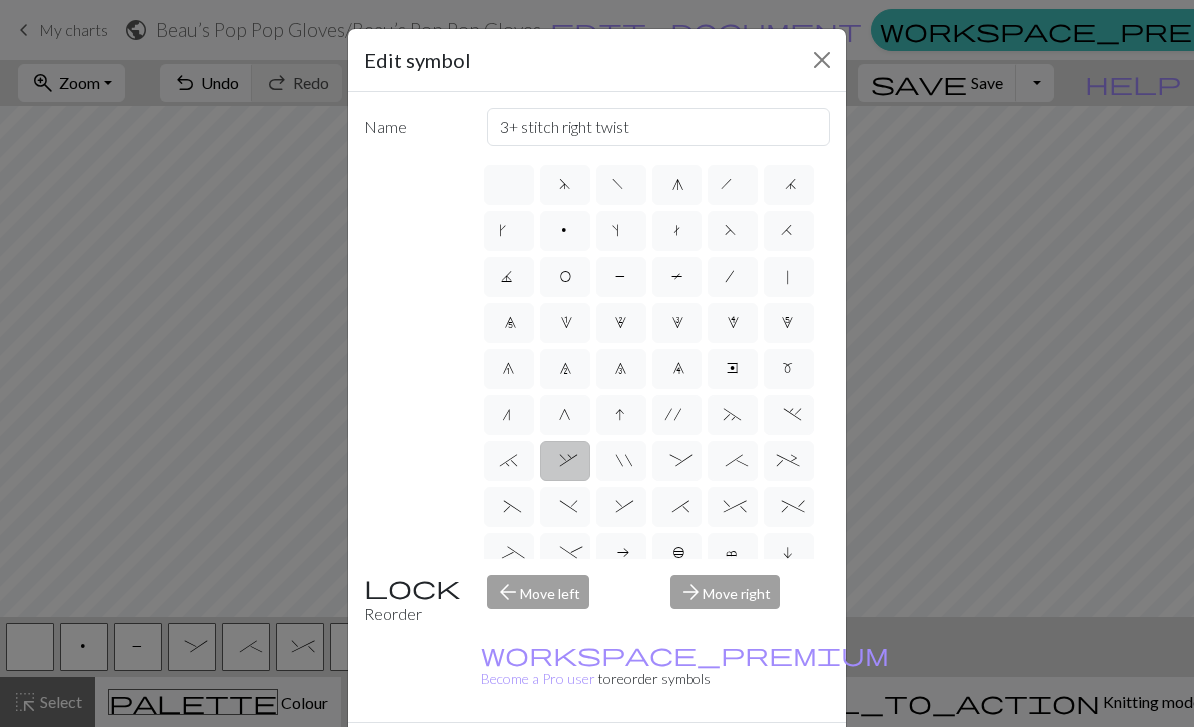click on """ at bounding box center [620, 463] 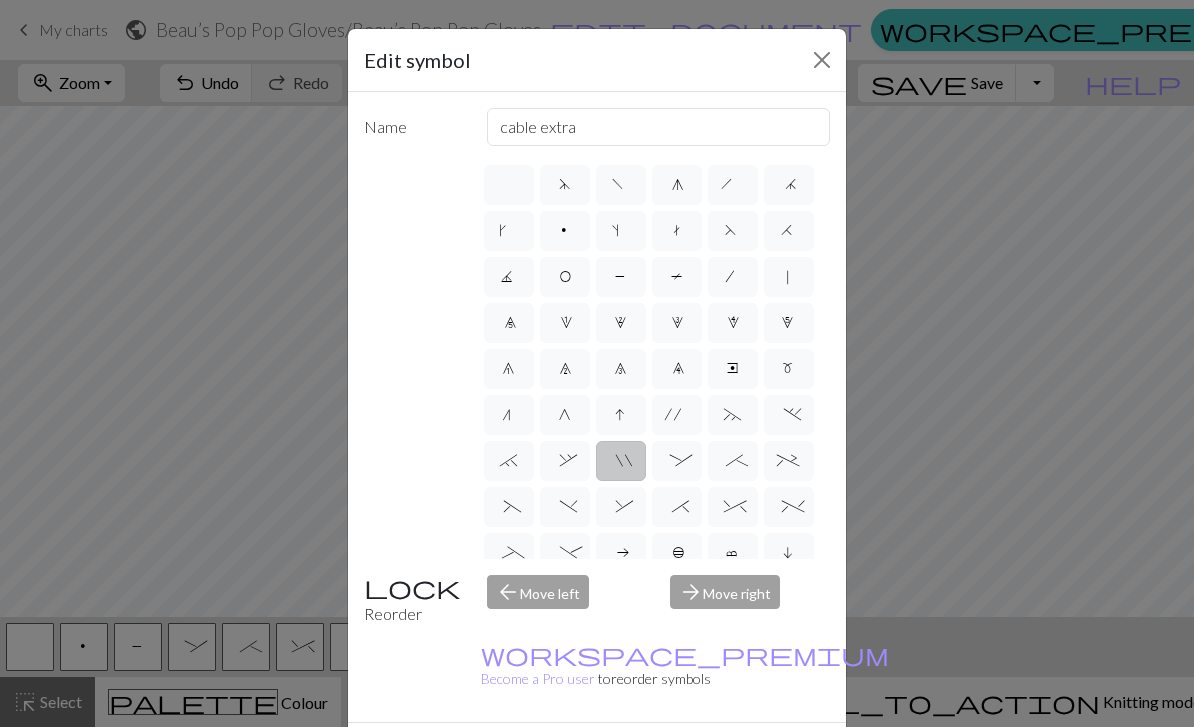 click on ":" at bounding box center [677, 463] 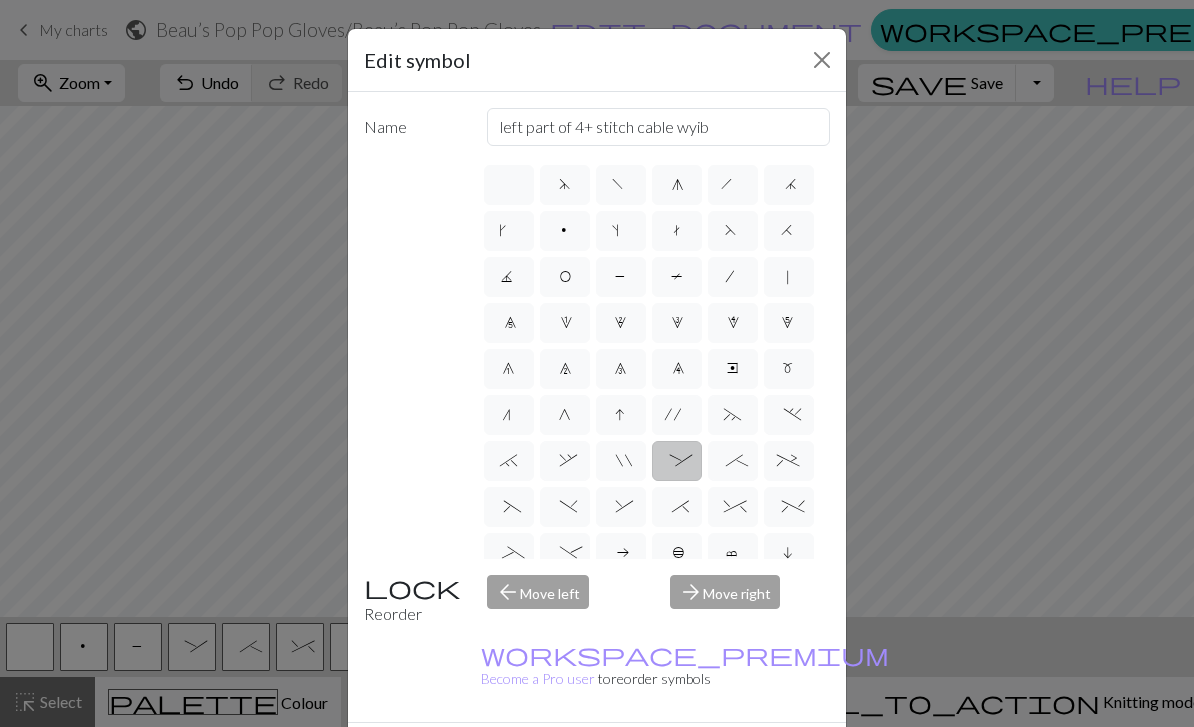click on ";" at bounding box center (732, 463) 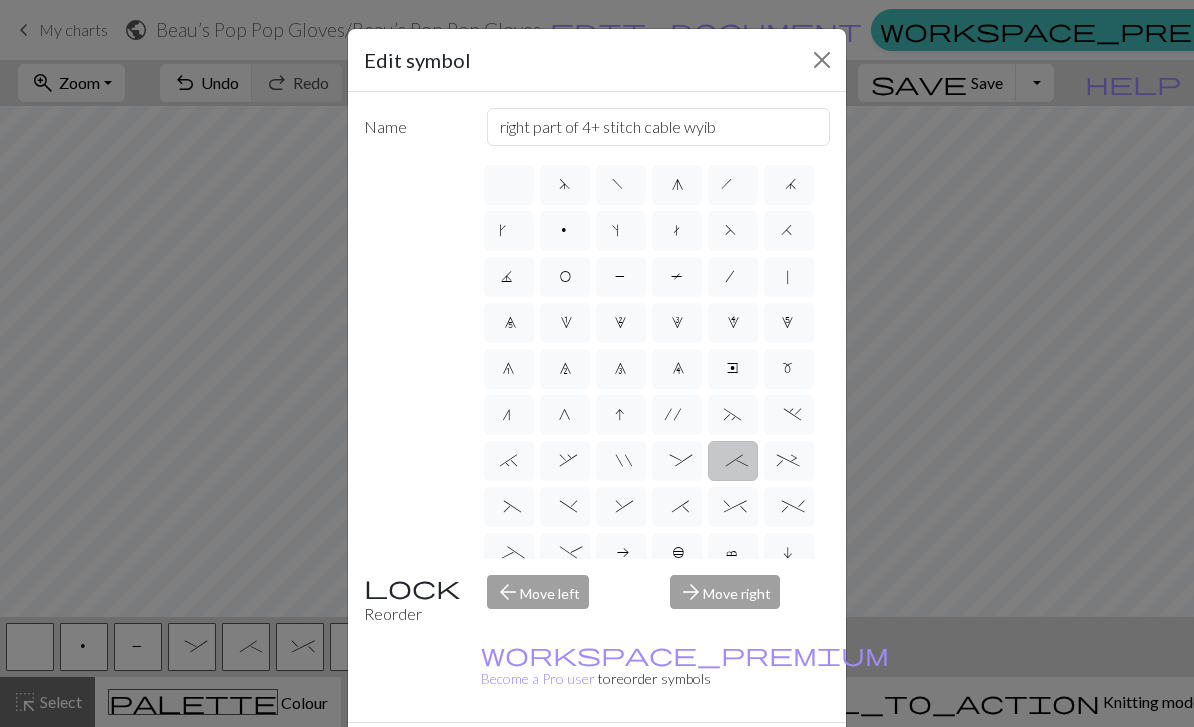 click on "+" at bounding box center (789, 463) 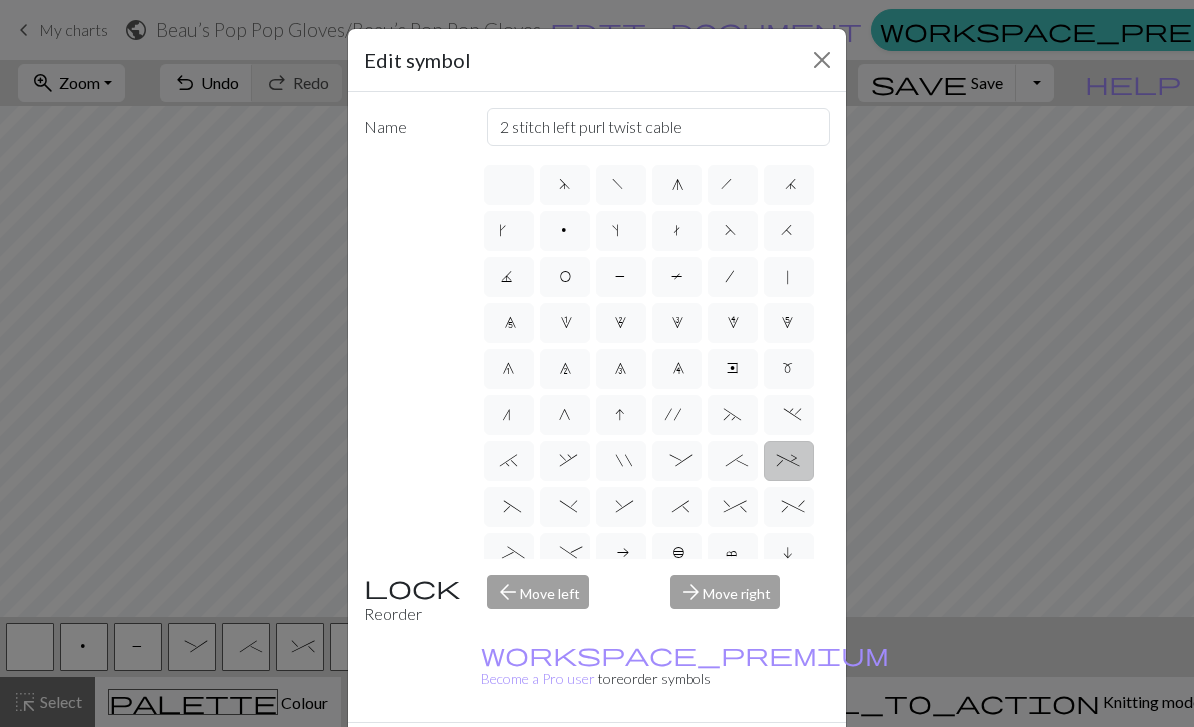 click on "_" at bounding box center [508, 555] 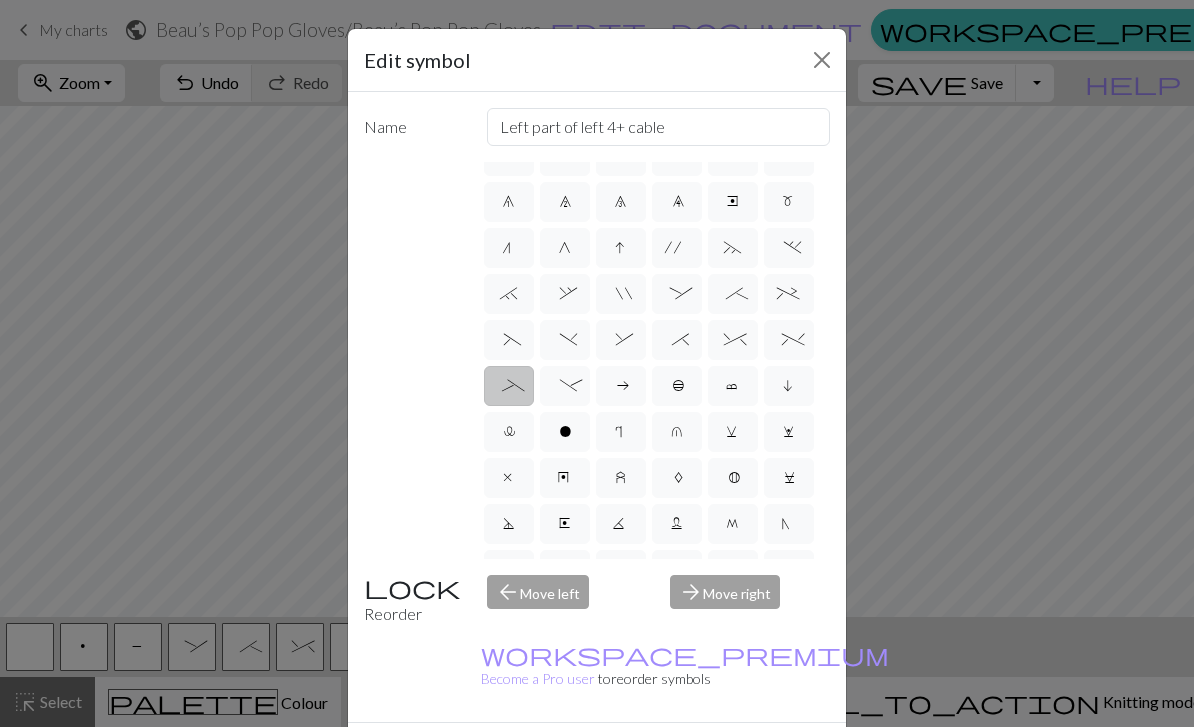 scroll, scrollTop: 178, scrollLeft: 0, axis: vertical 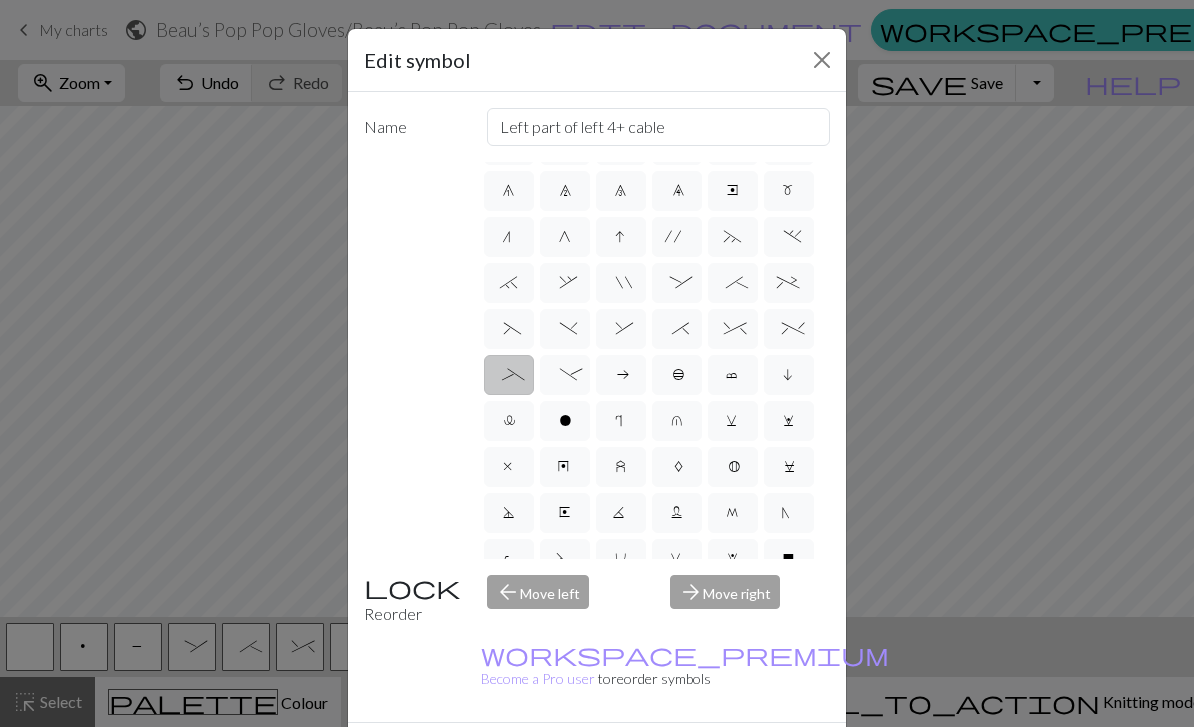 click on "x" at bounding box center (509, 469) 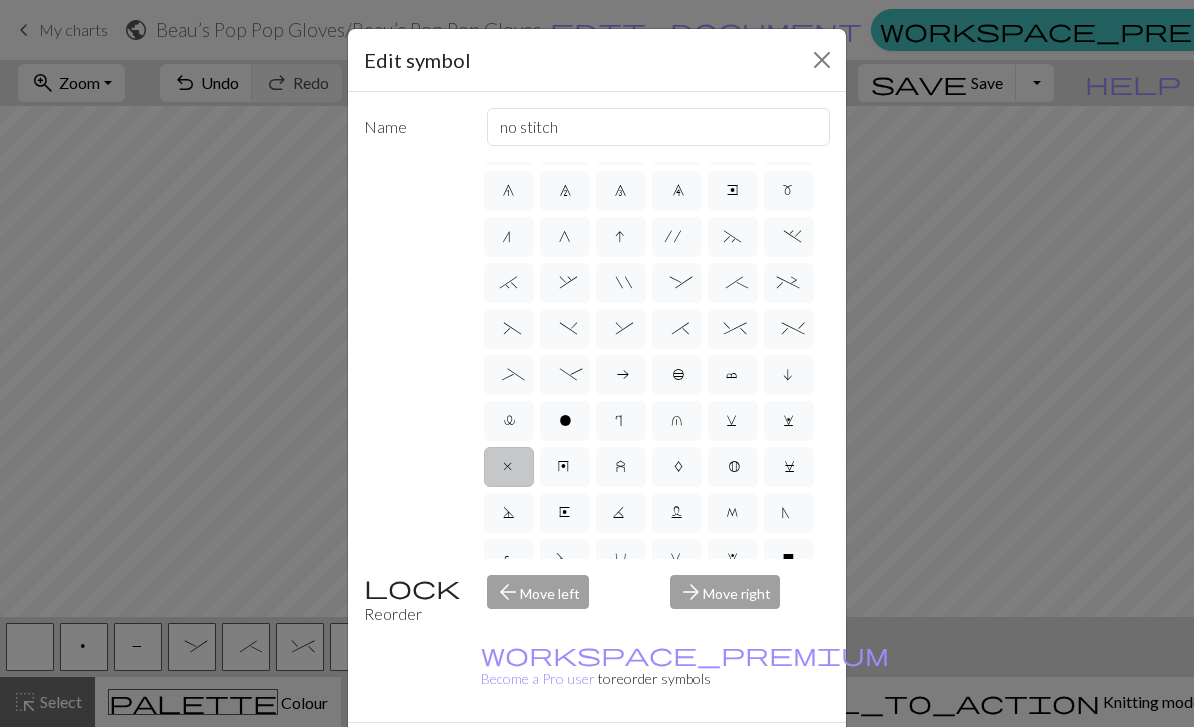 click on "U" at bounding box center (621, 561) 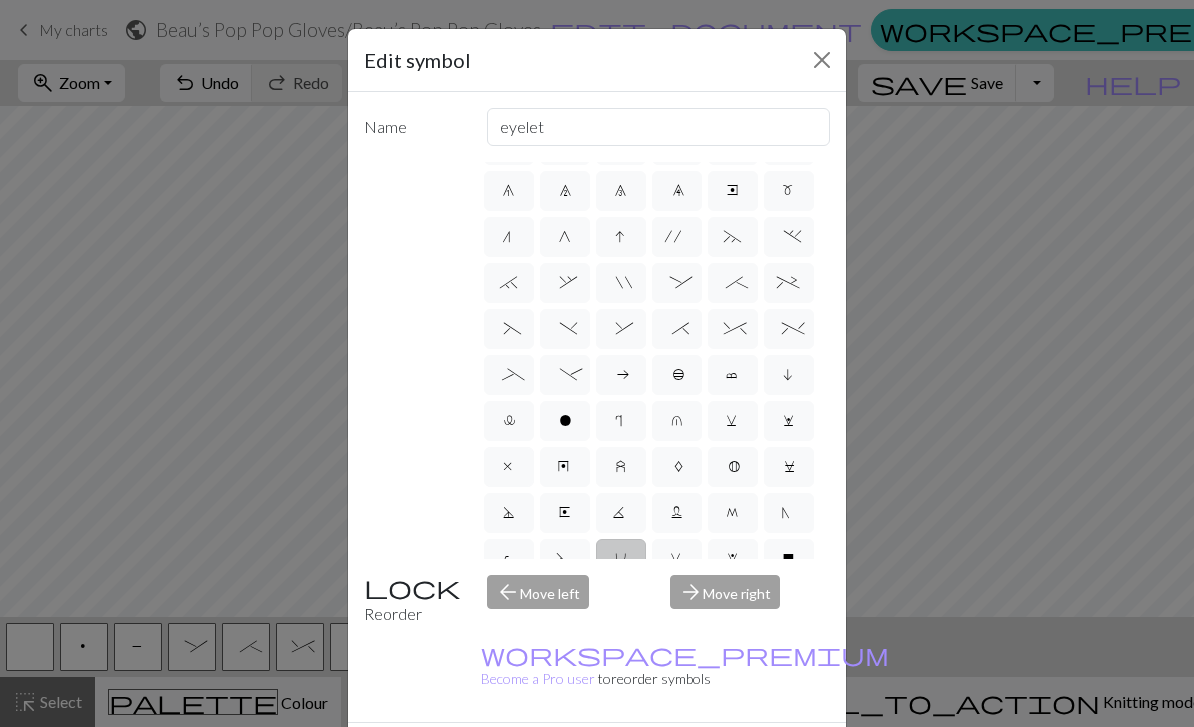 click on "&" at bounding box center (620, 331) 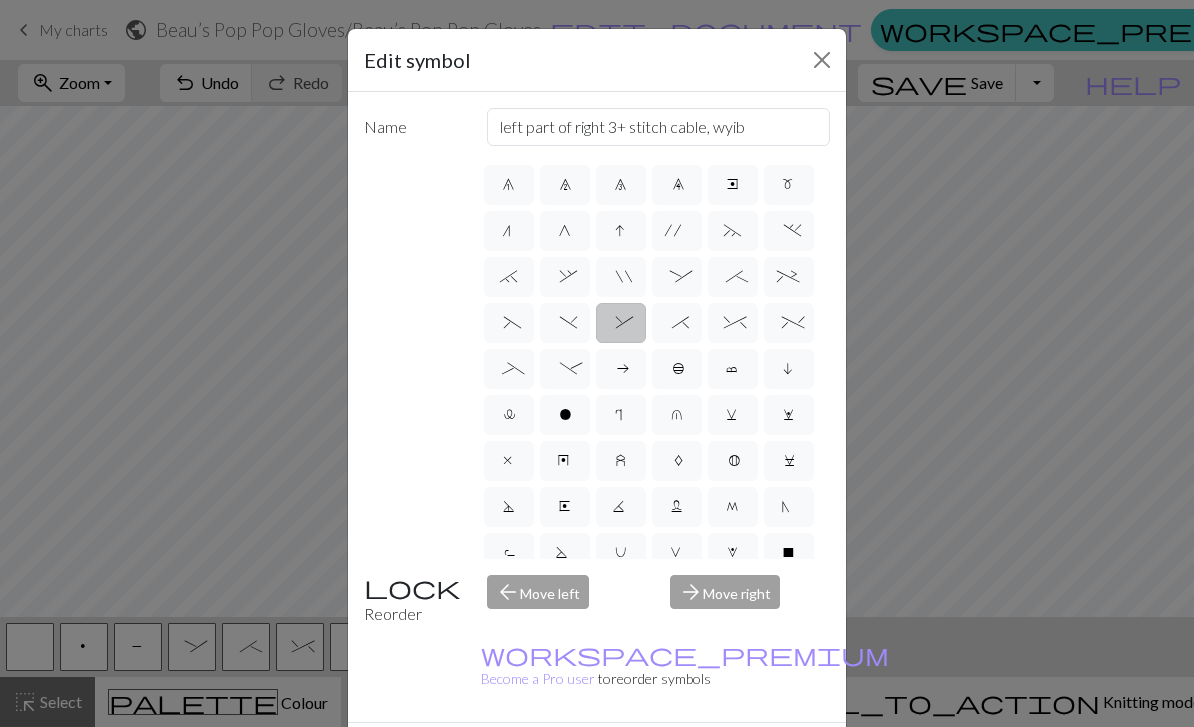 scroll, scrollTop: 183, scrollLeft: 0, axis: vertical 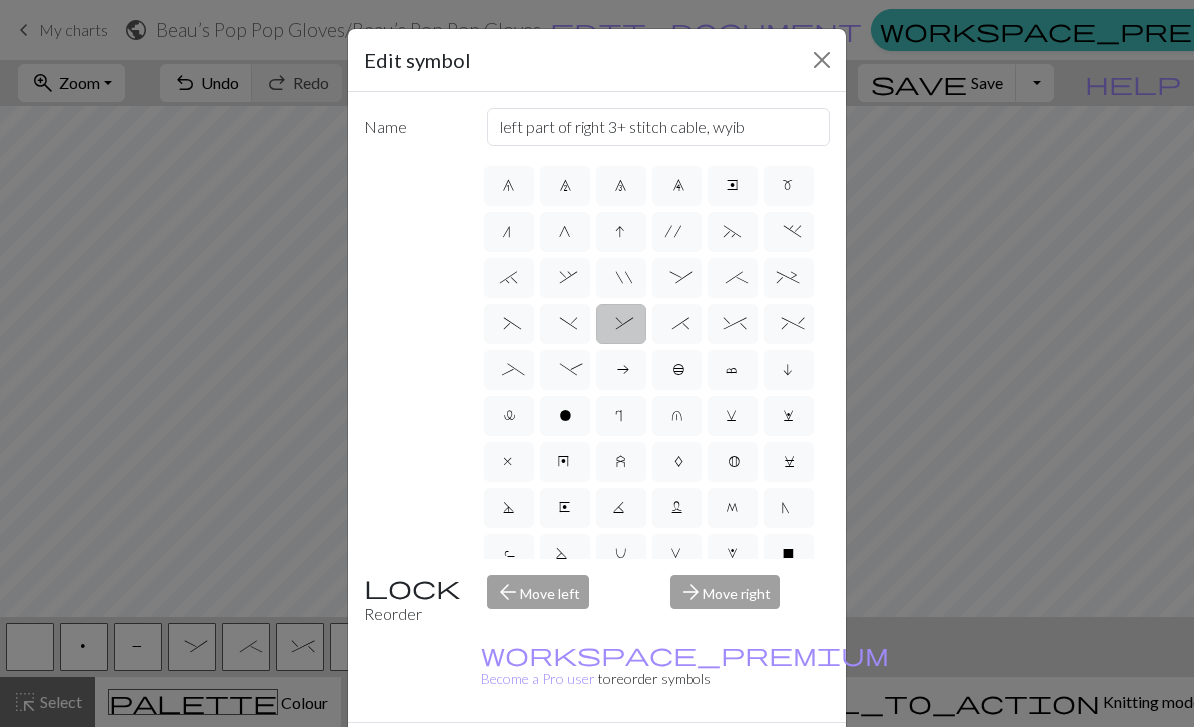 click on "_" at bounding box center [508, 372] 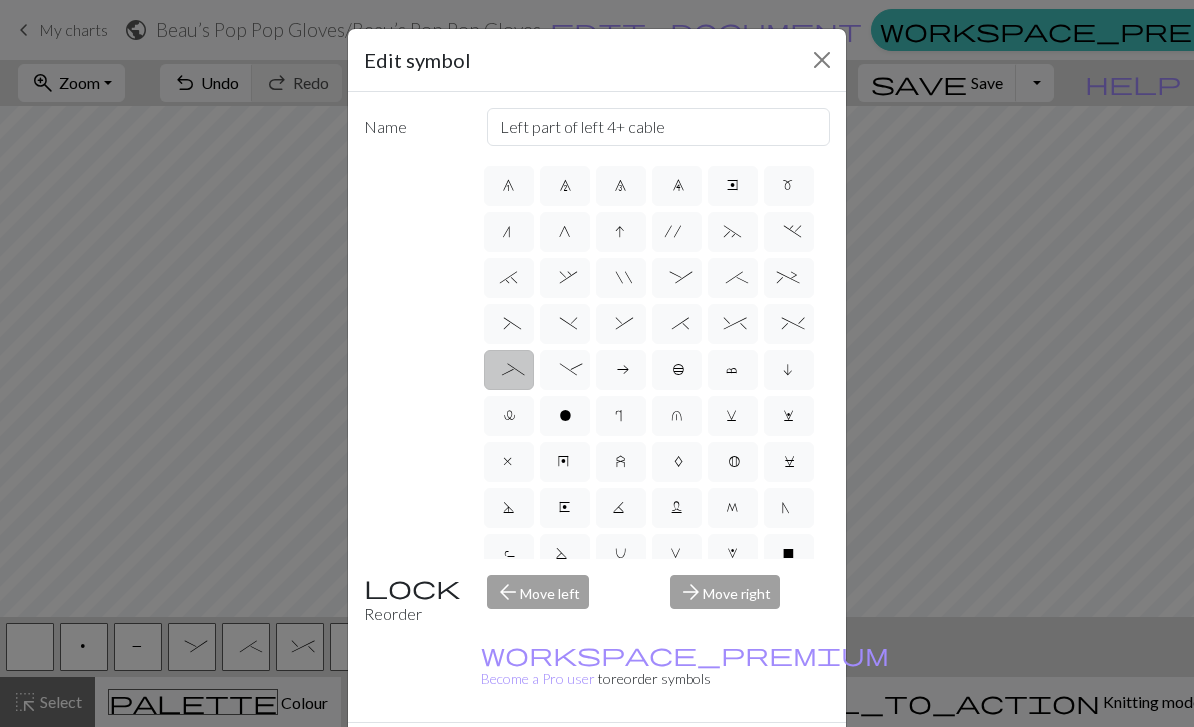 click at bounding box center [822, 60] 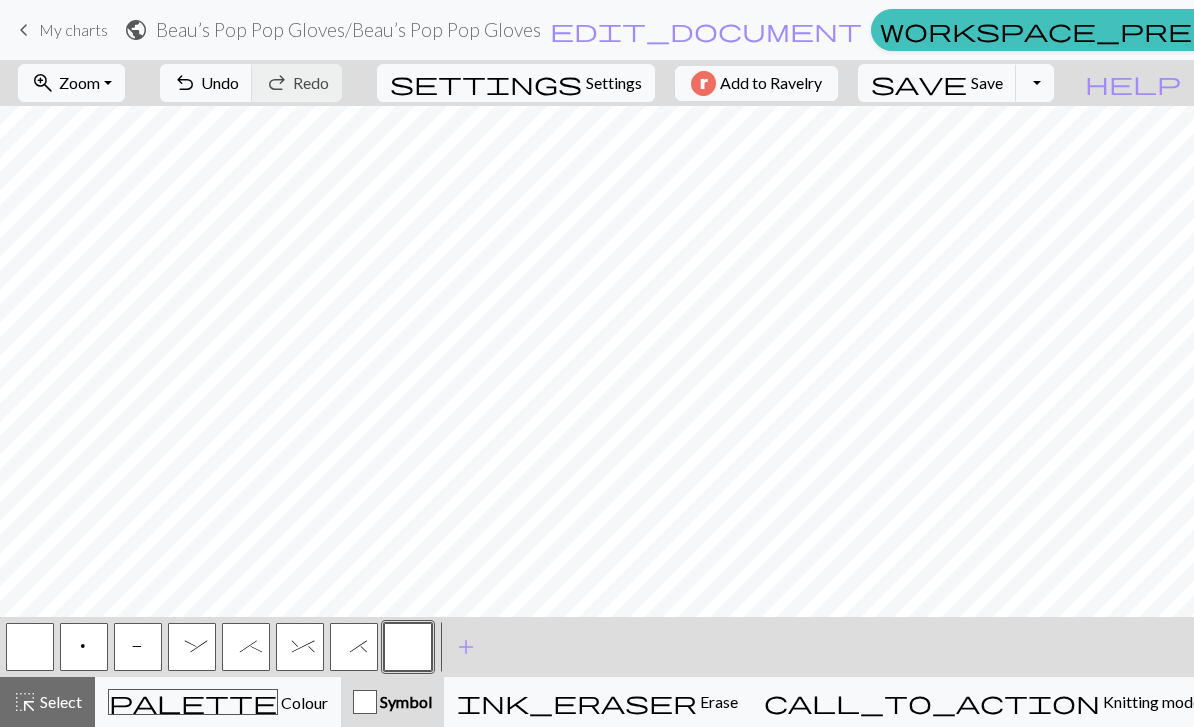 click at bounding box center [408, 647] 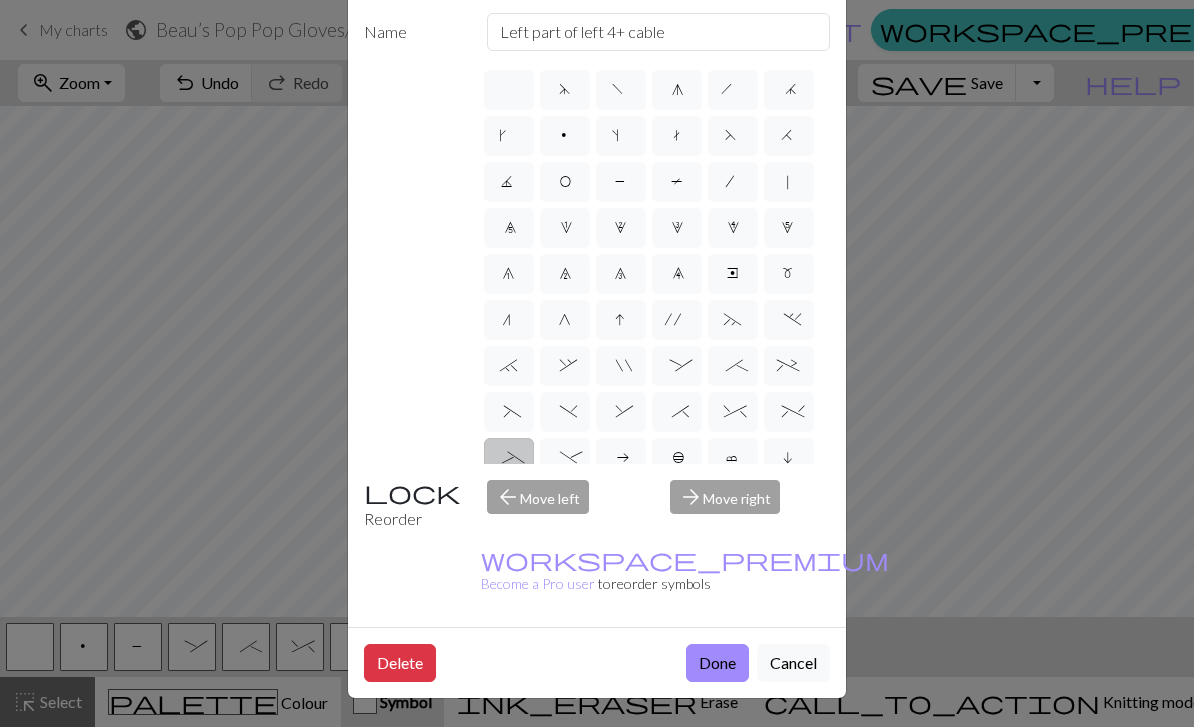 scroll, scrollTop: 118, scrollLeft: 0, axis: vertical 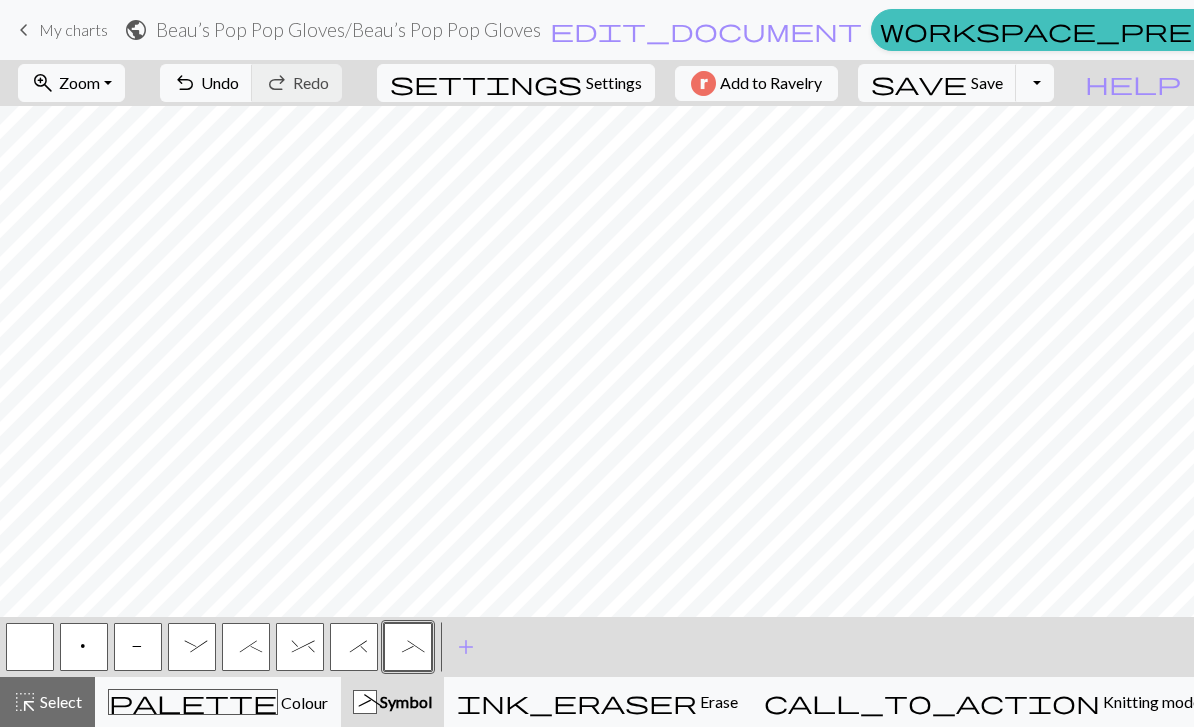 click on "P" at bounding box center (138, 649) 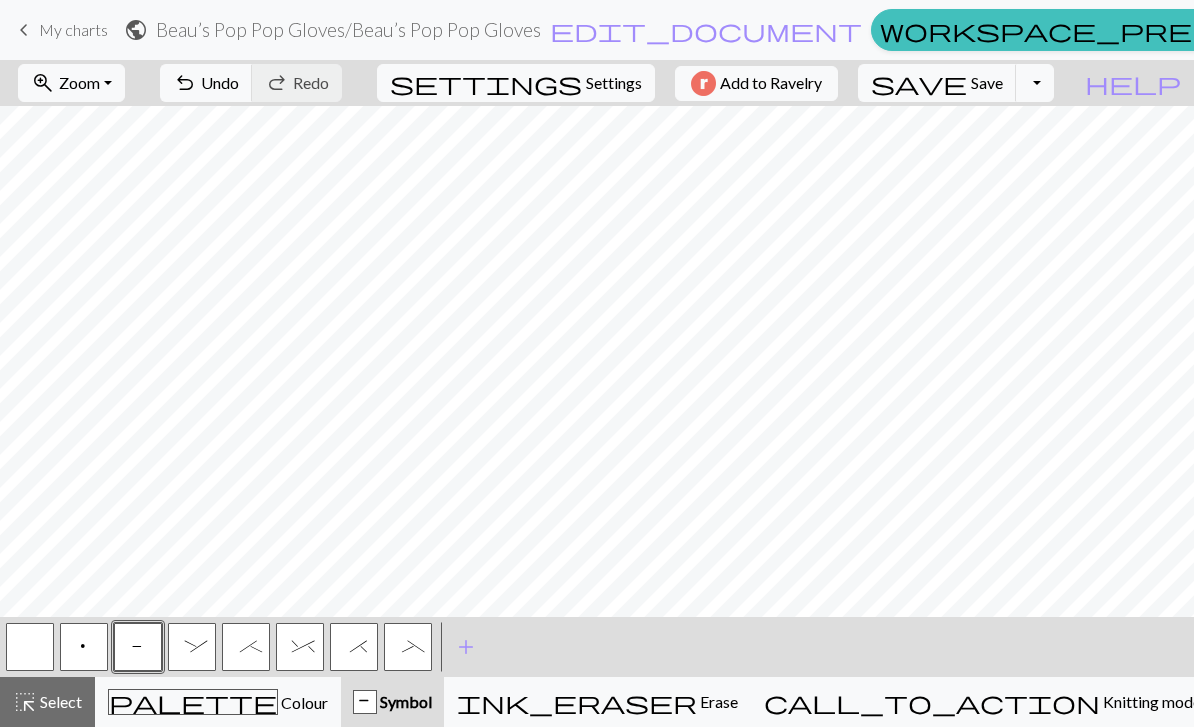 click on "add" at bounding box center (466, 647) 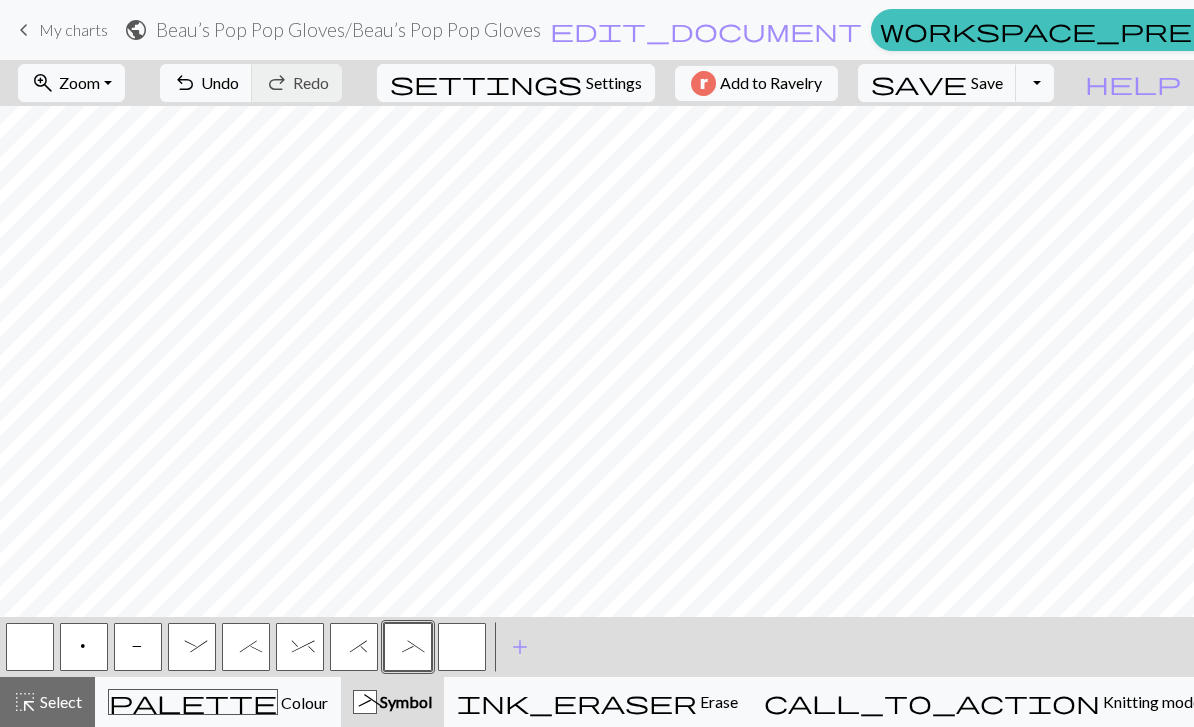 click at bounding box center (462, 647) 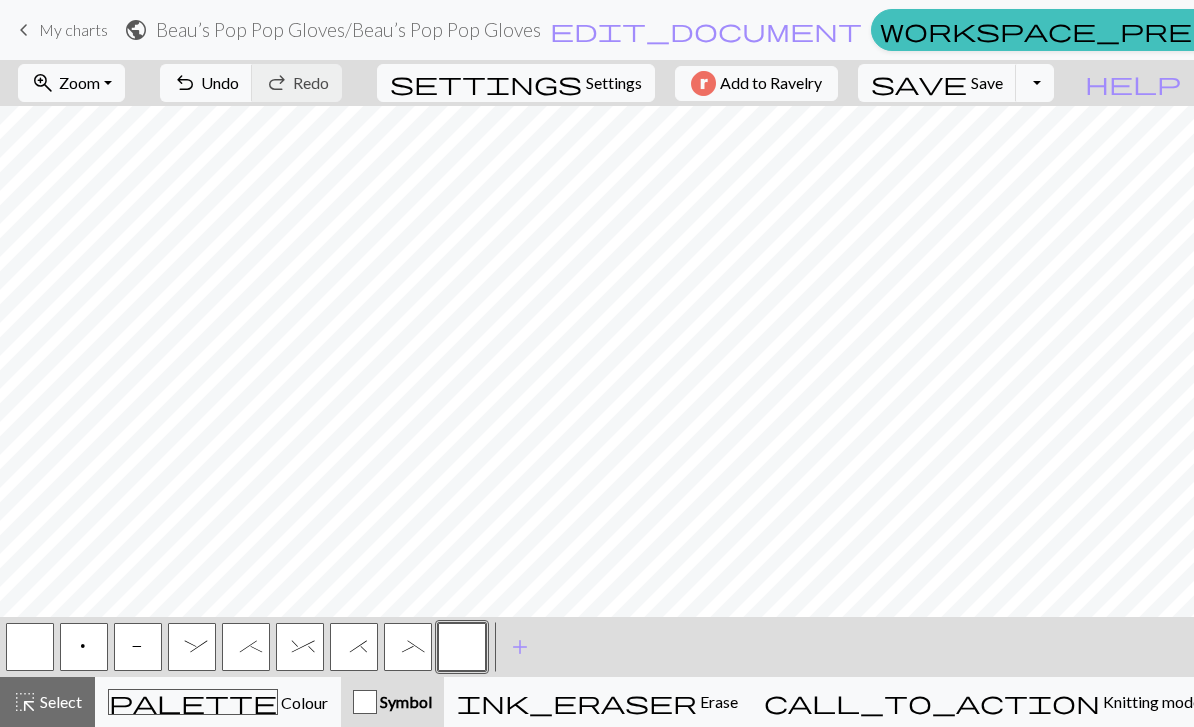 click at bounding box center [462, 647] 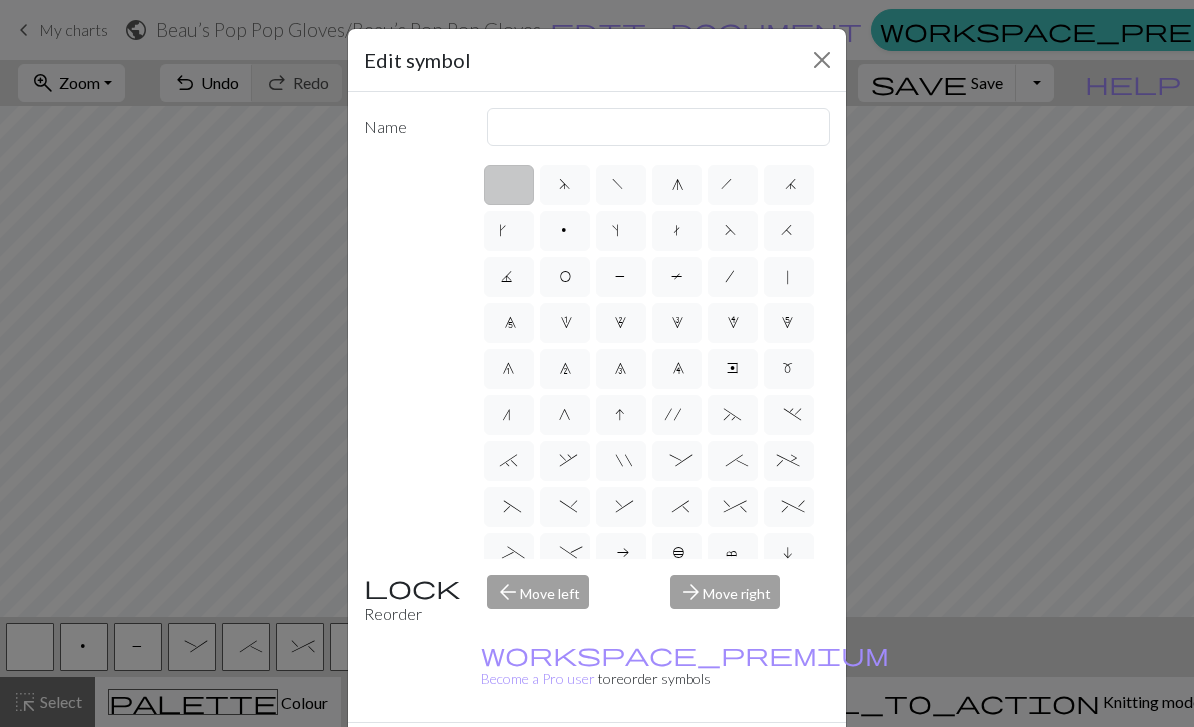click on "3" at bounding box center [677, 325] 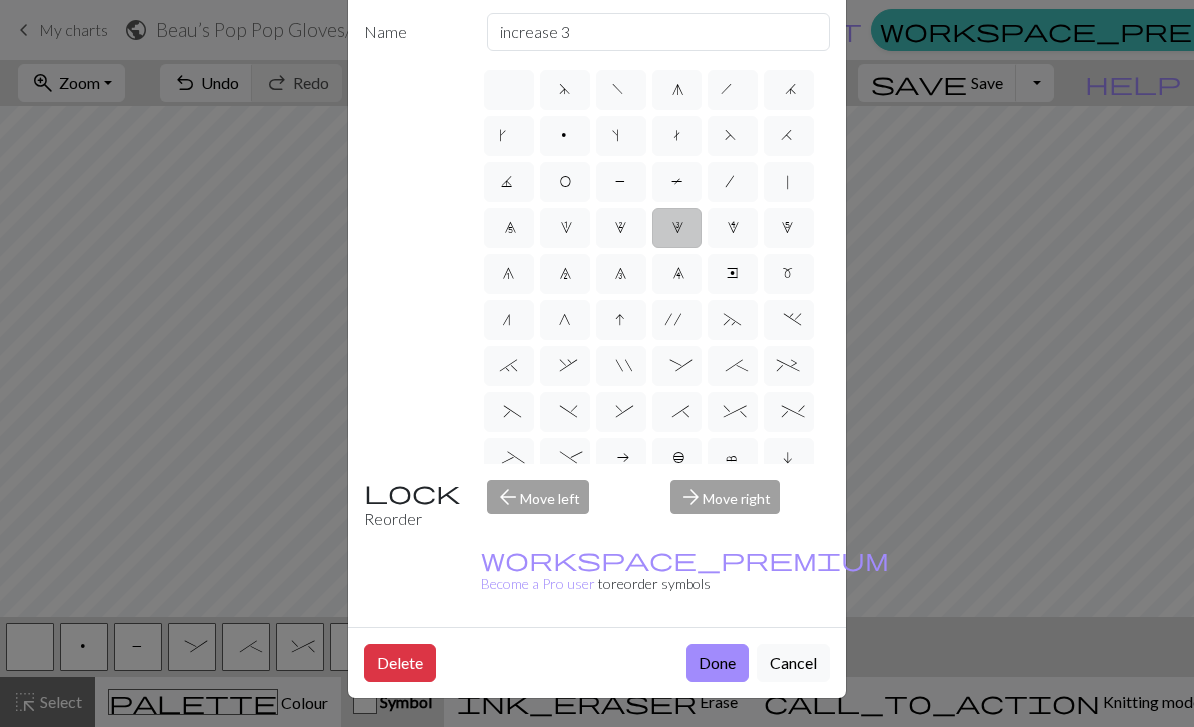 scroll, scrollTop: 118, scrollLeft: 0, axis: vertical 